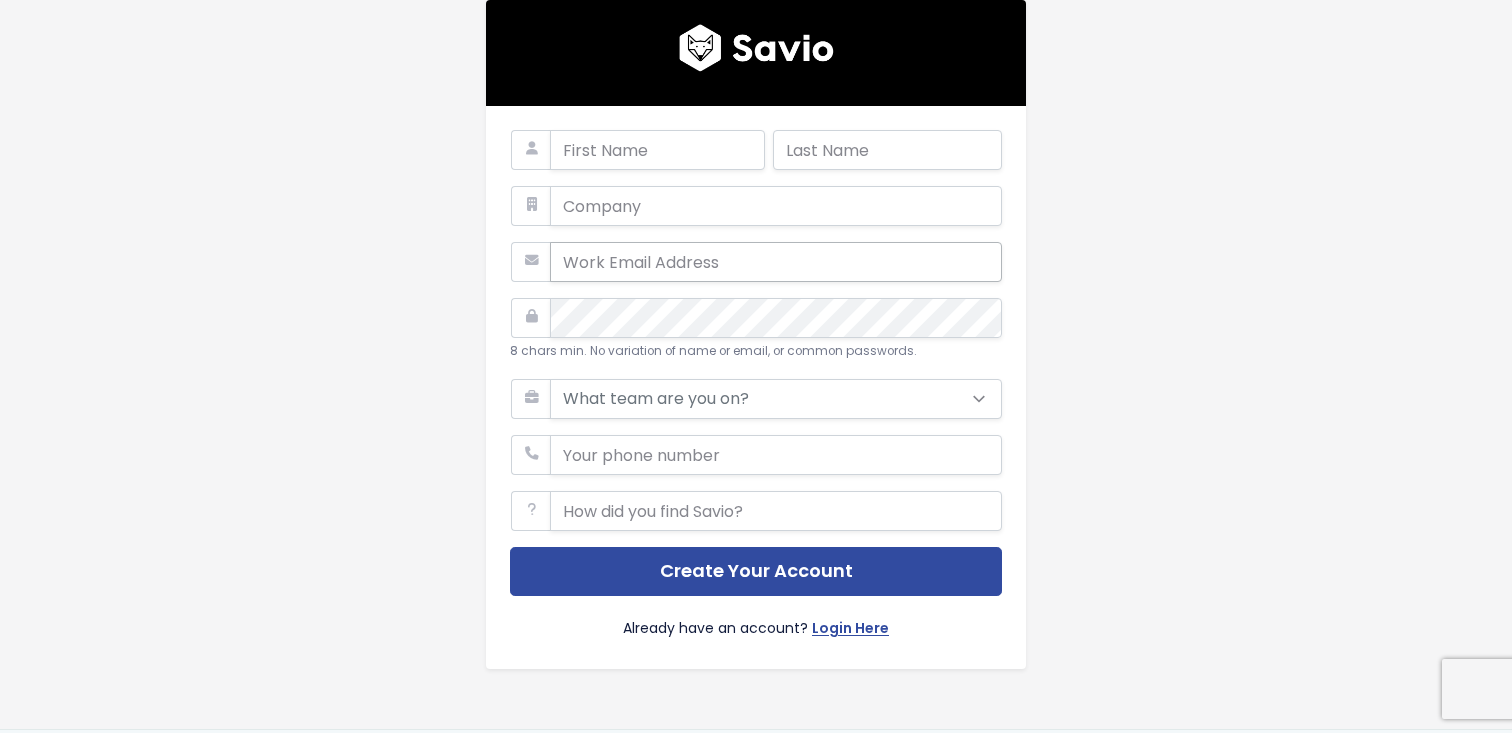 scroll, scrollTop: 0, scrollLeft: 0, axis: both 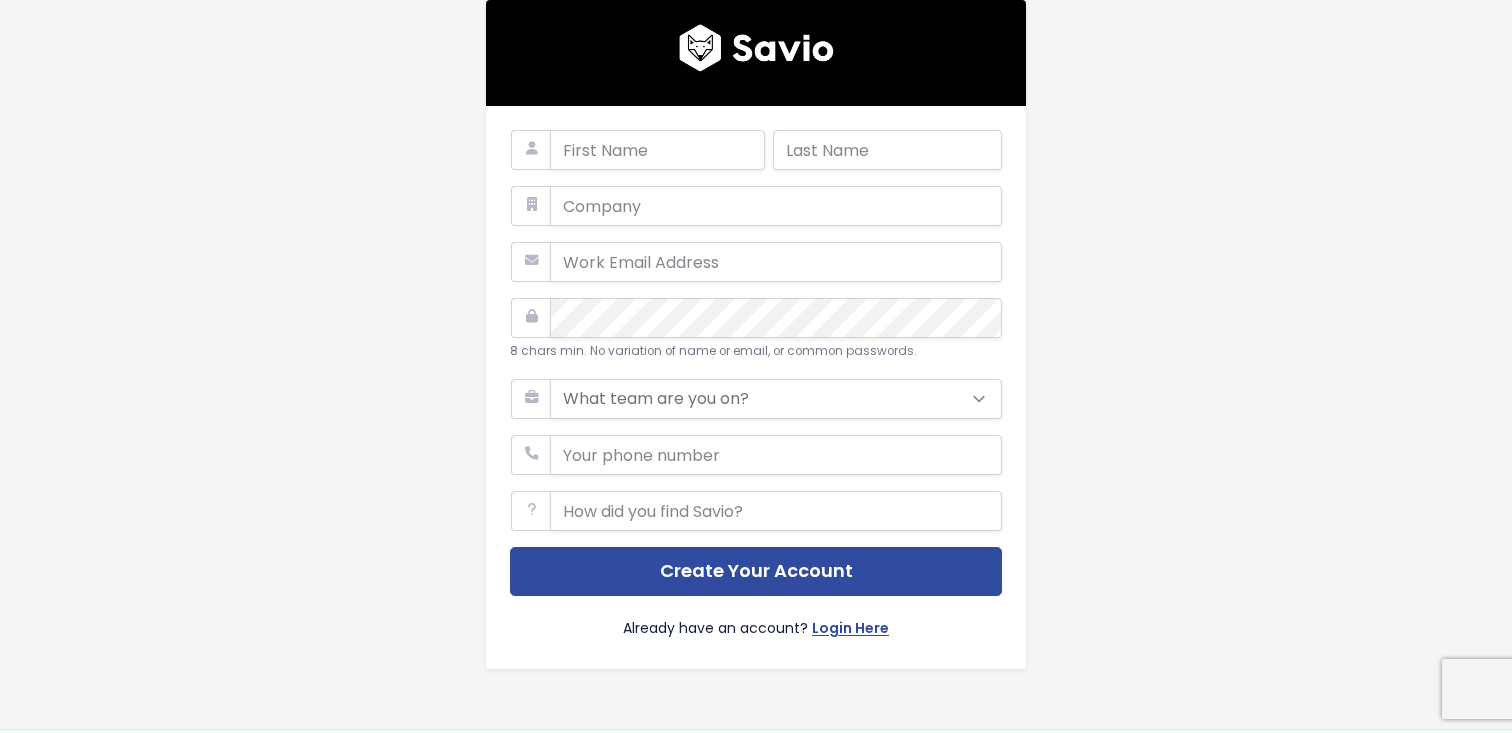click at bounding box center (637, 158) 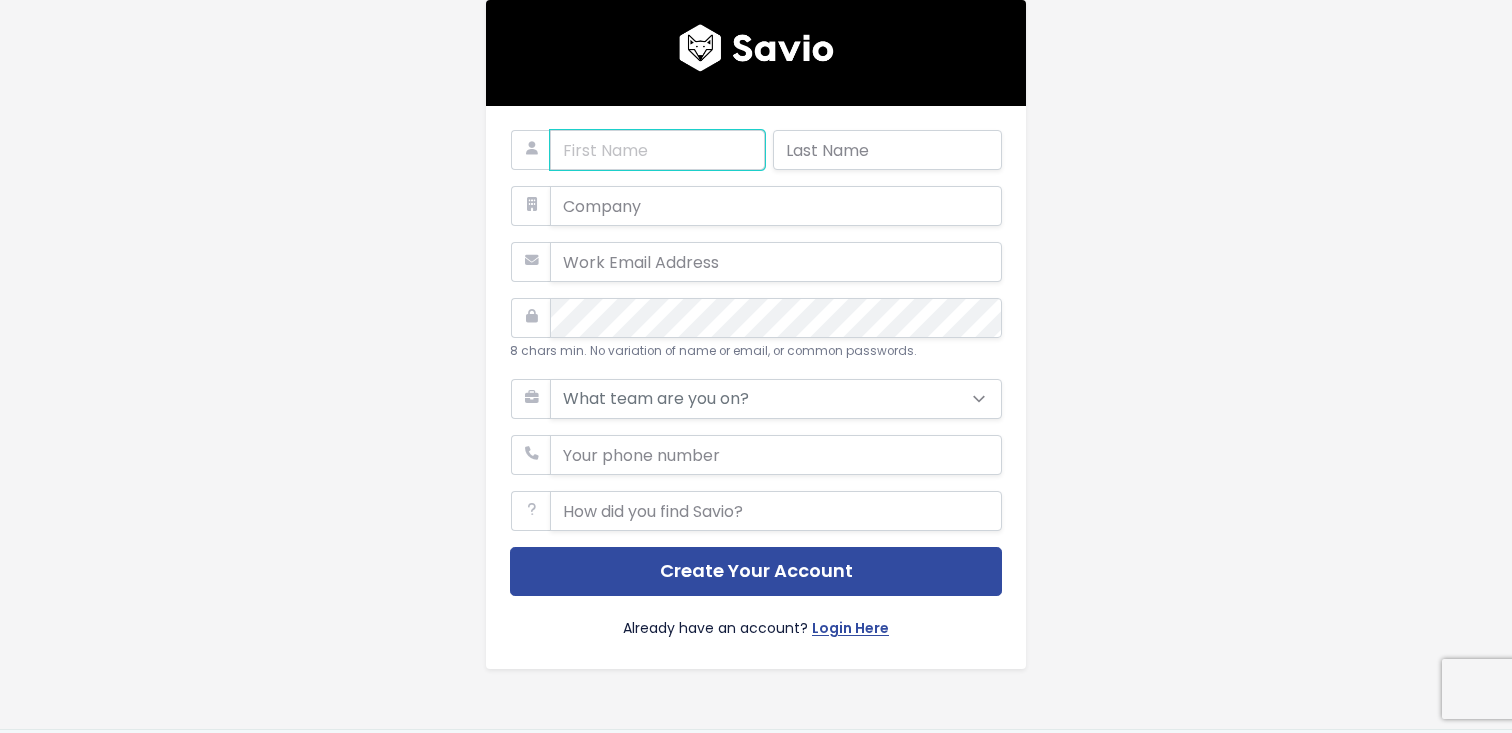 click at bounding box center (657, 150) 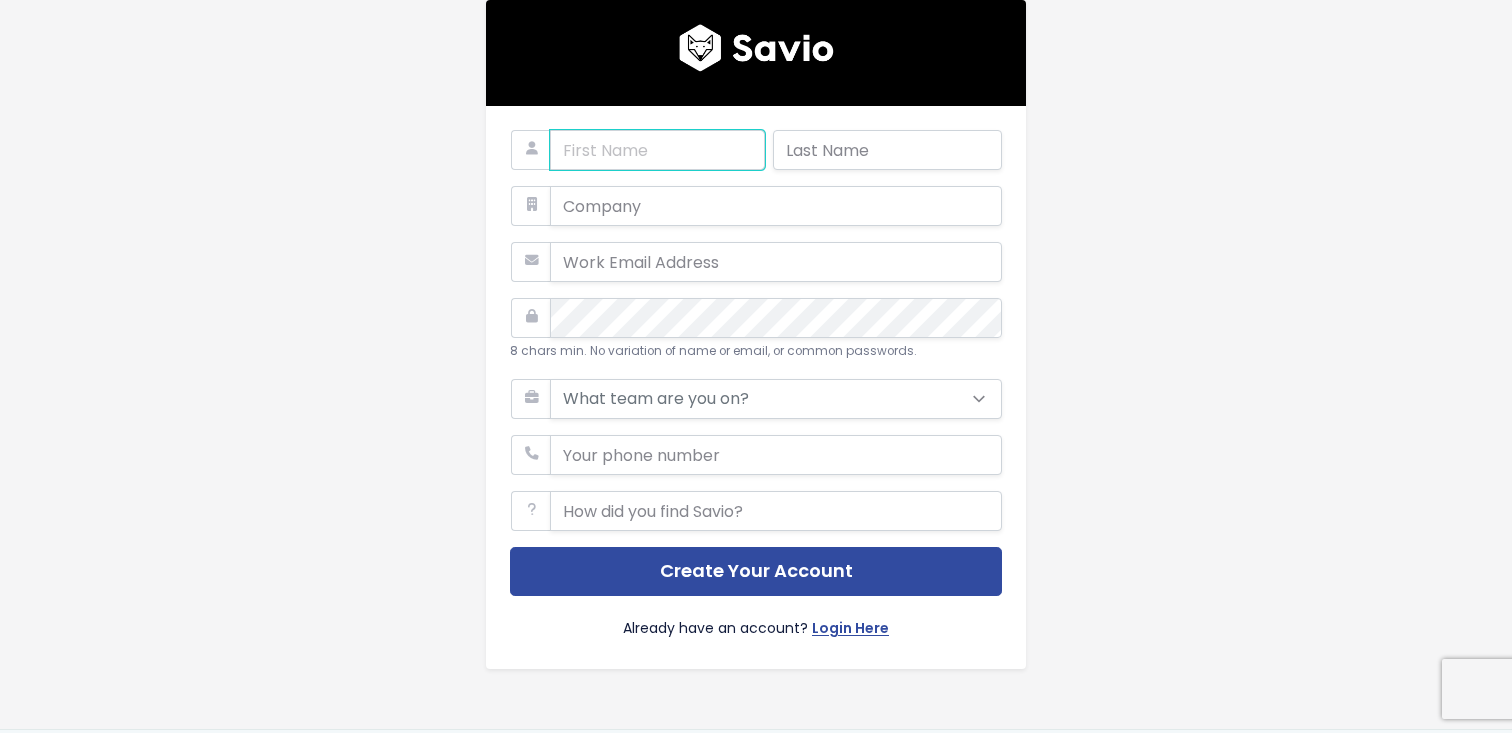 click at bounding box center (657, 150) 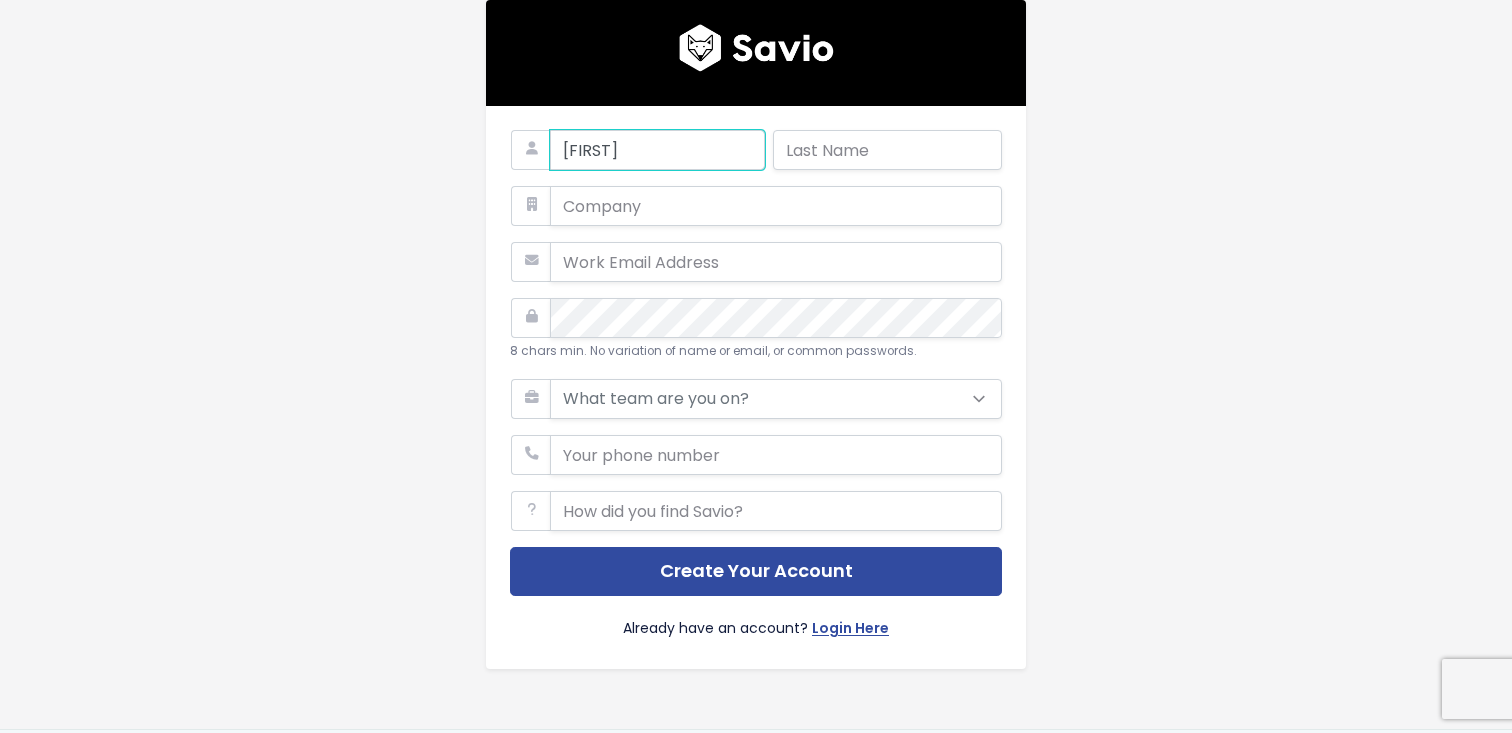 type on "[FIRST]" 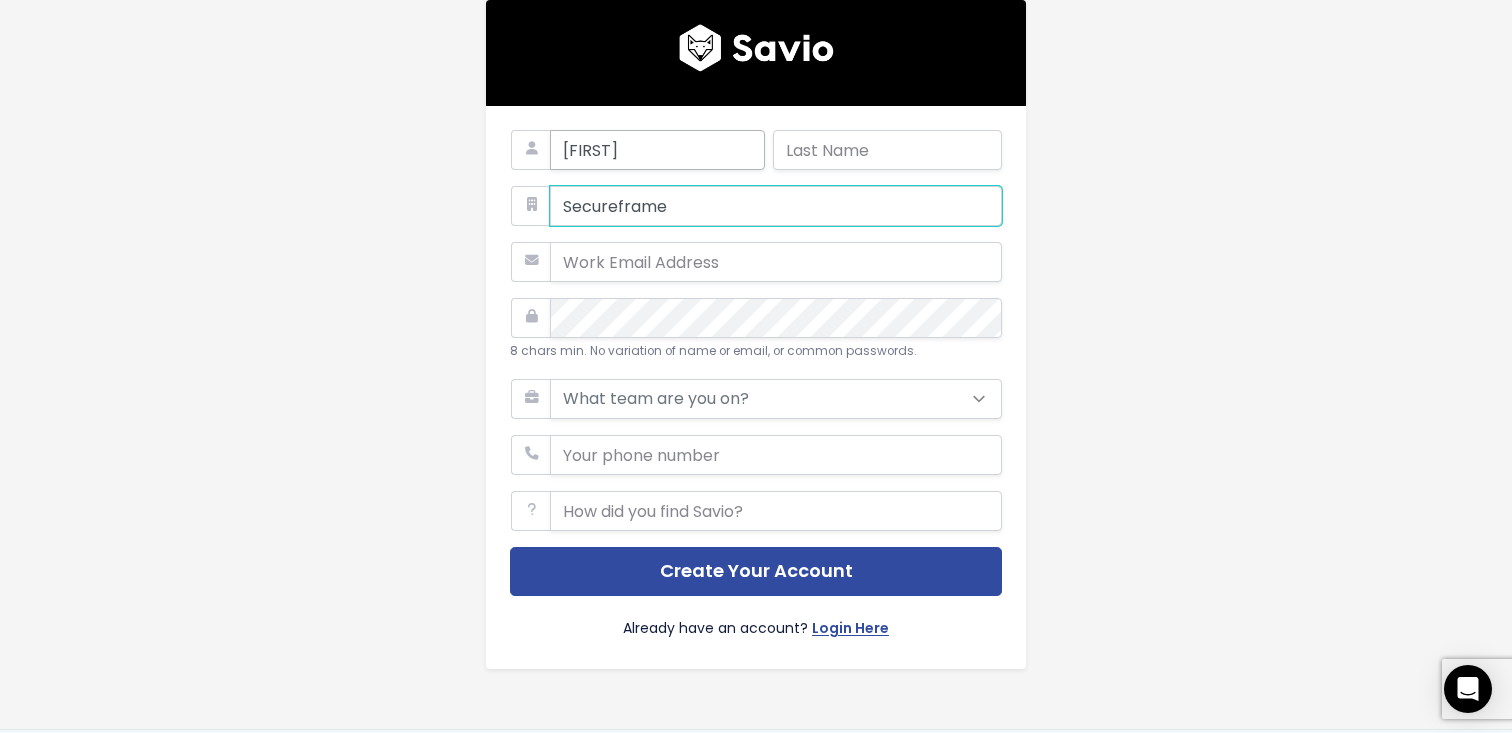 type on "Secureframe" 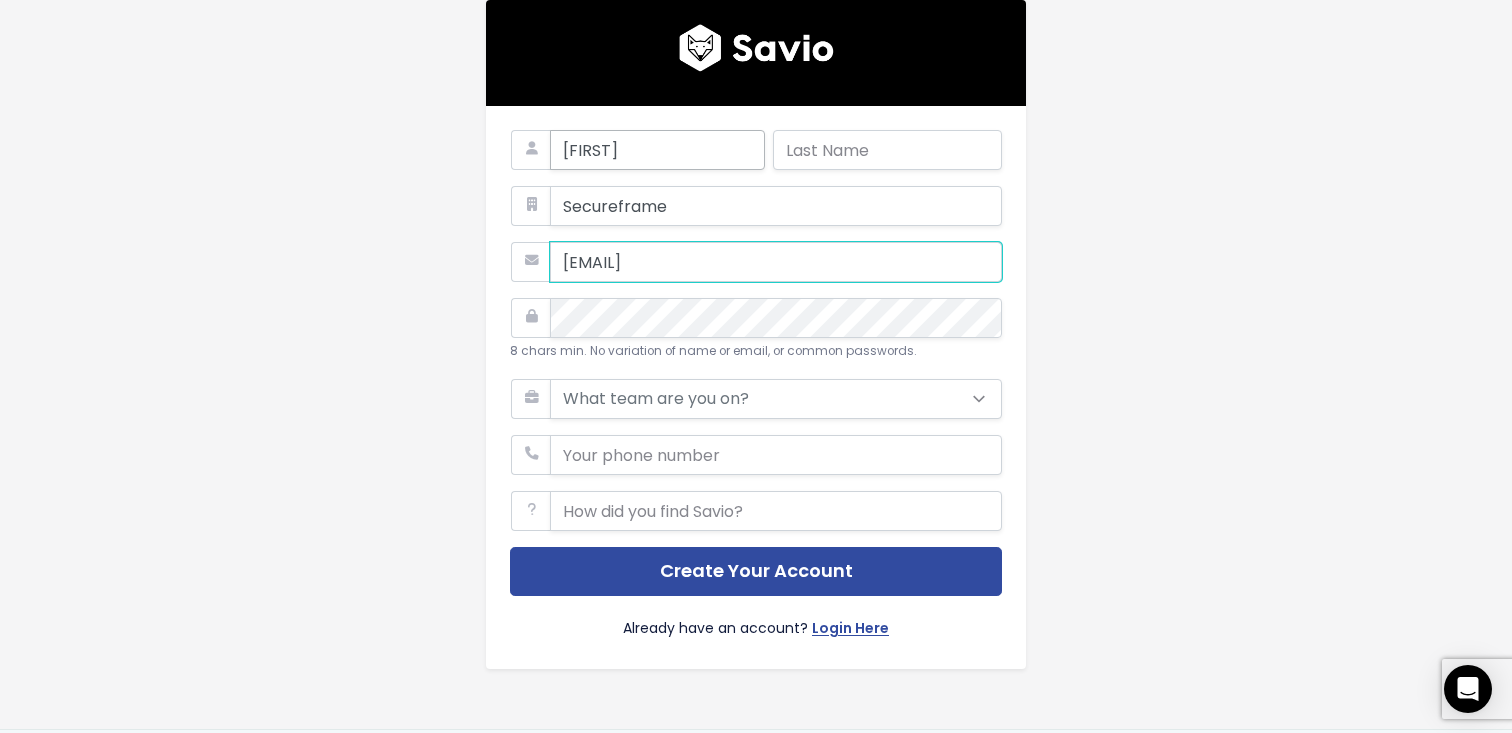 type on "jacobmcr@secureframe.com" 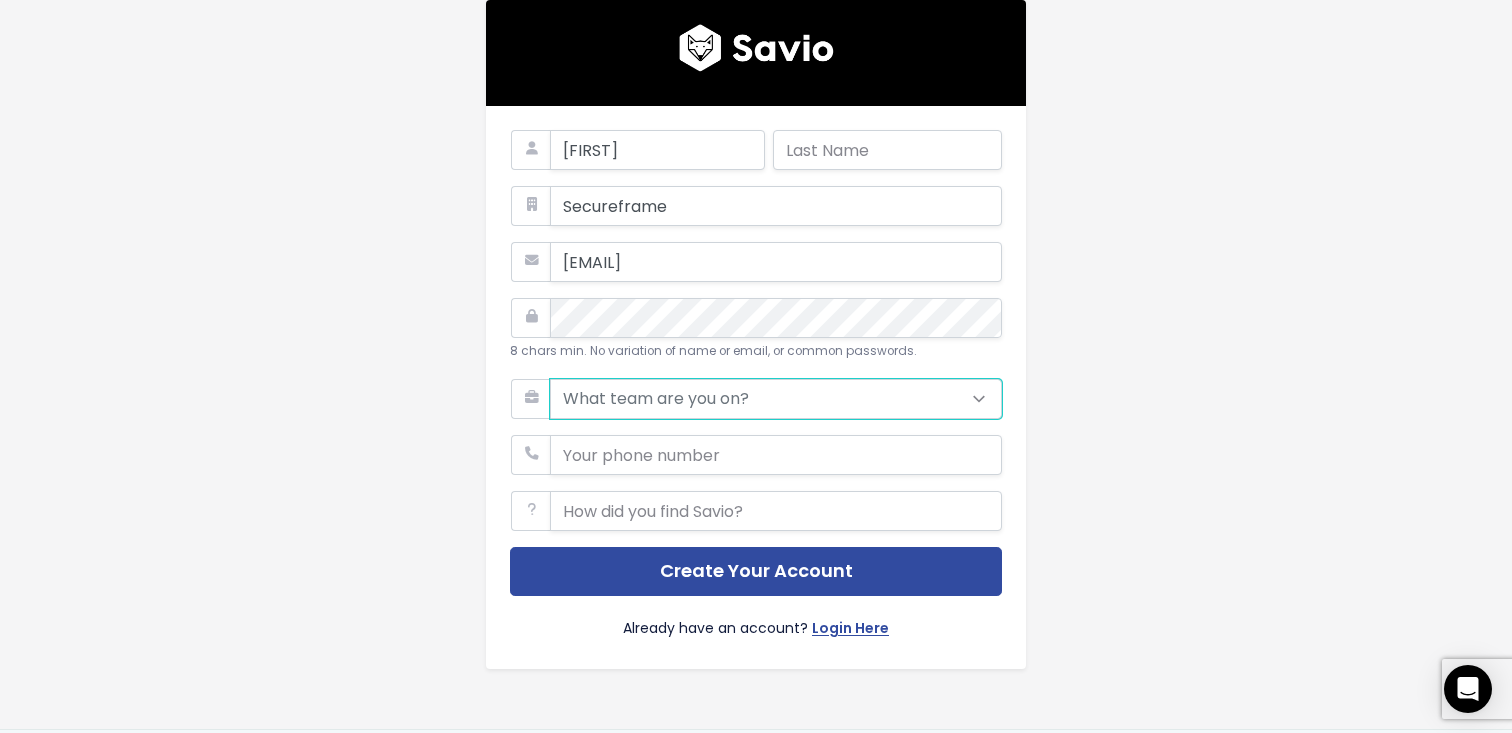 click on "What team are you on?
Support
Product
Sales
Customer Success
Marketing
Other" at bounding box center (776, 399) 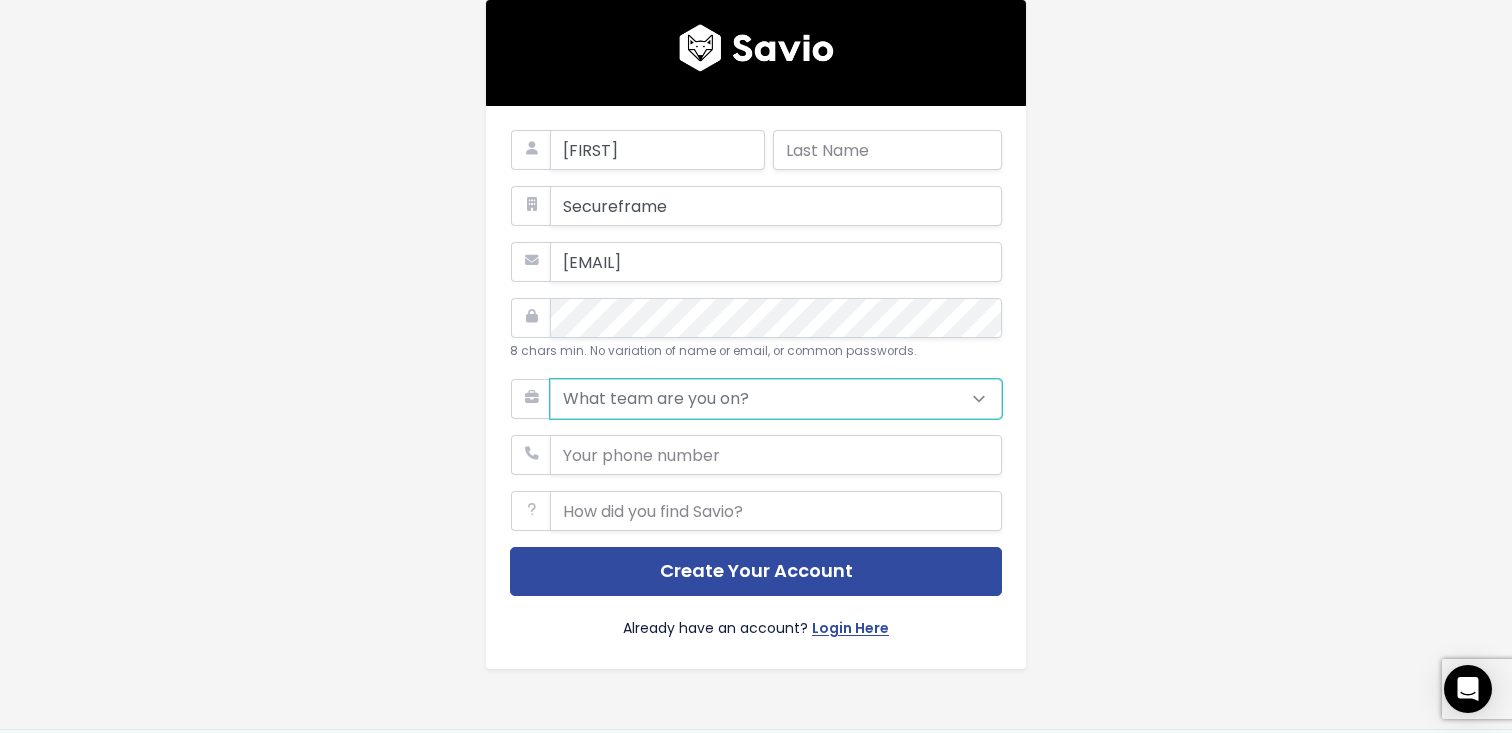 select on "PRODUCT" 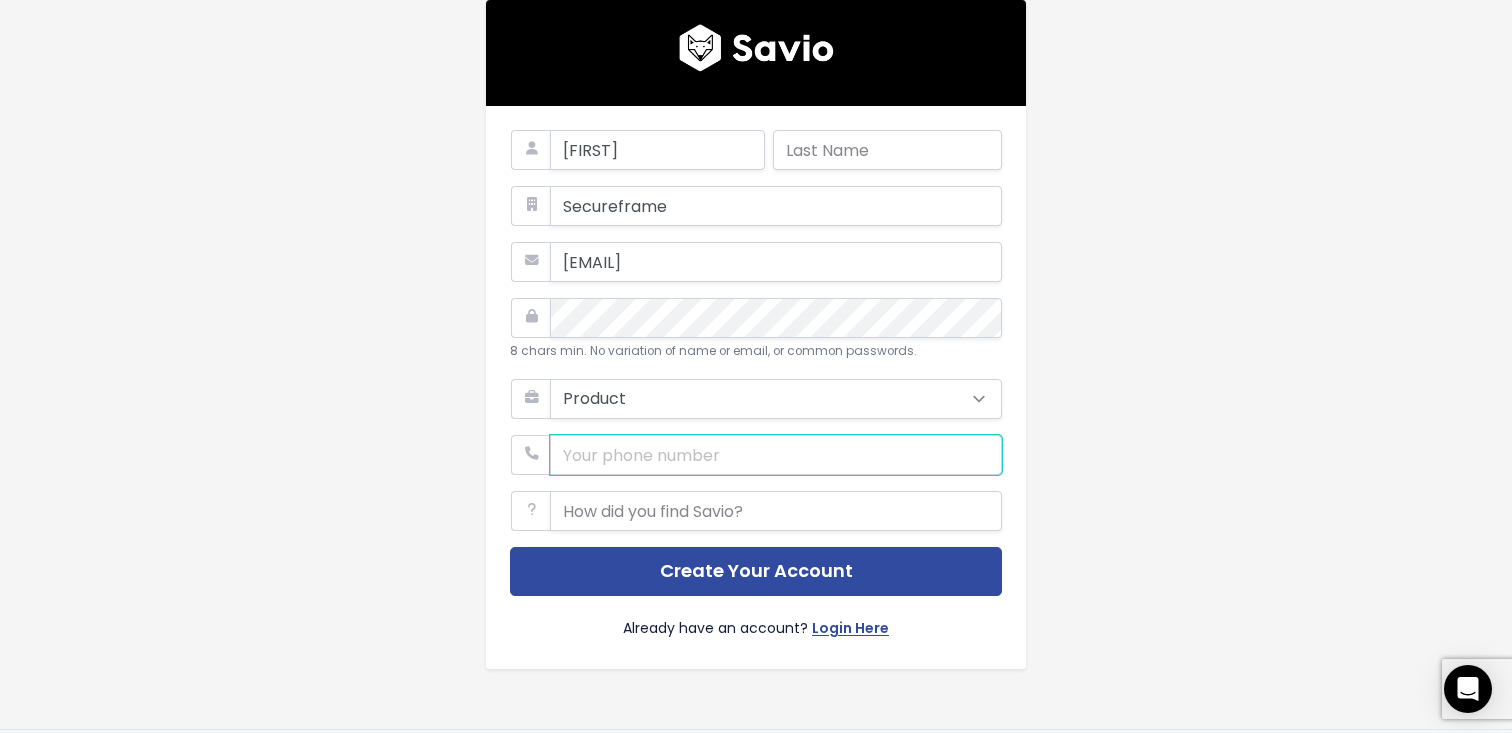 click at bounding box center [776, 455] 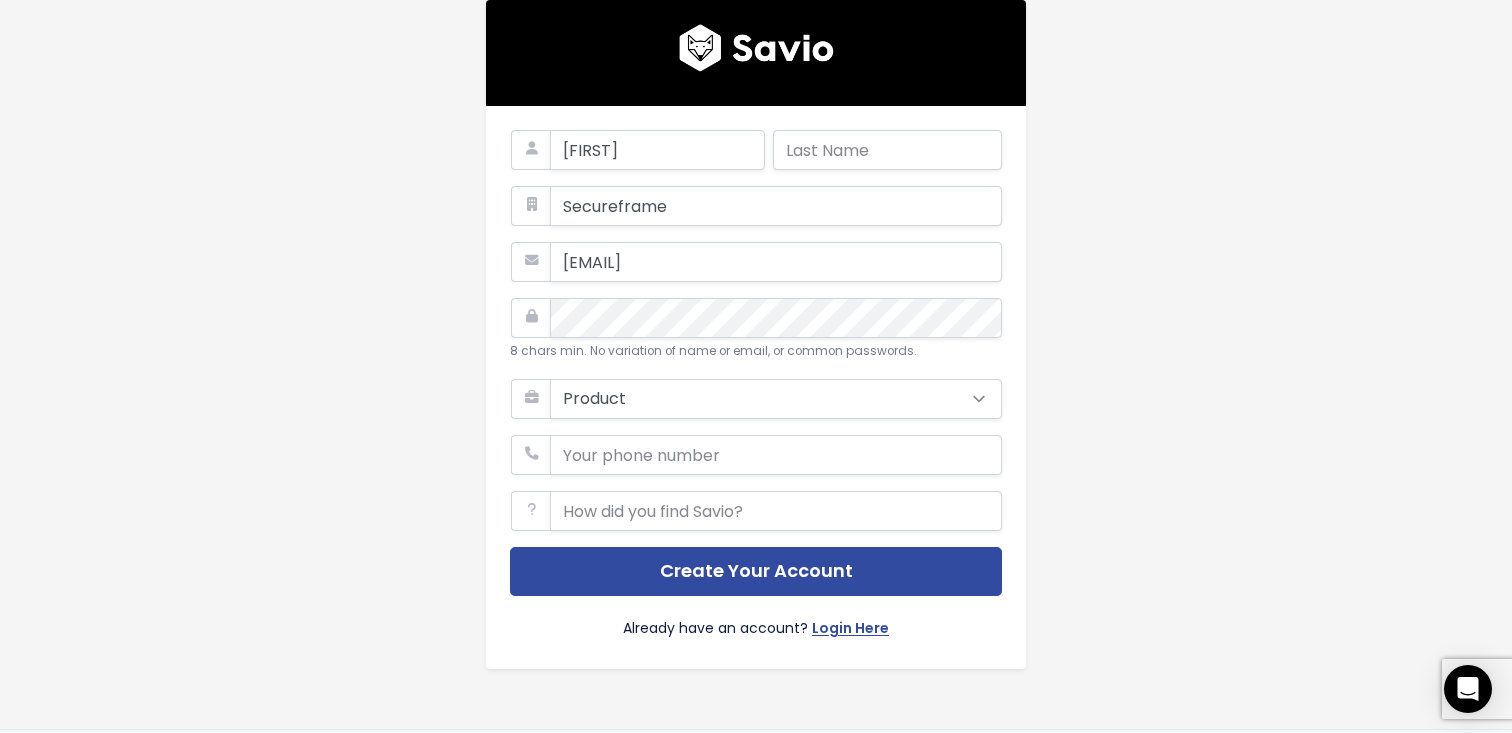 click on "Jacob
Secureframe
jacobmcr@secureframe.com
8 chars min. No variation of name or email, or common passwords.
What team are you on?
Support
Product
Sales
Customer Success
Marketing
Other" at bounding box center [756, 387] 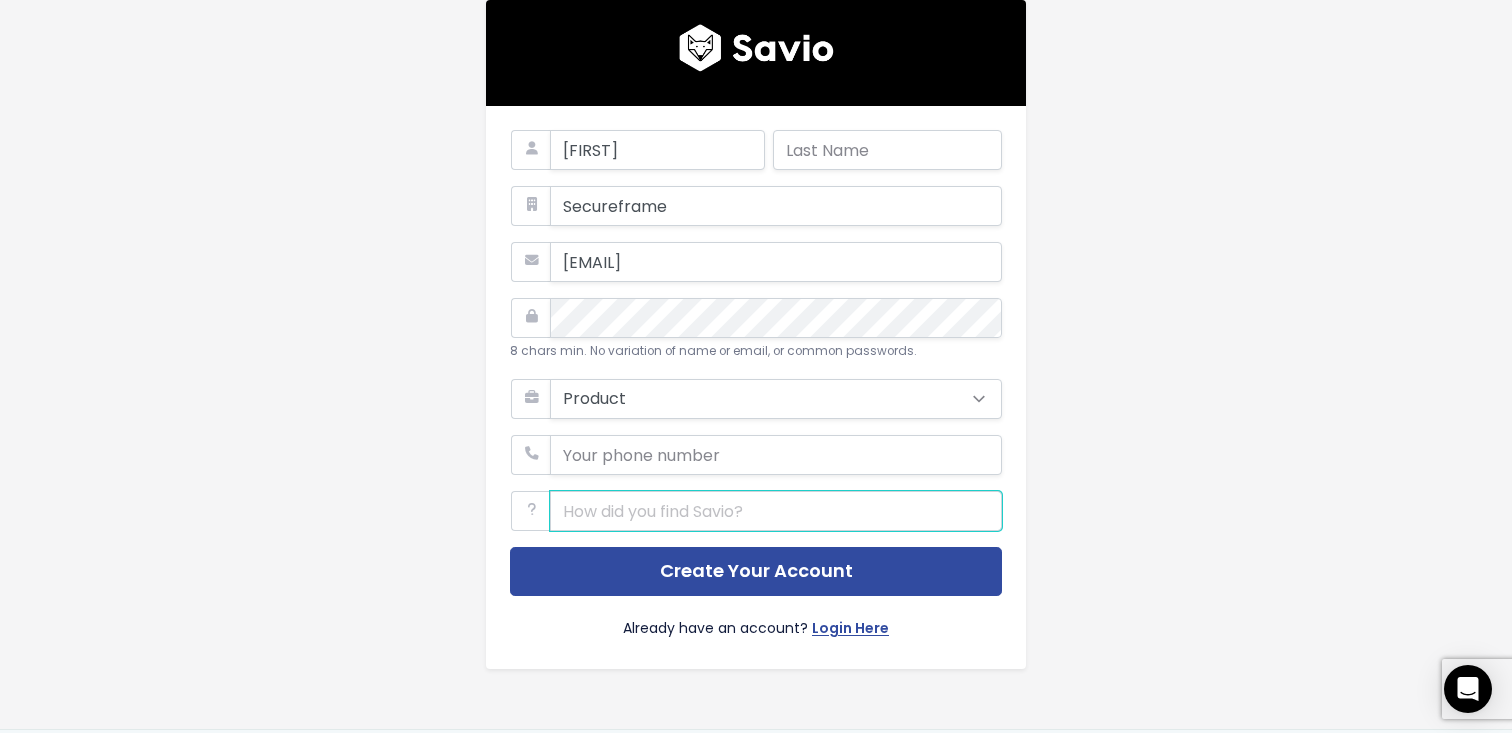 click at bounding box center (776, 511) 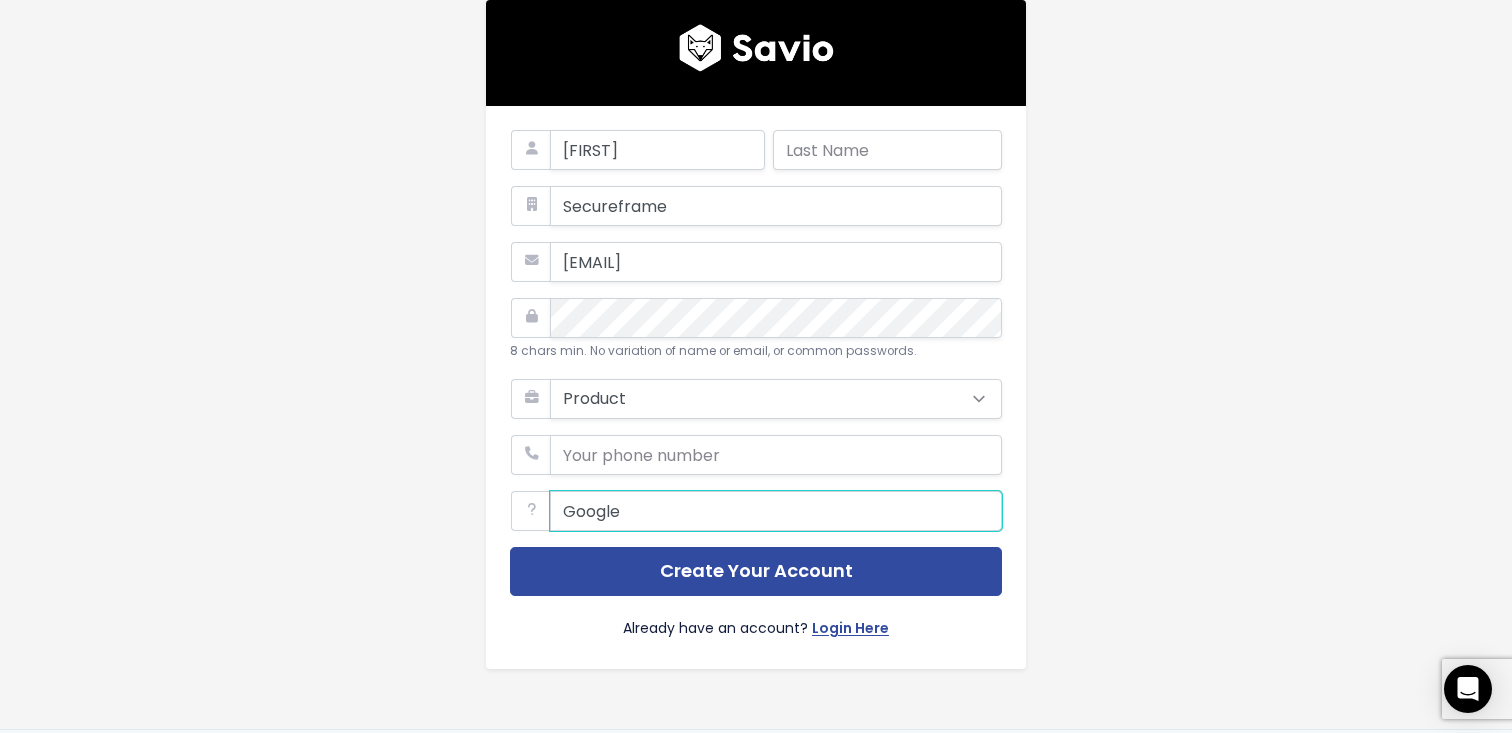 type on "Google" 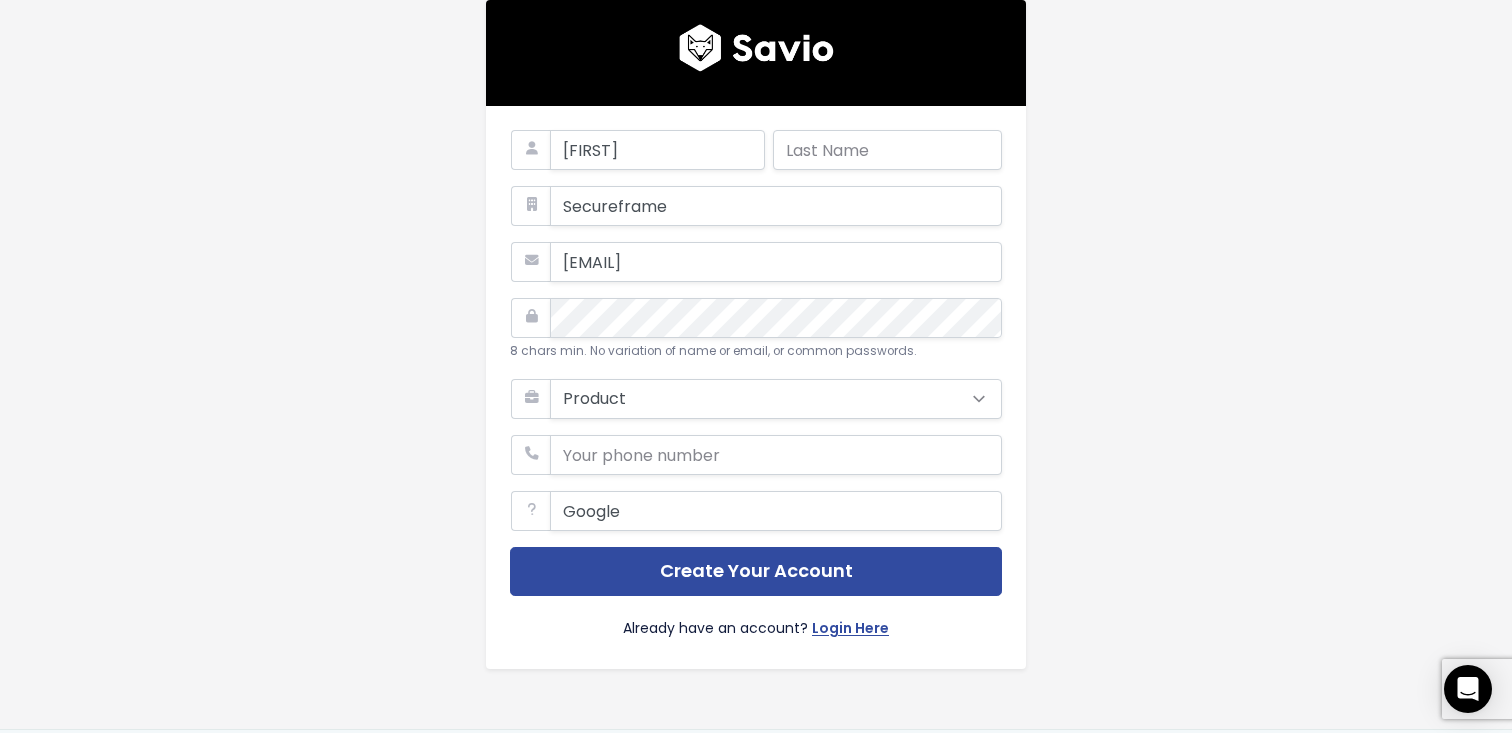 click on "Already have an account?  Login Here" at bounding box center (756, 620) 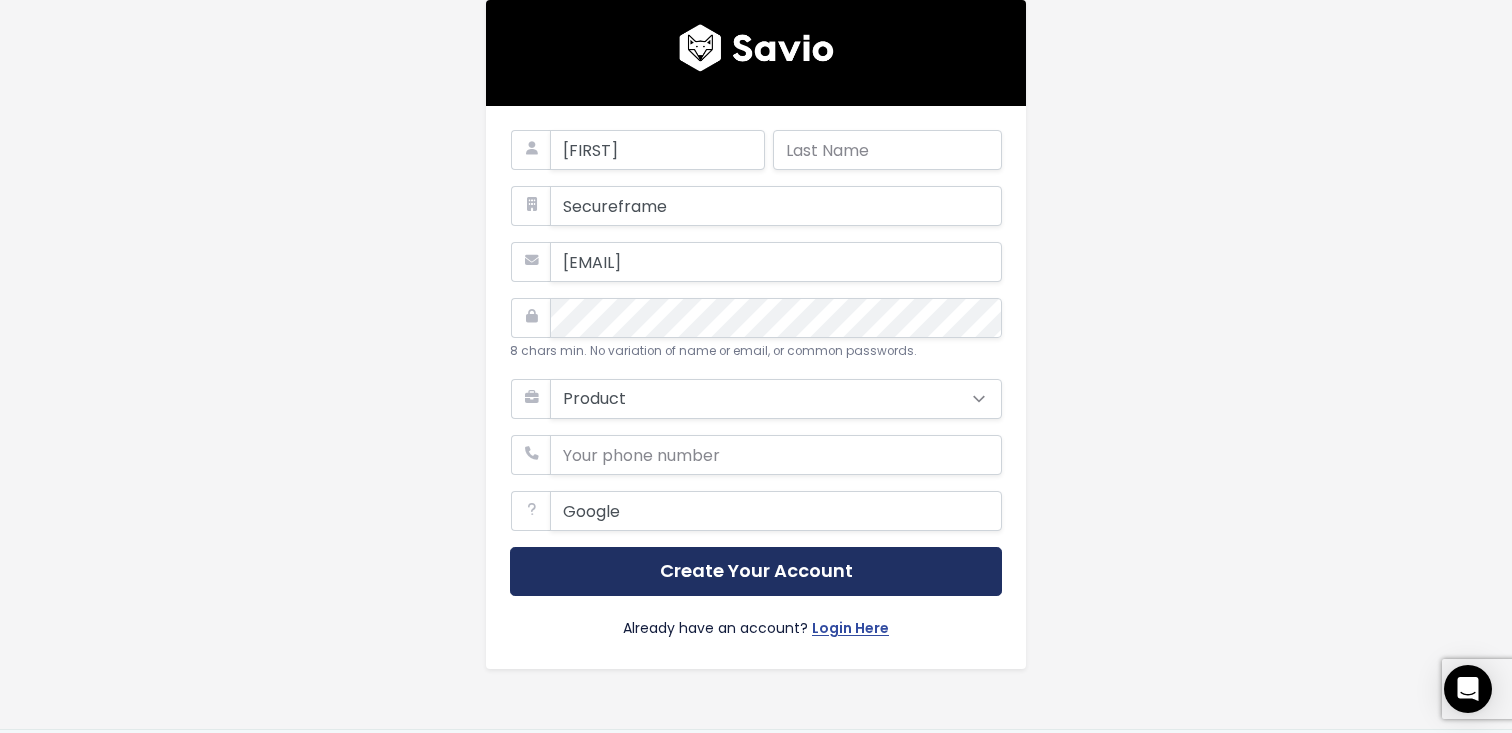 click on "Create Your Account" at bounding box center [756, 571] 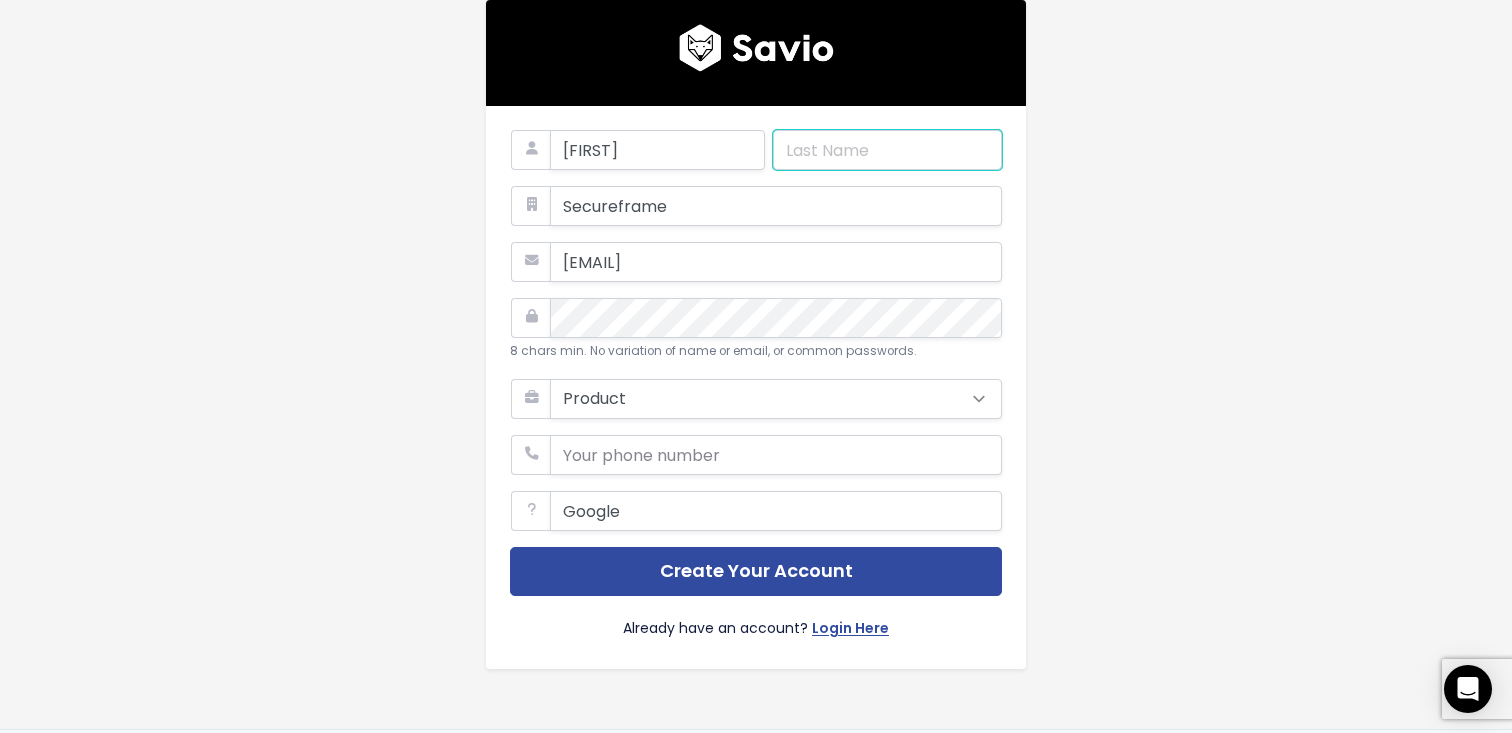 click at bounding box center [887, 150] 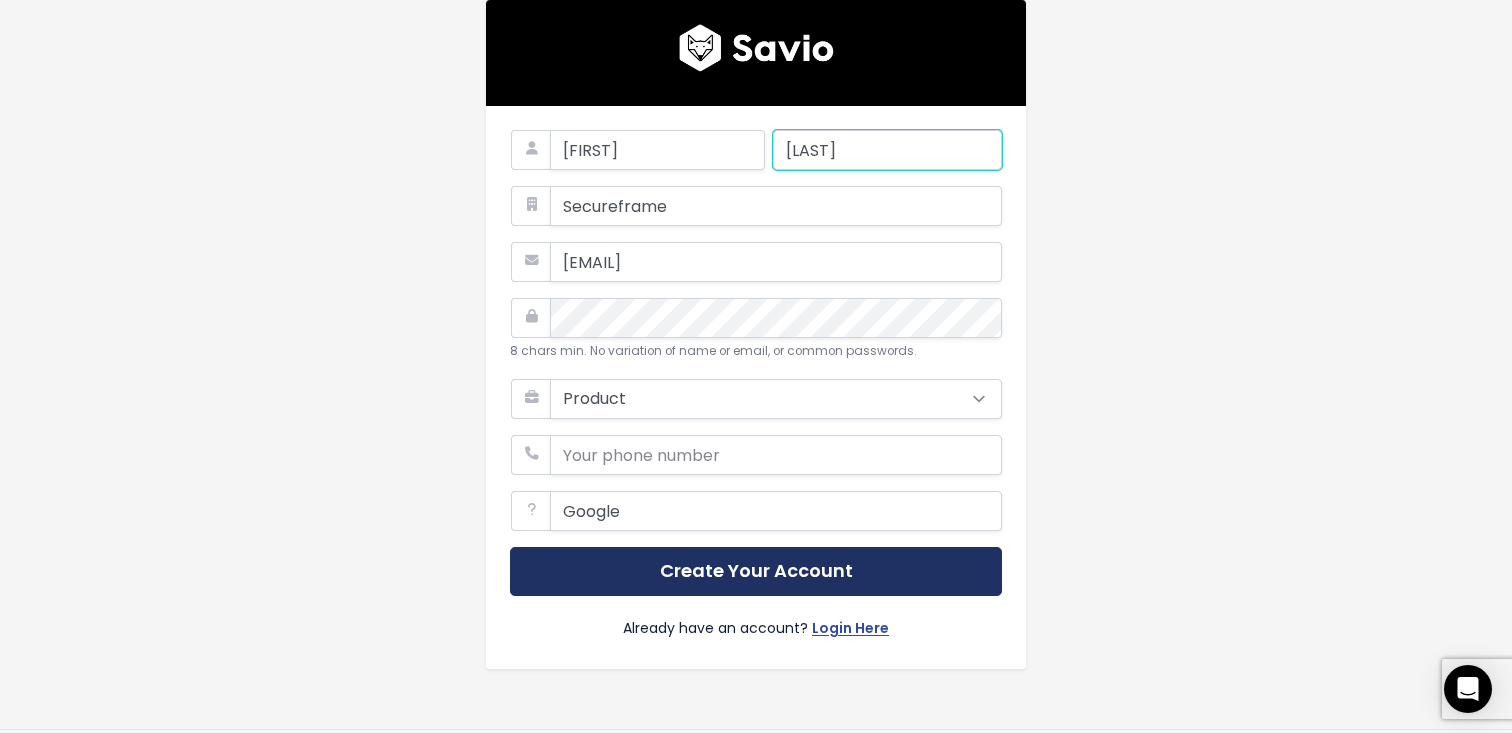 type on "McReynolds" 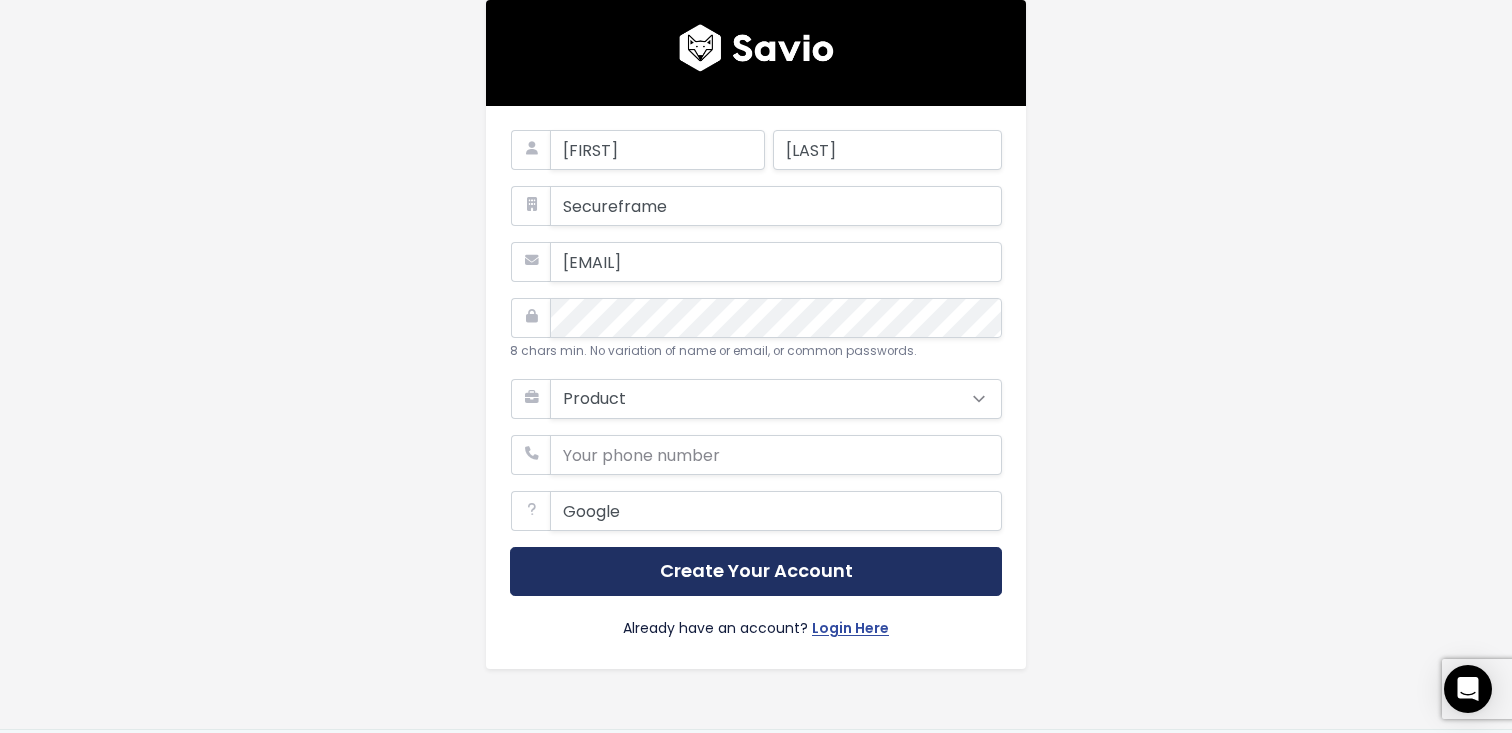 click on "Create Your Account" at bounding box center (756, 571) 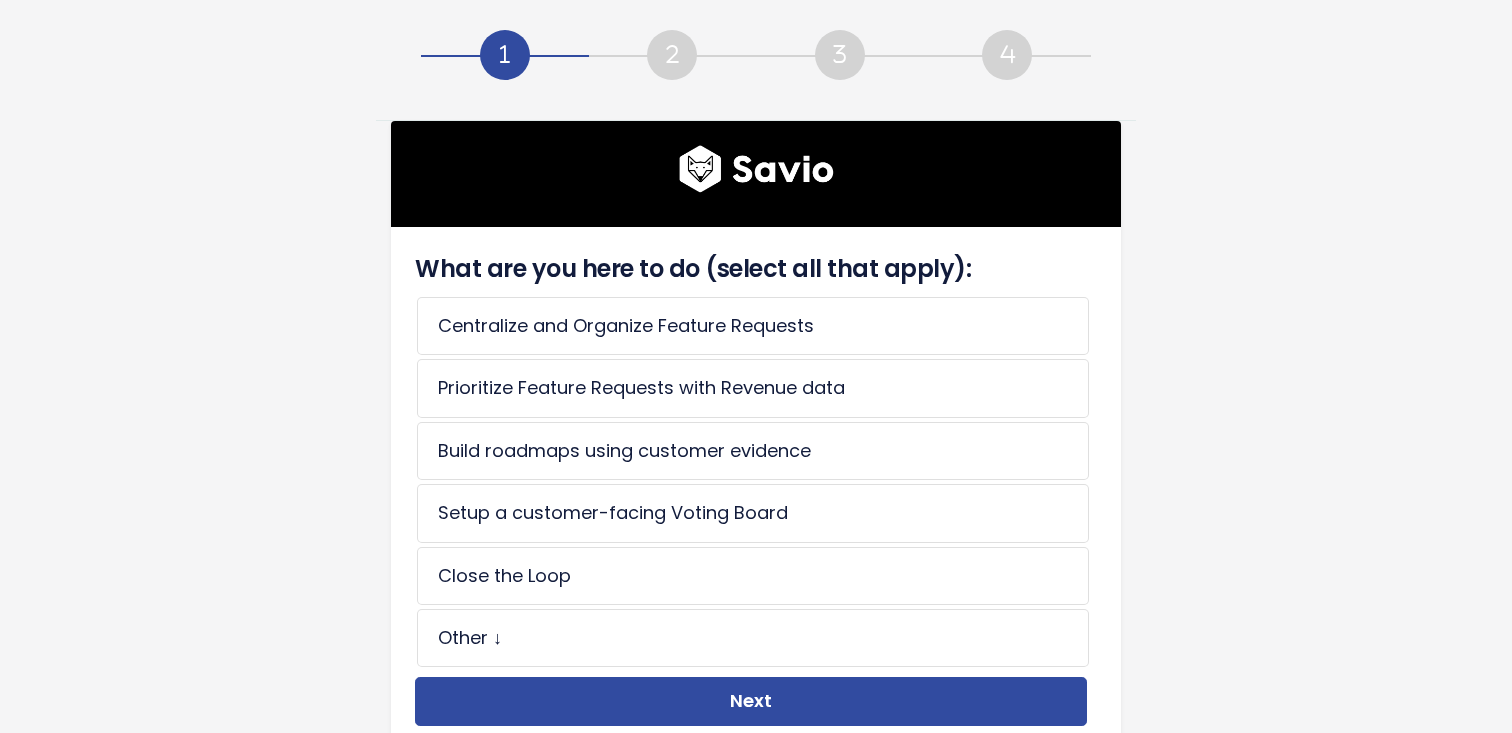 scroll, scrollTop: 0, scrollLeft: 0, axis: both 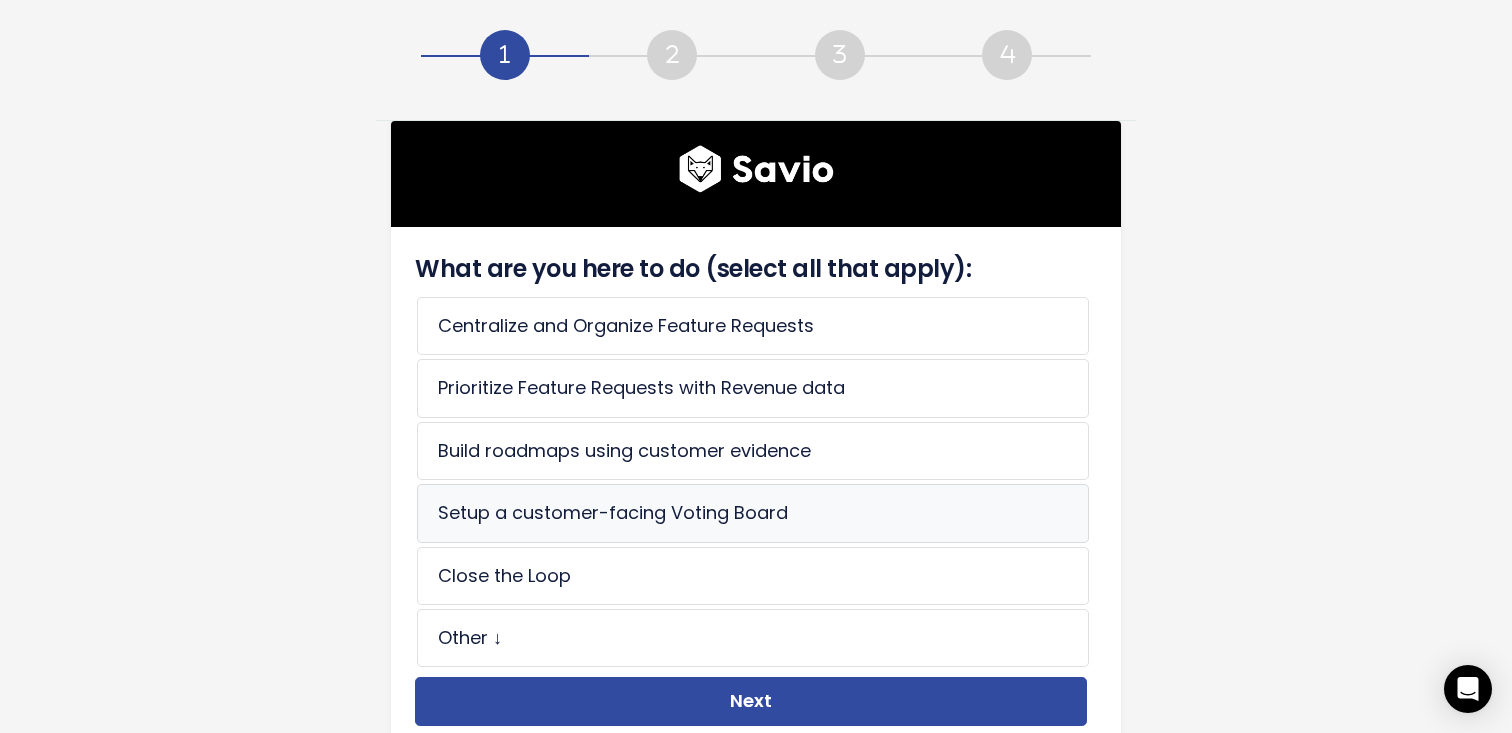click on "Setup a customer-facing Voting Board" at bounding box center (753, 513) 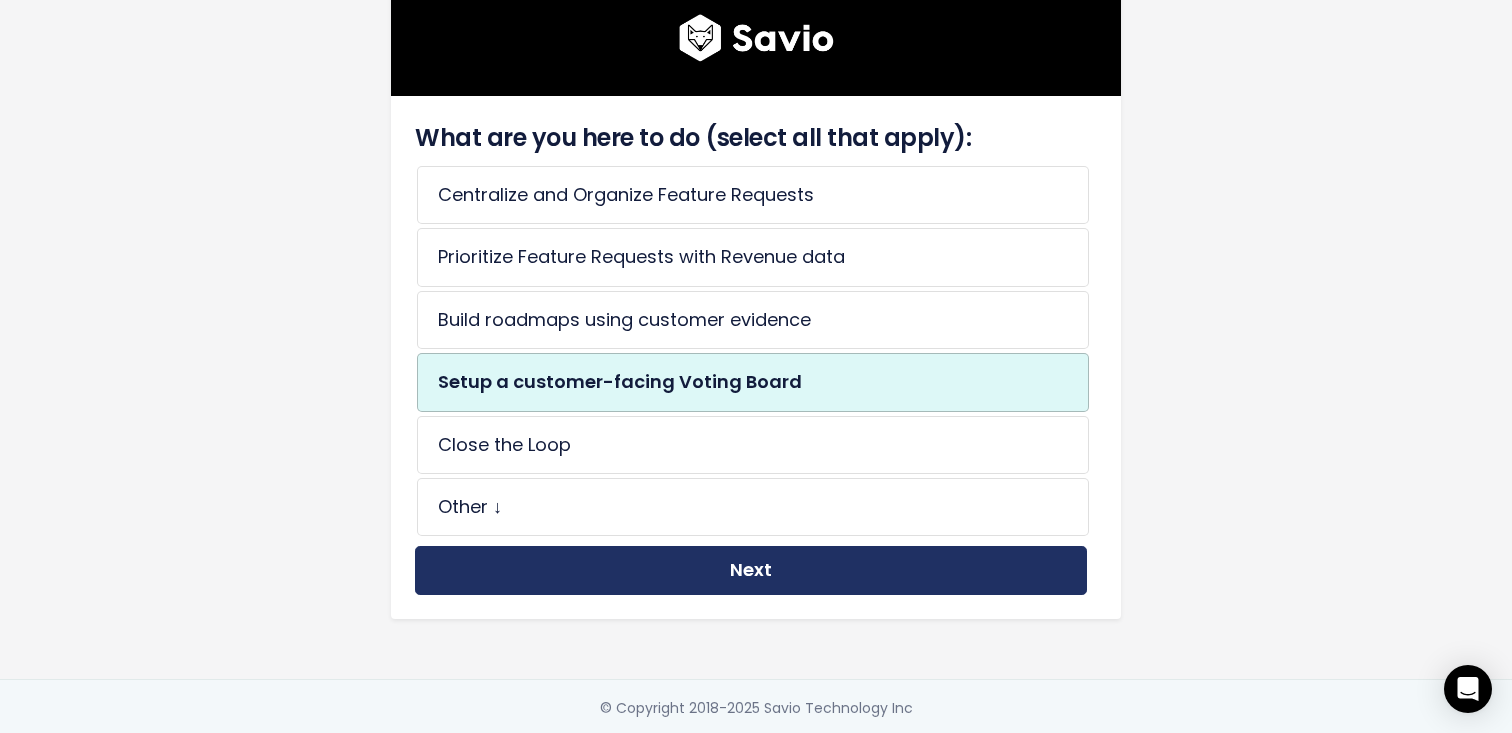 scroll, scrollTop: 135, scrollLeft: 0, axis: vertical 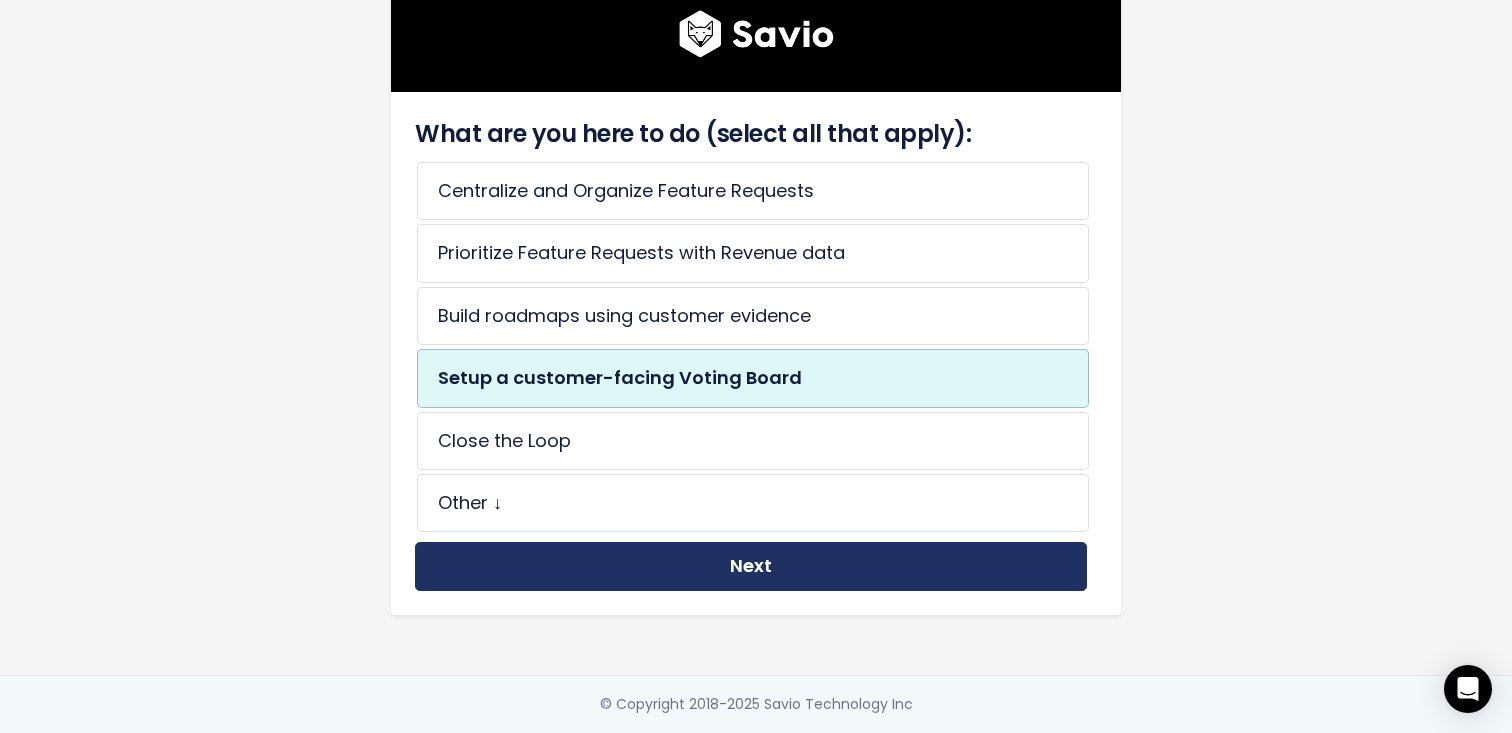 click on "Next" at bounding box center [751, 566] 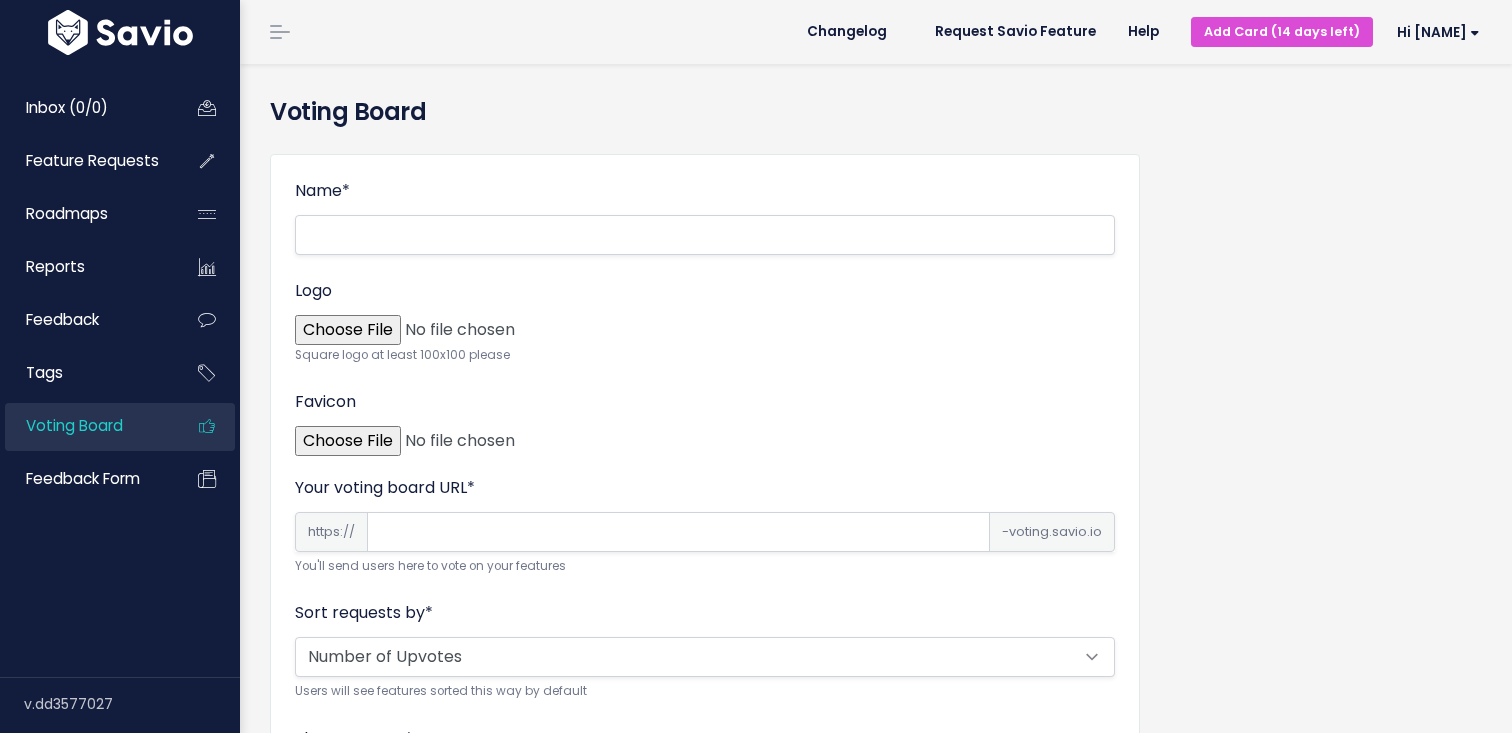 scroll, scrollTop: 0, scrollLeft: 0, axis: both 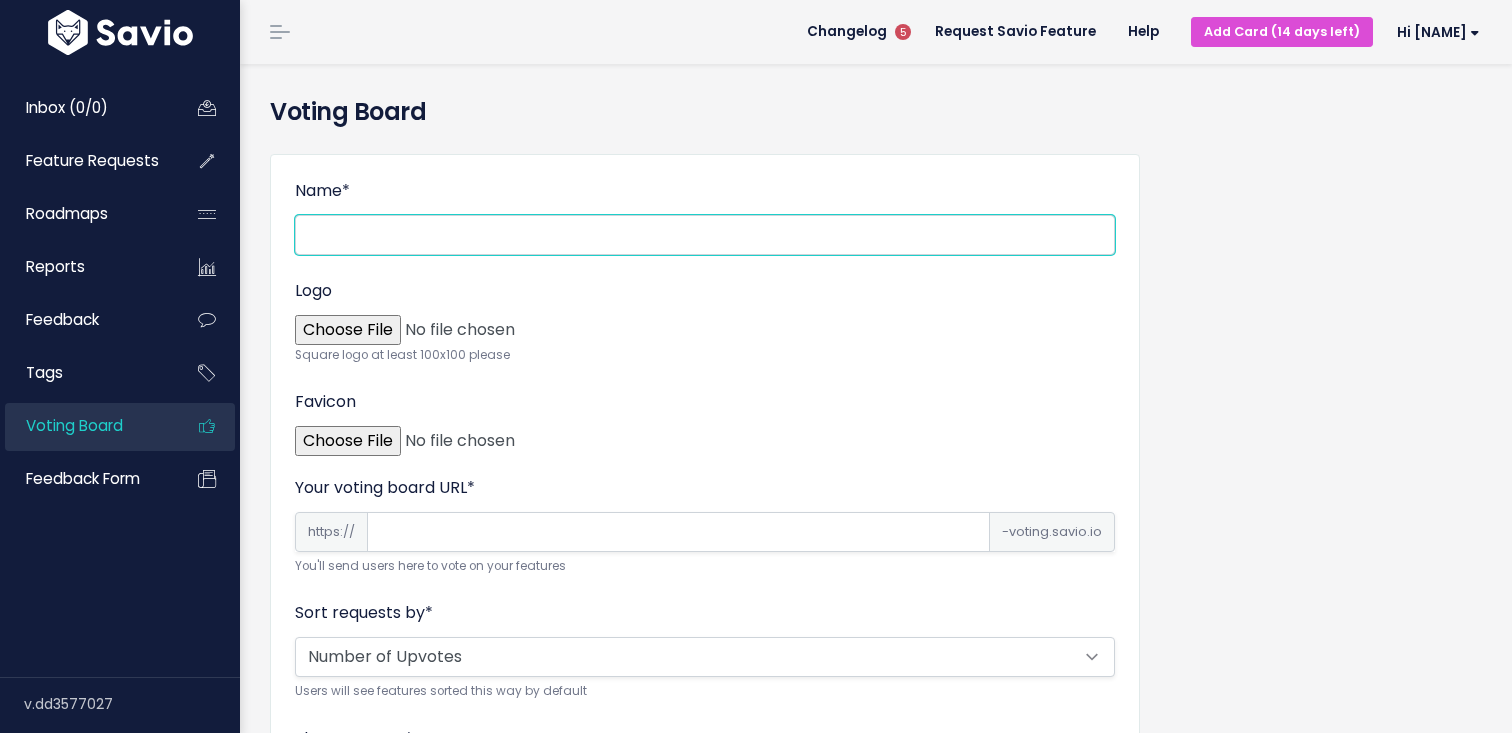 click on "Name *" at bounding box center (705, 235) 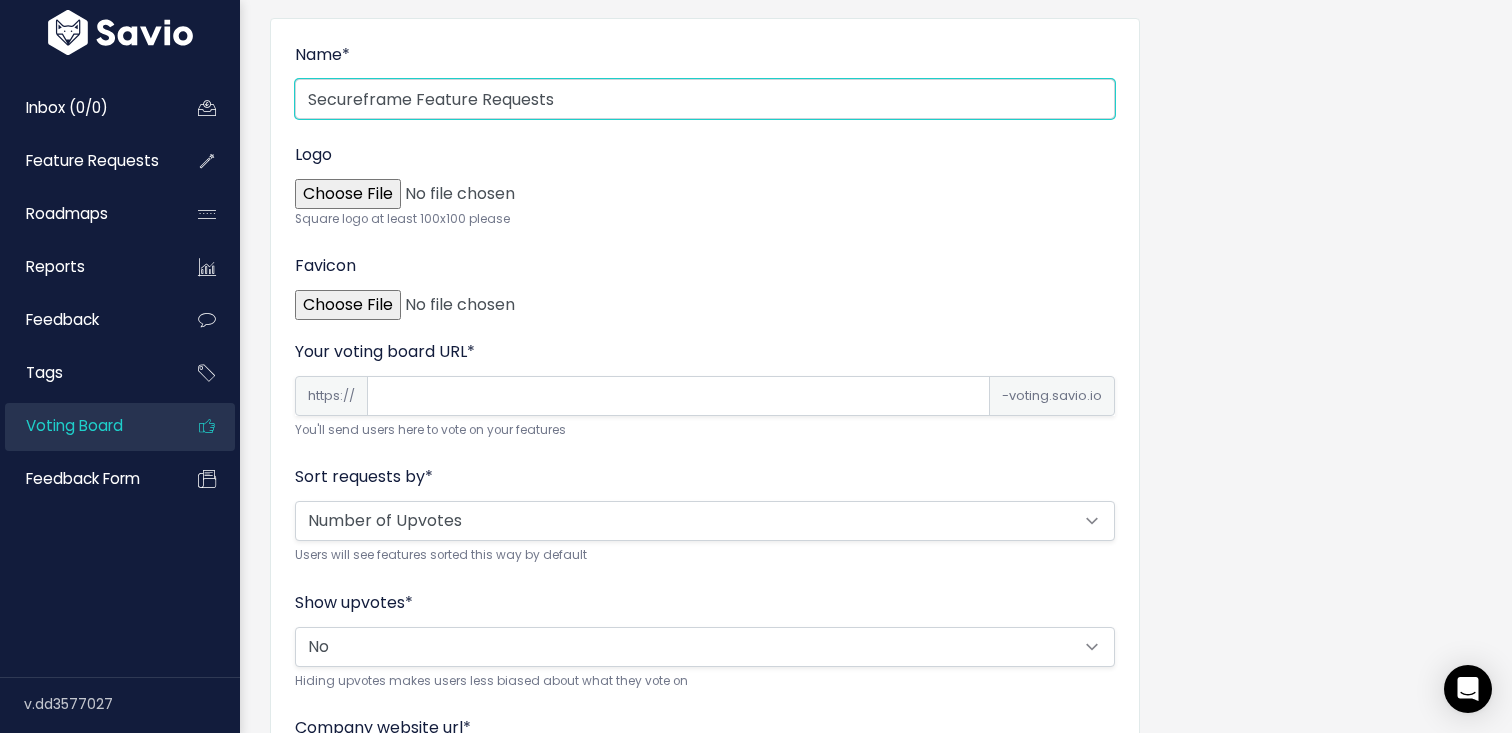 scroll, scrollTop: 141, scrollLeft: 0, axis: vertical 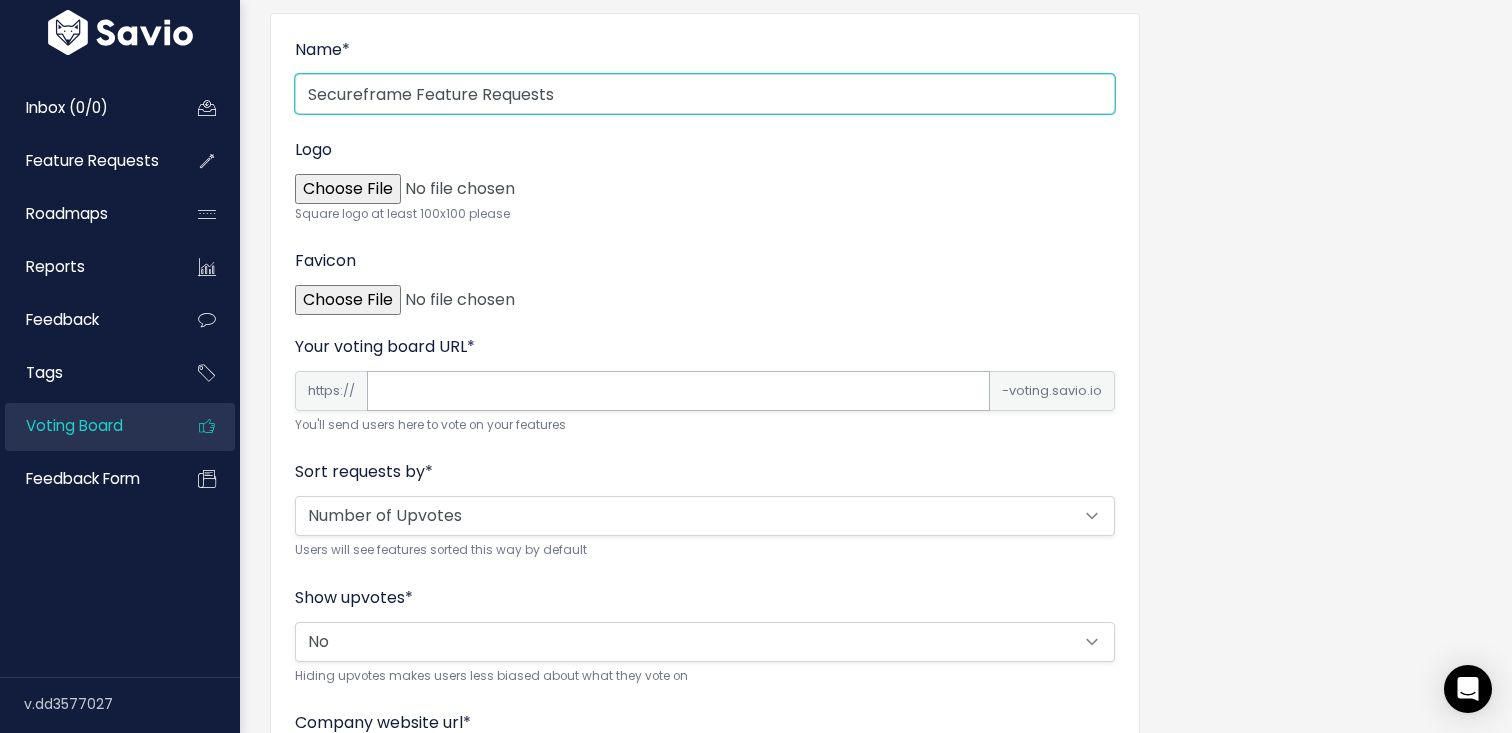 type on "Secureframe Feature Requests" 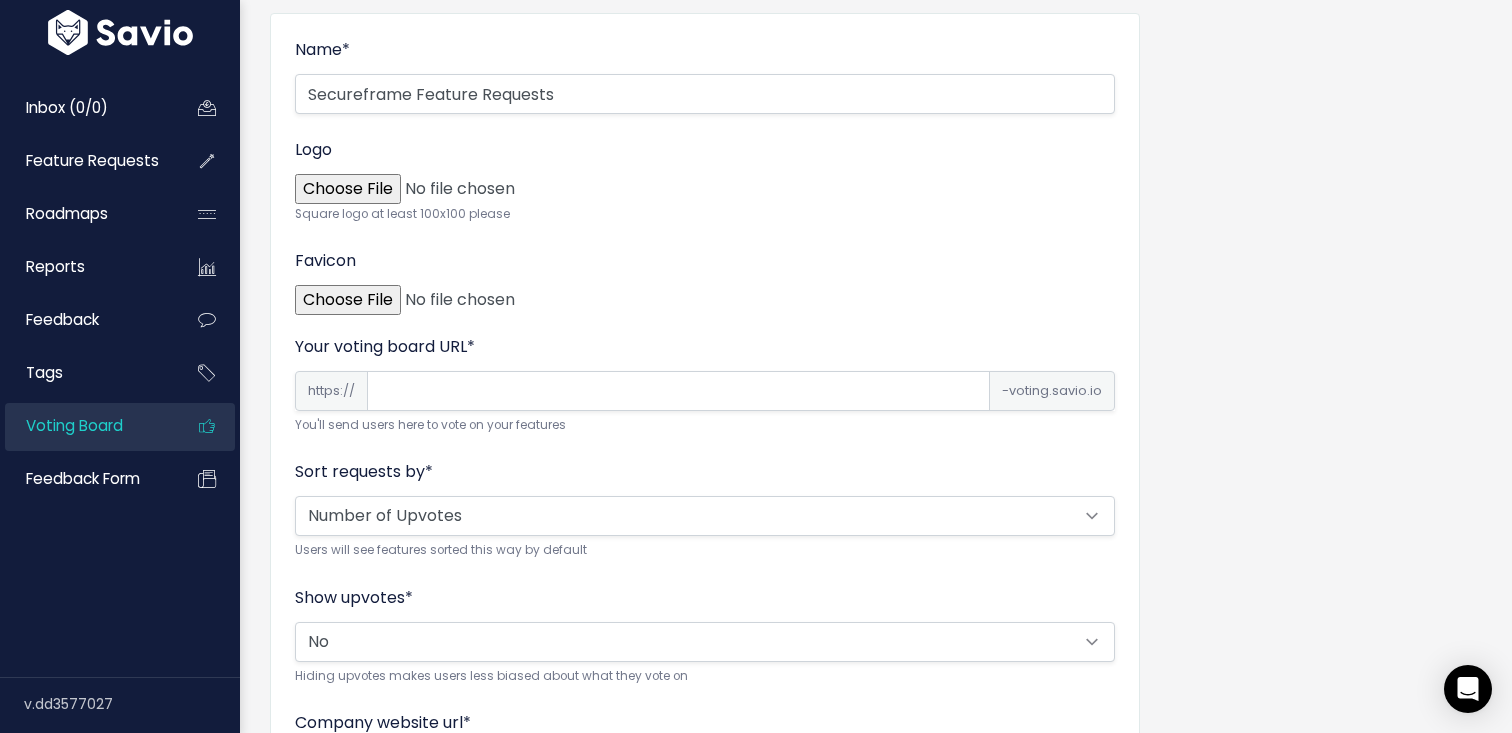 click on "Your voting board URL *" at bounding box center (678, 391) 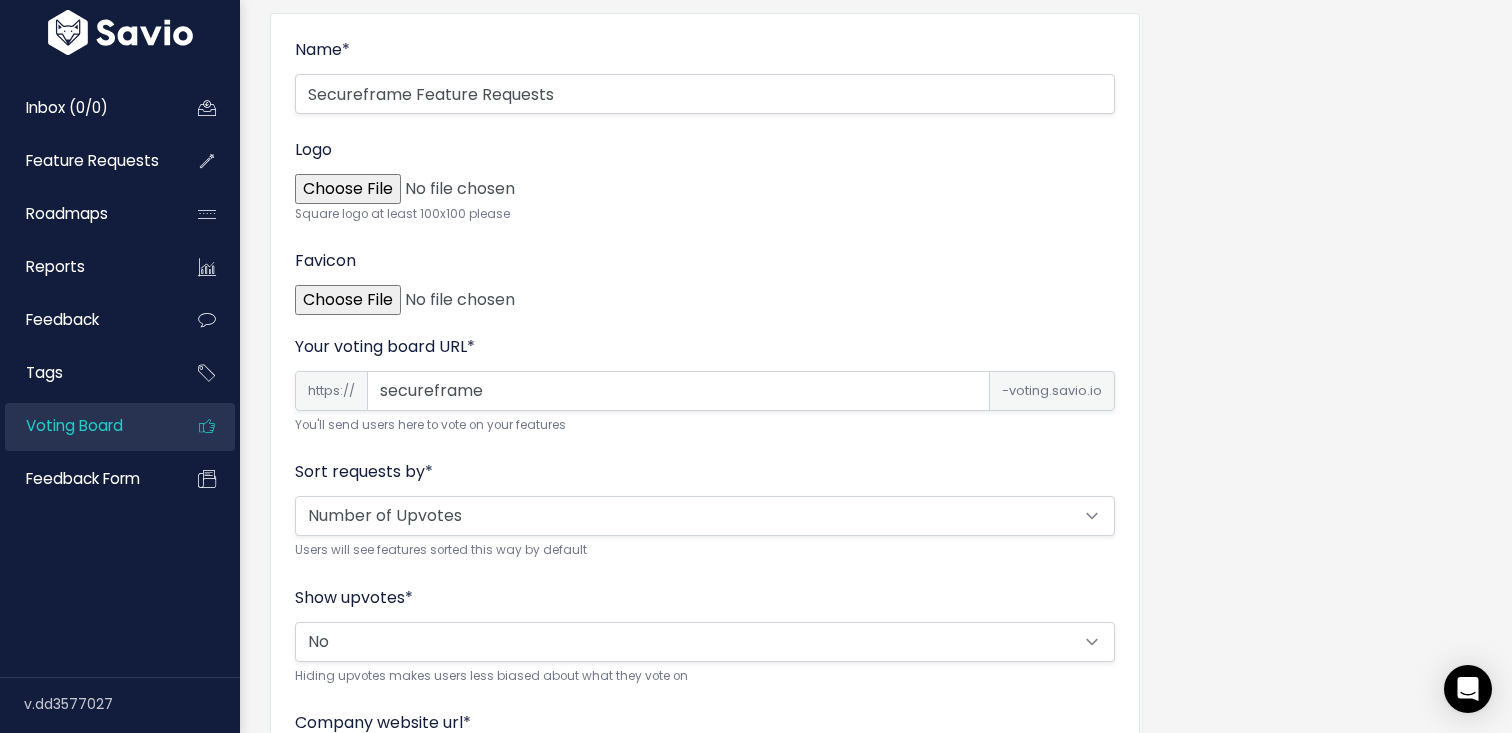 type on "secureframe" 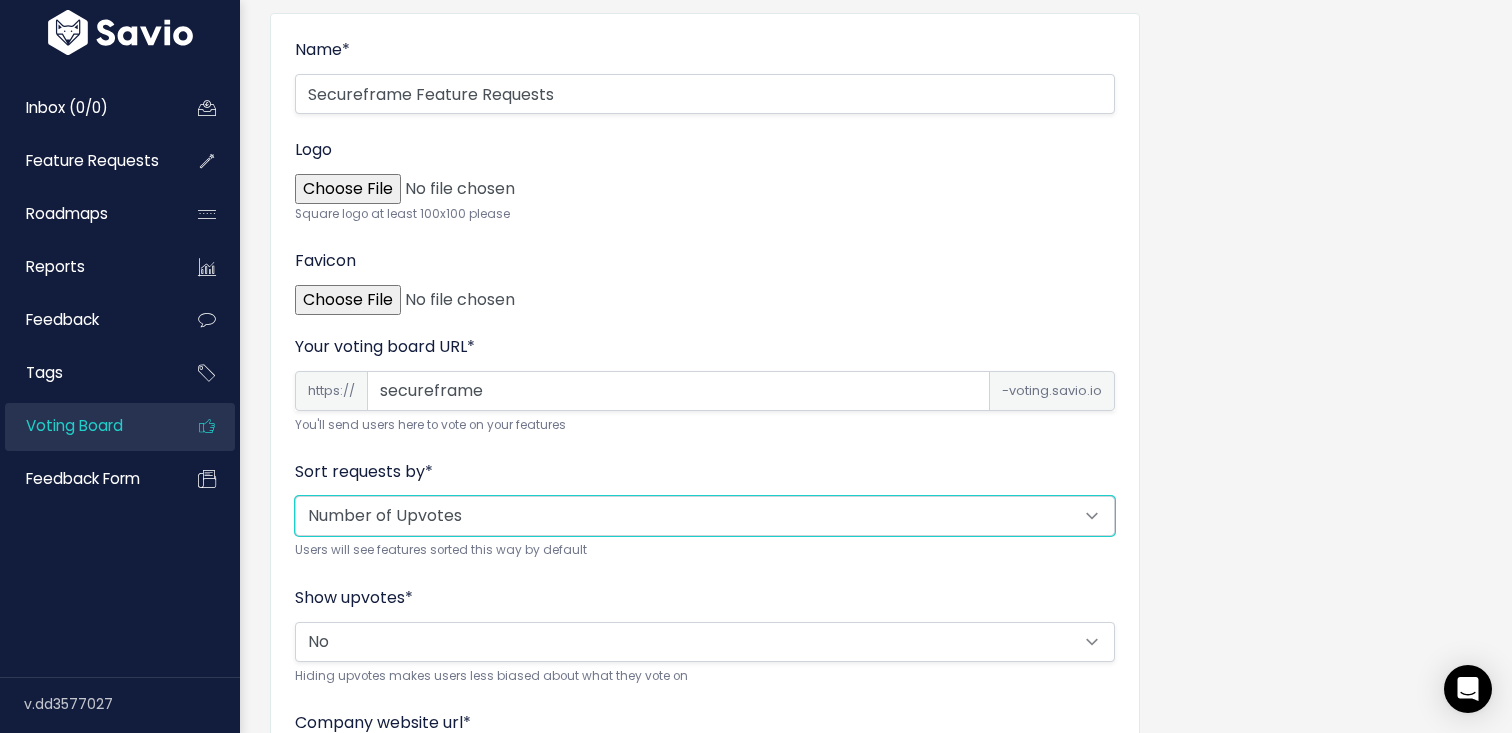 click on "Alphabetical
Random
Number of Upvotes" at bounding box center [705, 516] 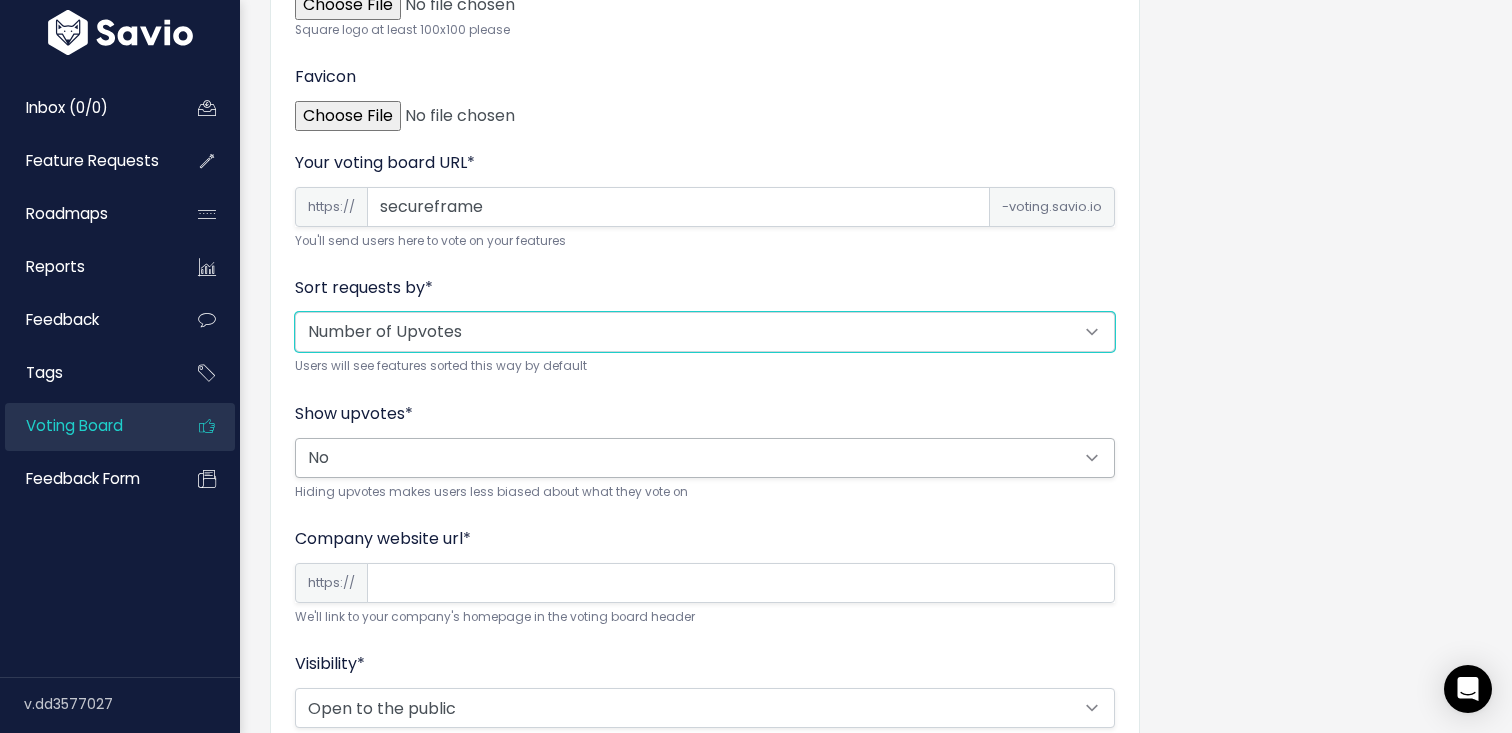 scroll, scrollTop: 328, scrollLeft: 0, axis: vertical 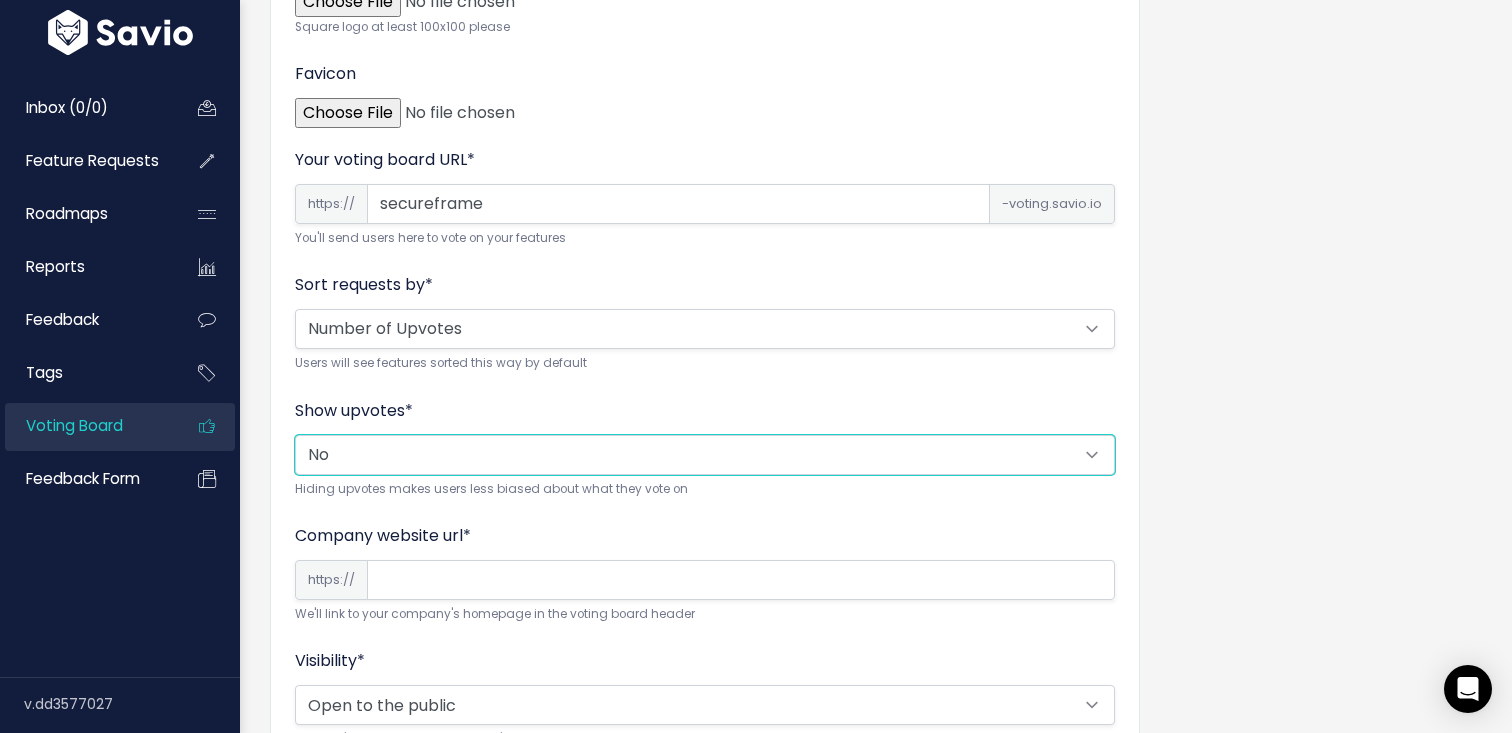 click on "Yes
No" at bounding box center [705, 455] 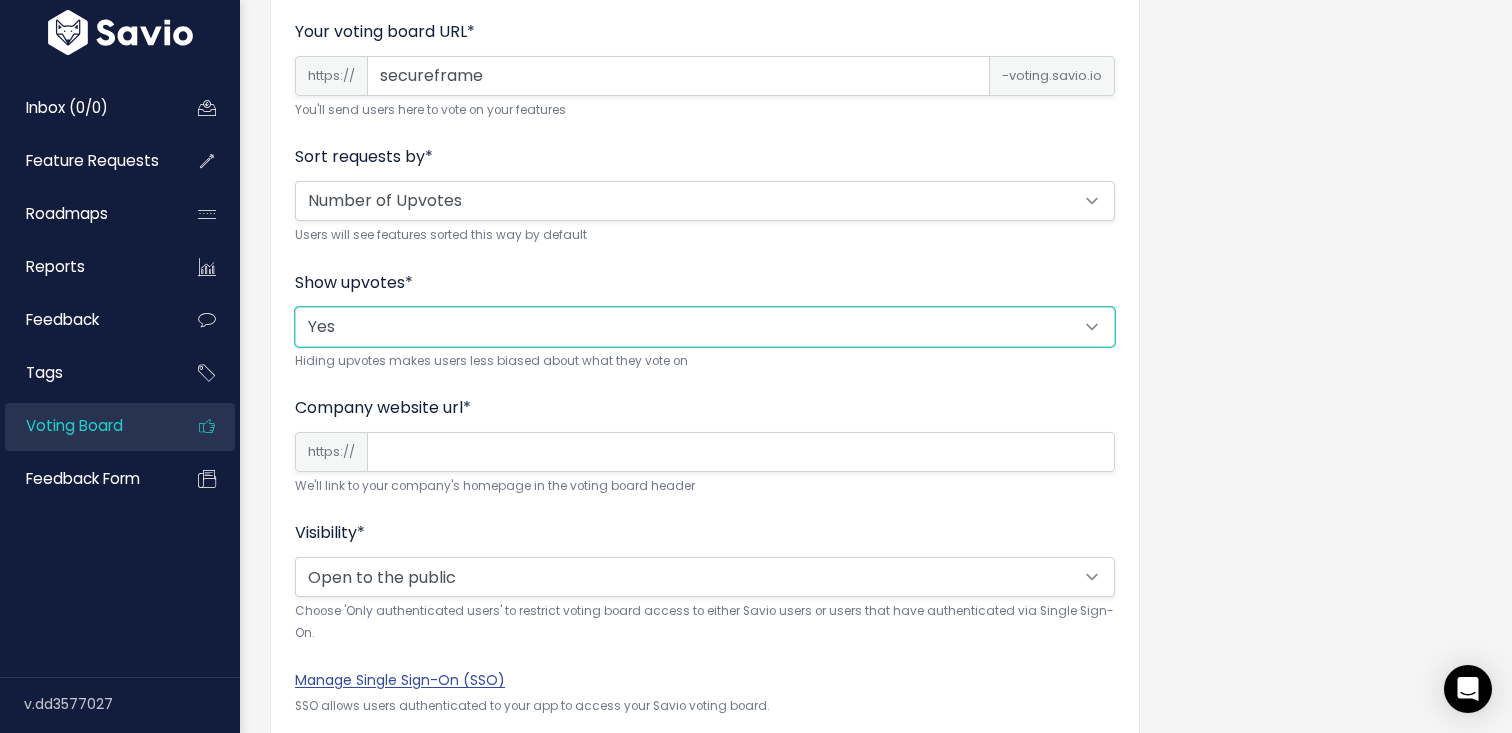 scroll, scrollTop: 458, scrollLeft: 0, axis: vertical 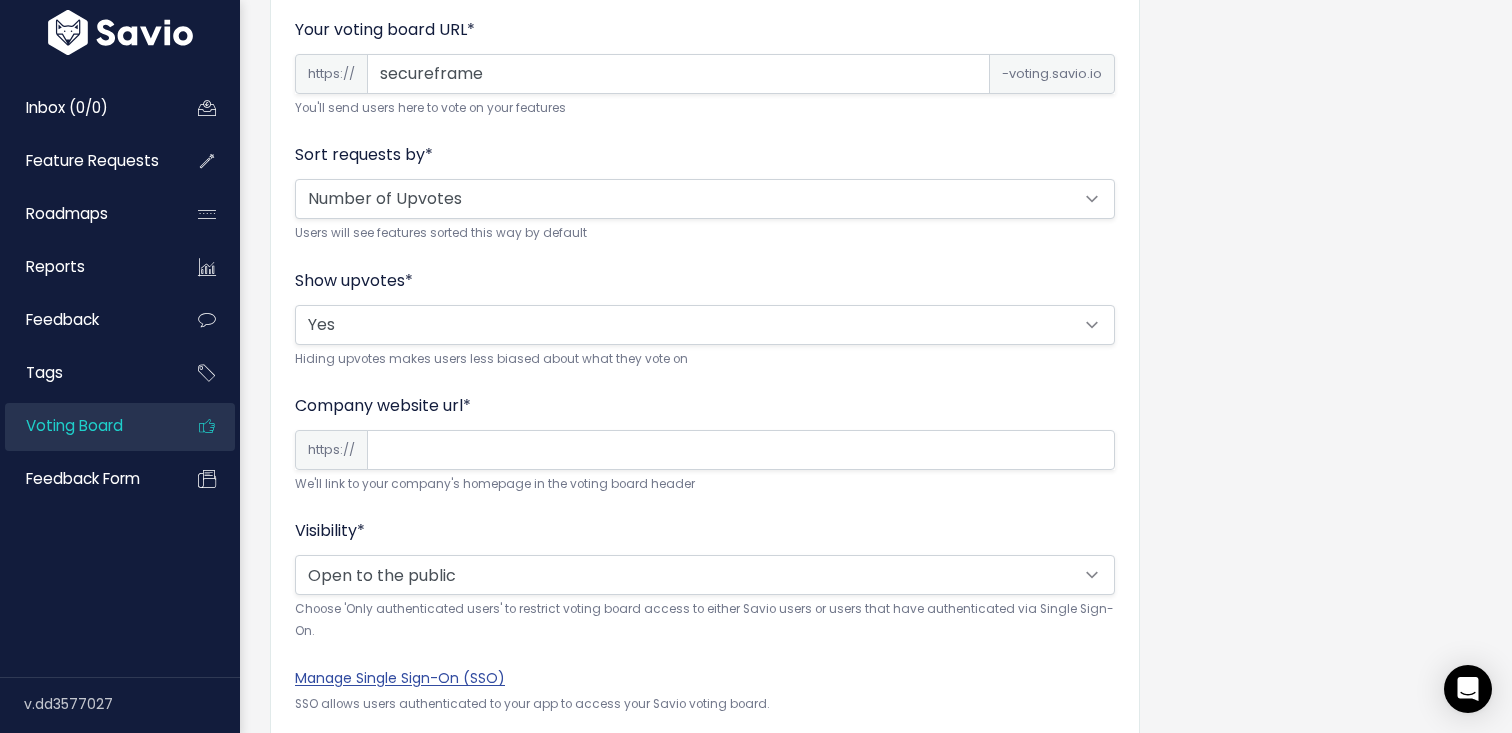 click on "Company website url *" at bounding box center [741, 450] 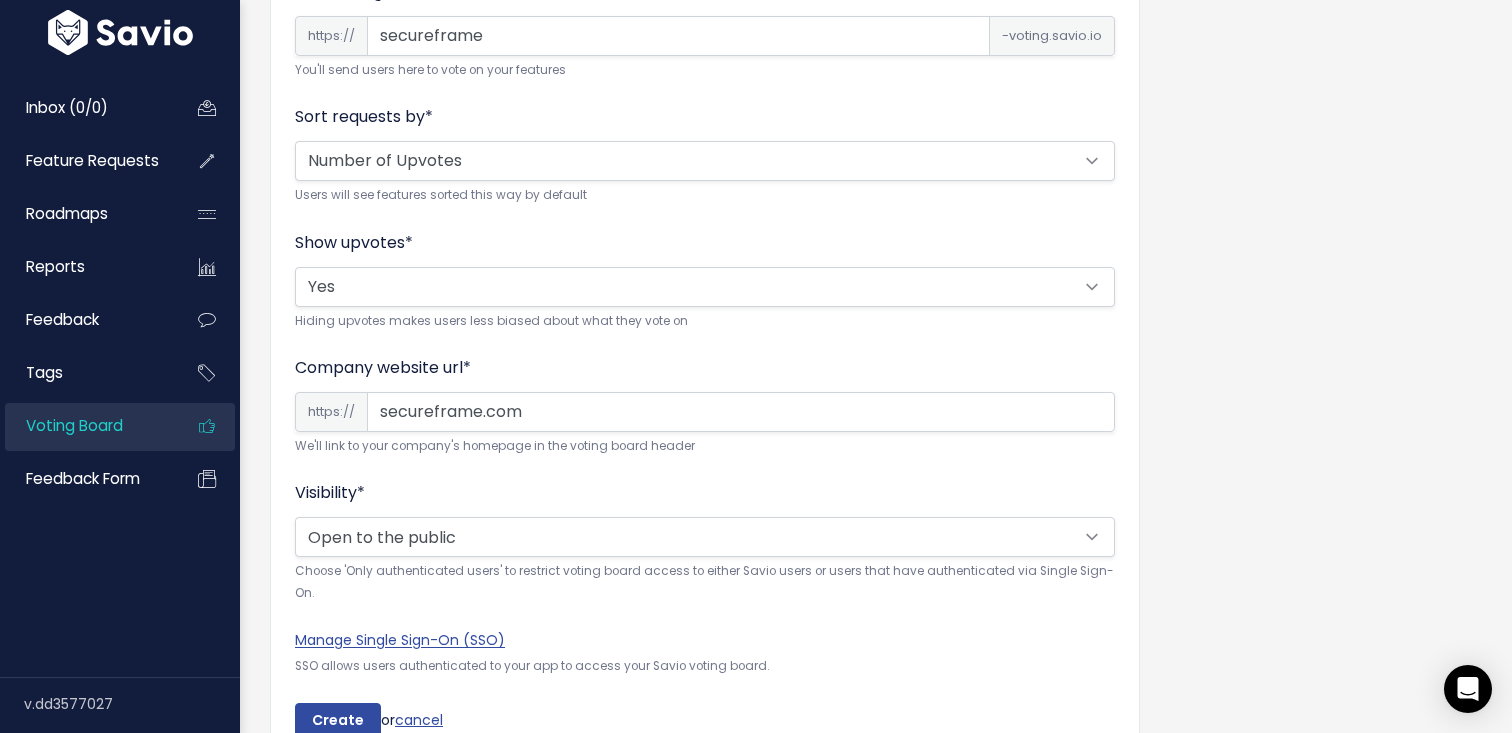 scroll, scrollTop: 520, scrollLeft: 0, axis: vertical 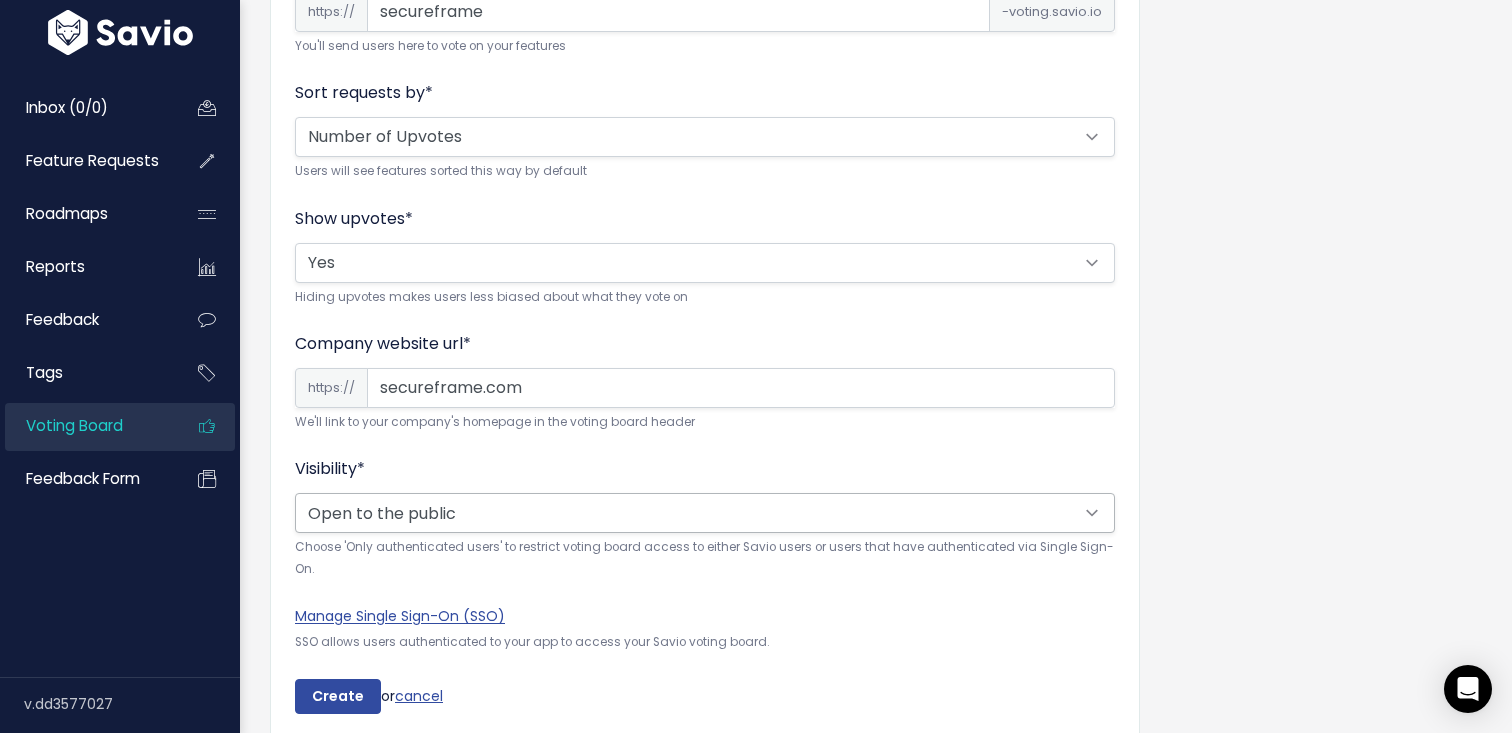 type on "secureframe.com" 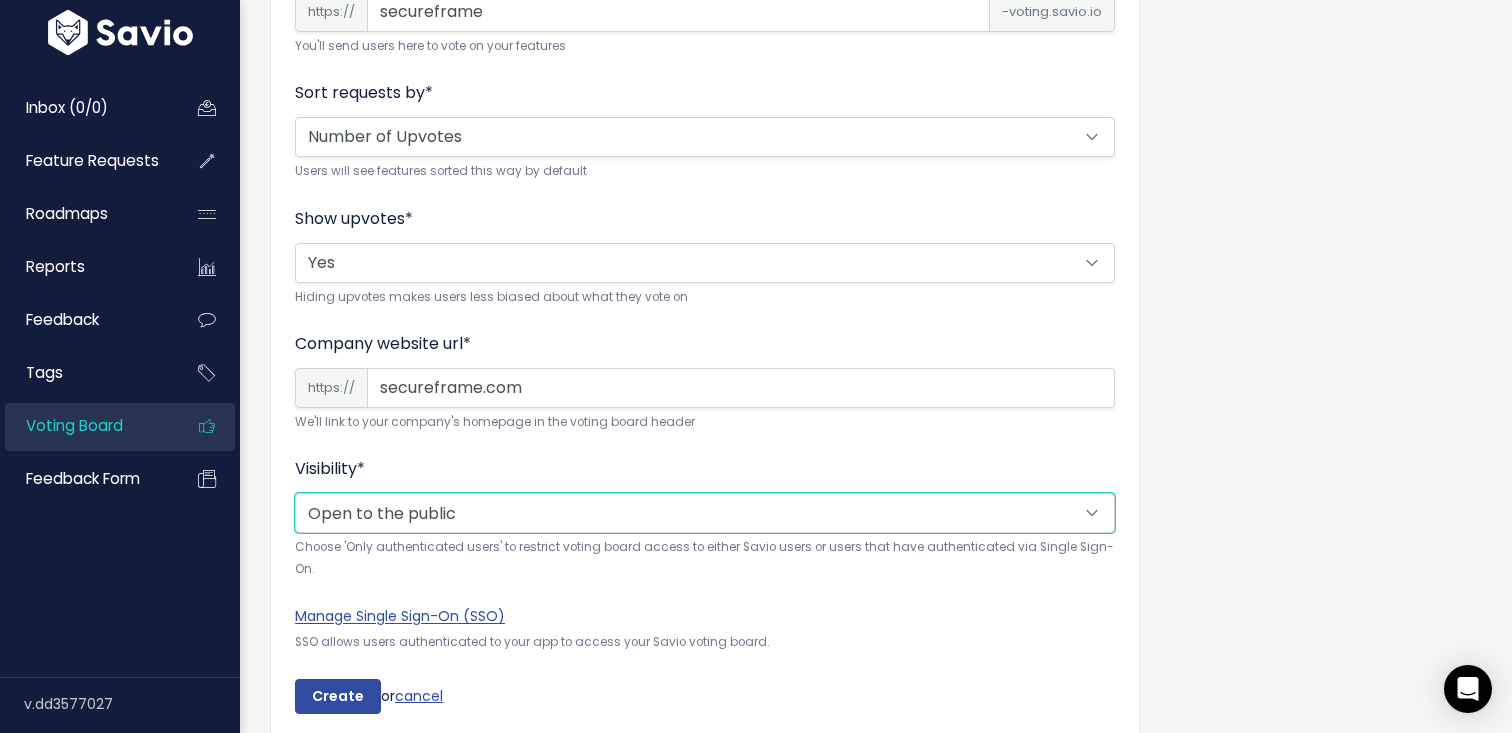 click on "Open to the public
Only authenticated users" at bounding box center (705, 513) 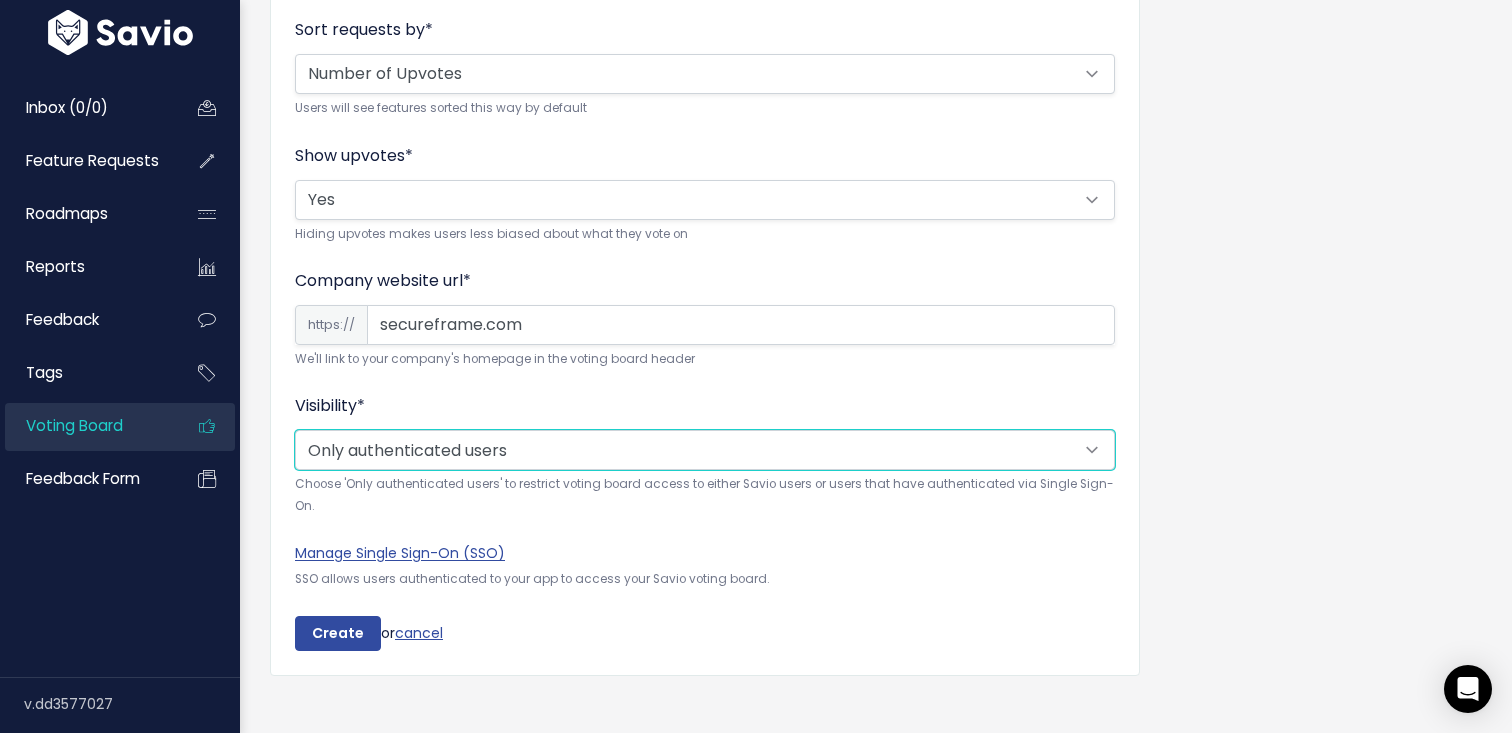 scroll, scrollTop: 604, scrollLeft: 0, axis: vertical 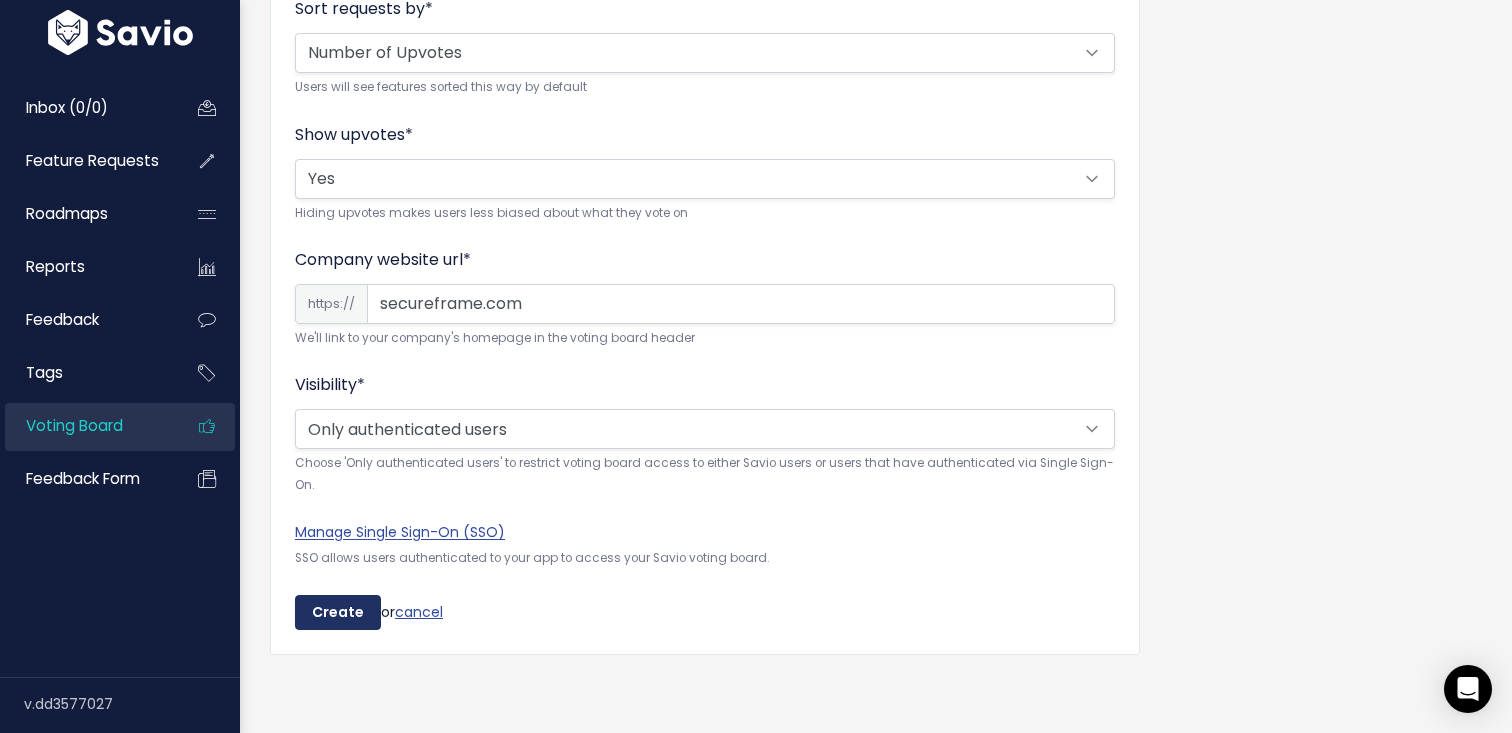 click on "Create" at bounding box center (338, 613) 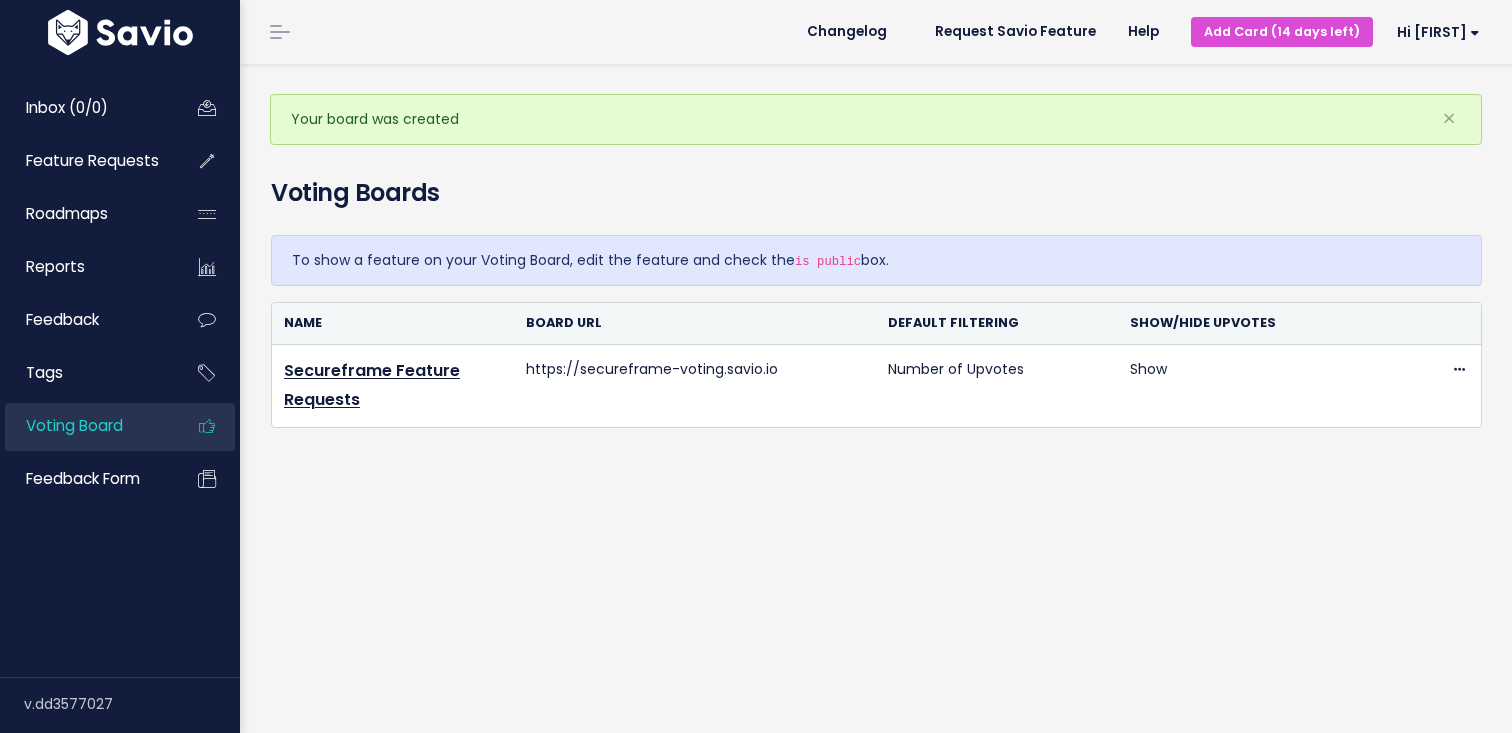 scroll, scrollTop: 0, scrollLeft: 0, axis: both 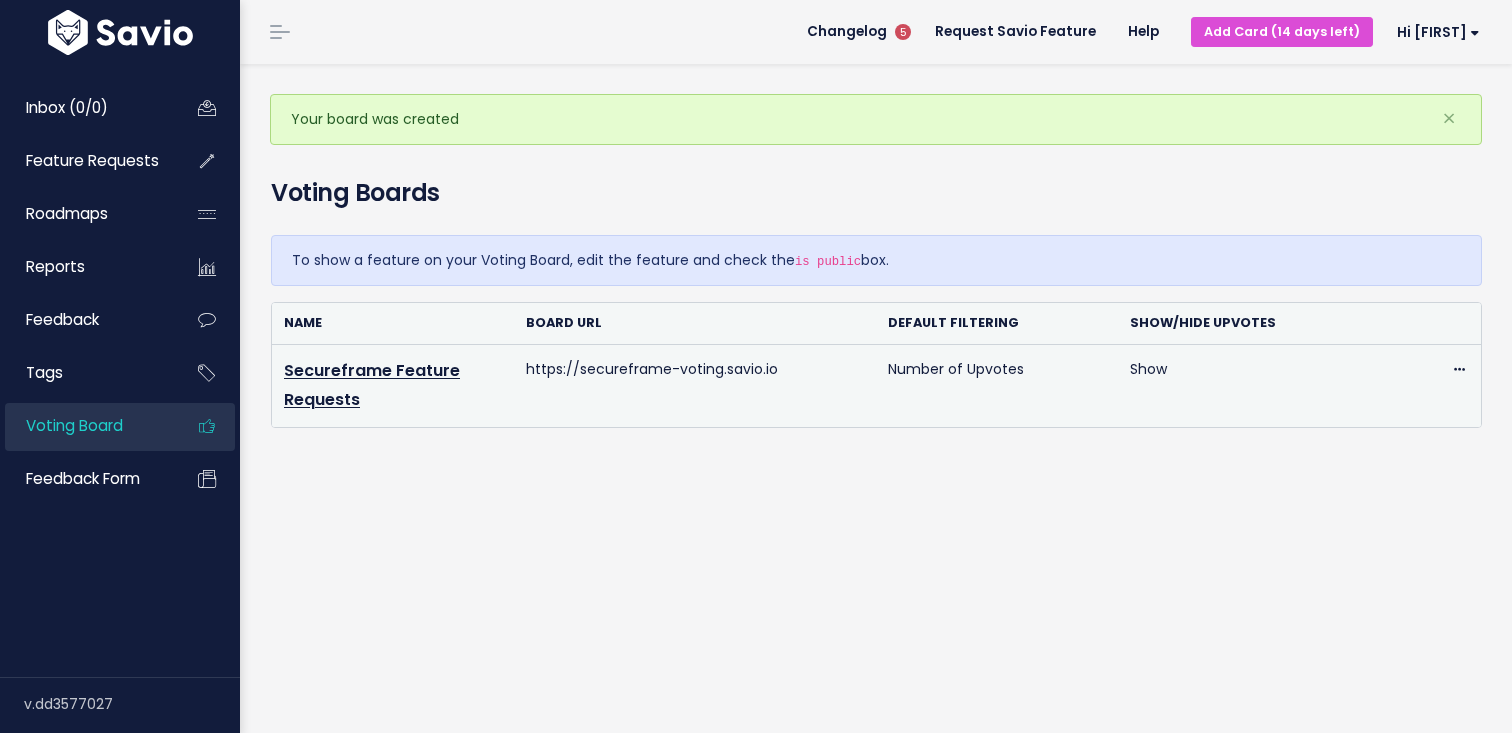 click on "https://secureframe-voting.savio.io" at bounding box center [695, 386] 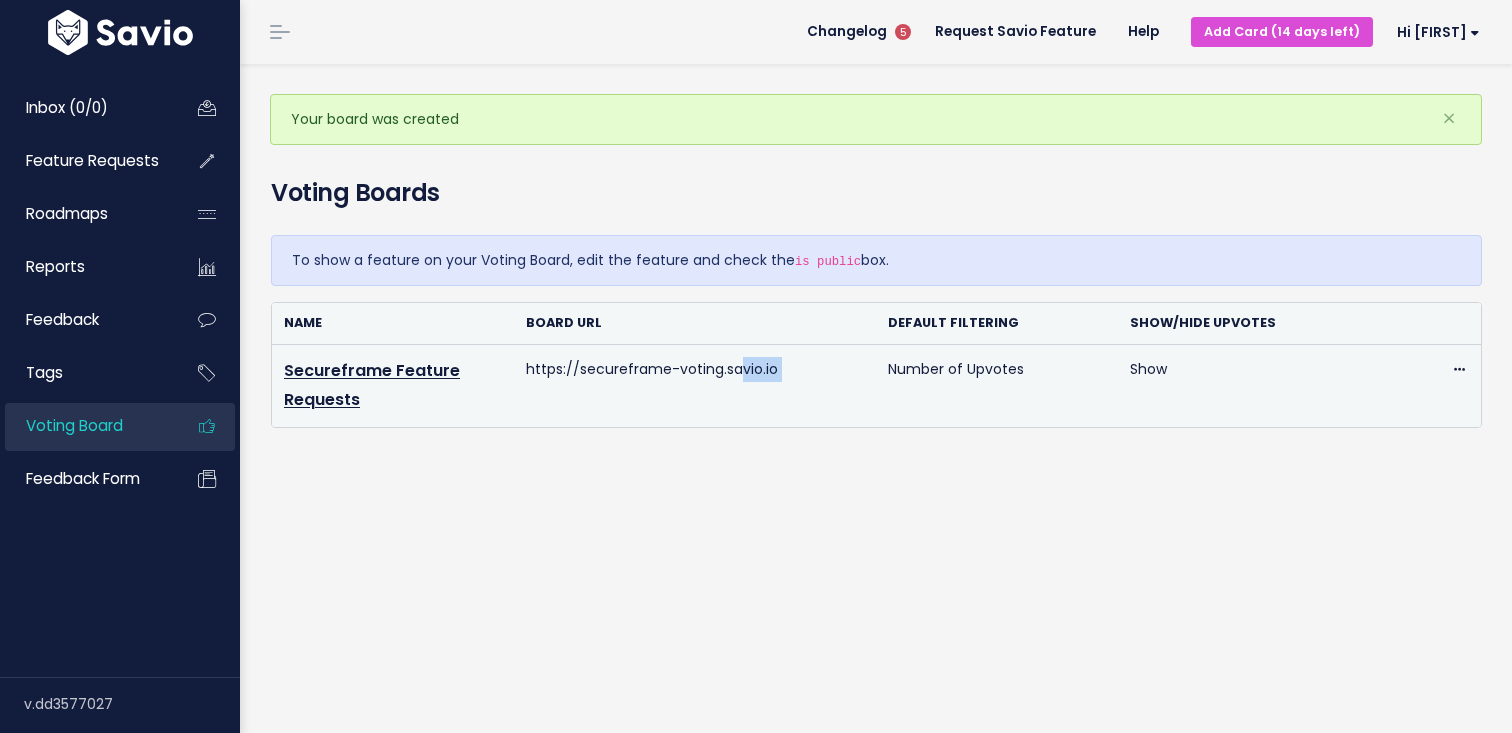 click on "https://secureframe-voting.savio.io" at bounding box center [695, 386] 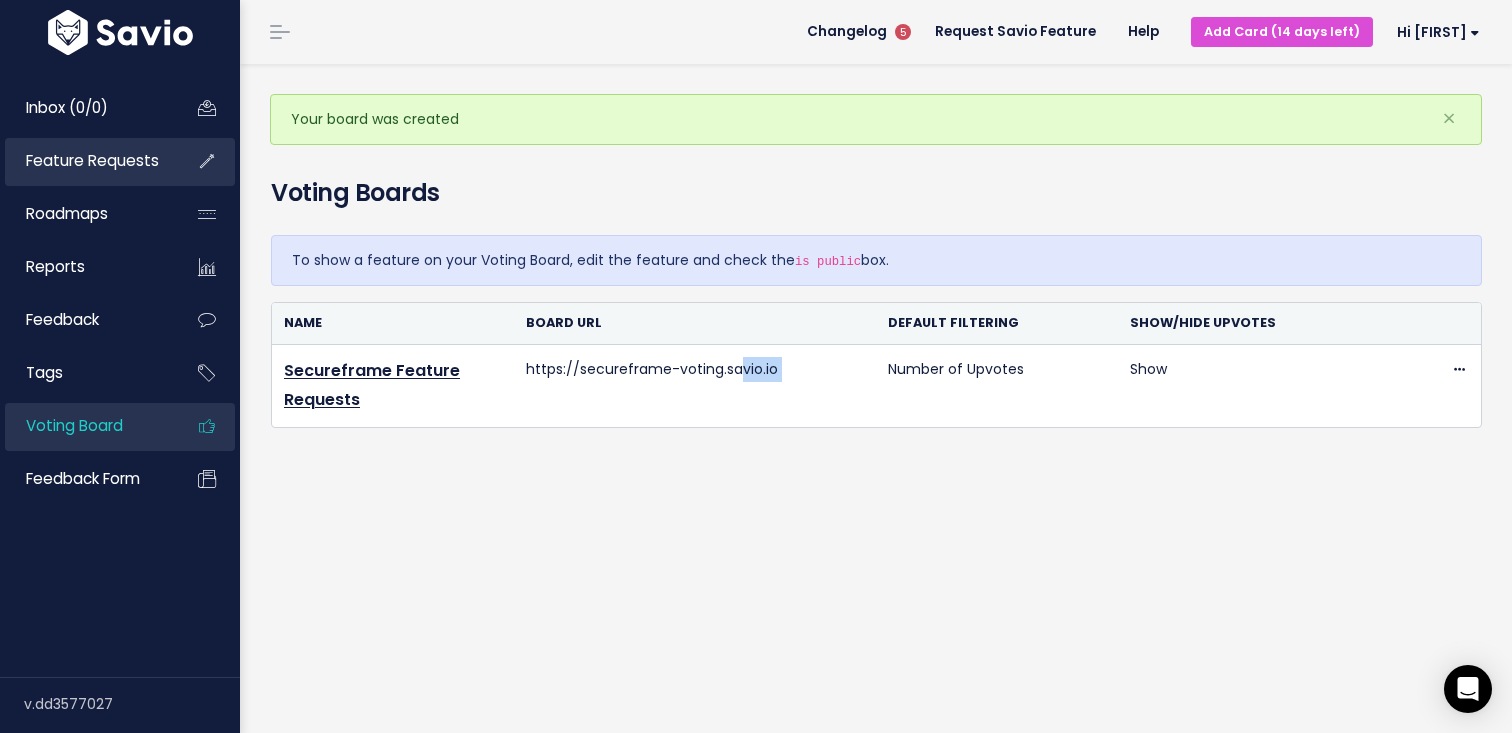 click on "Feature Requests" at bounding box center (92, 160) 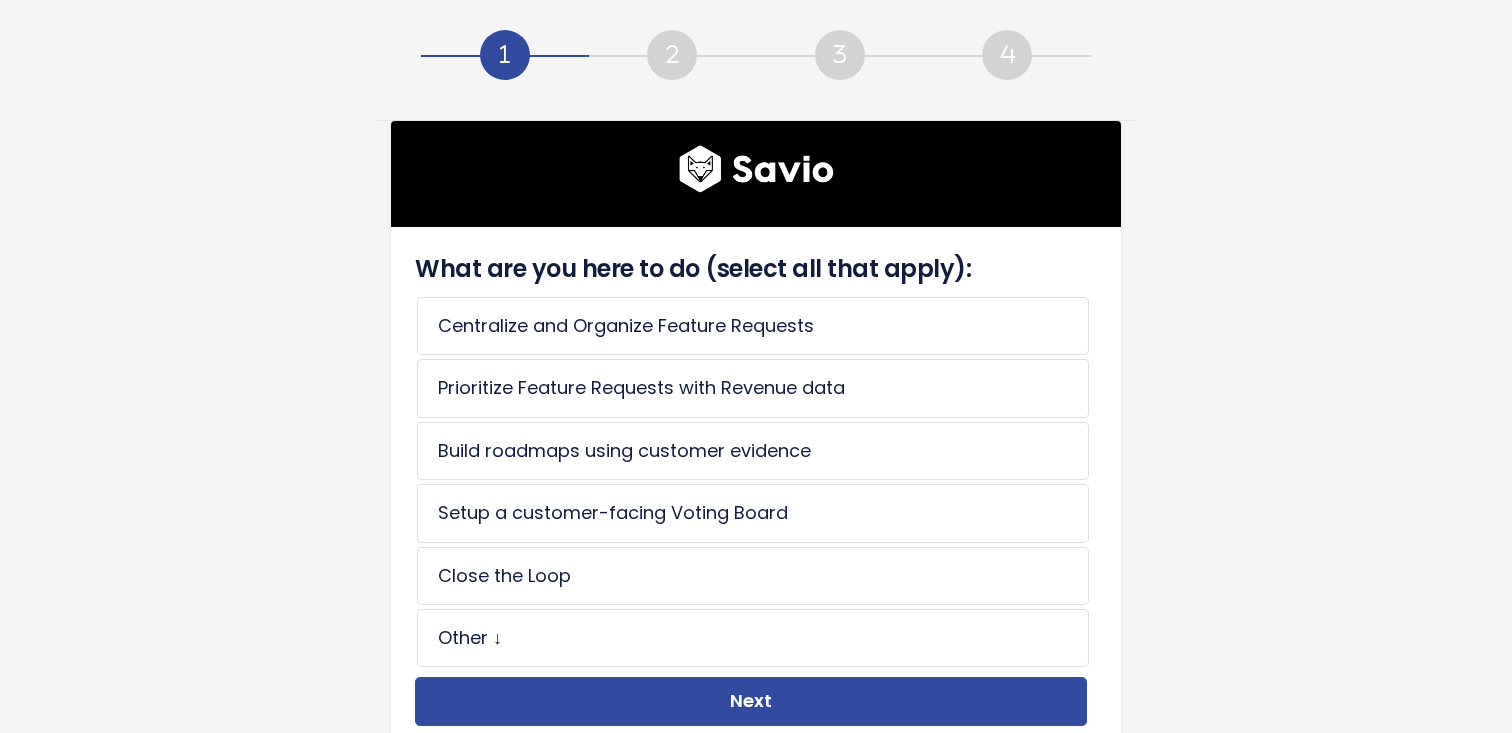scroll, scrollTop: 135, scrollLeft: 0, axis: vertical 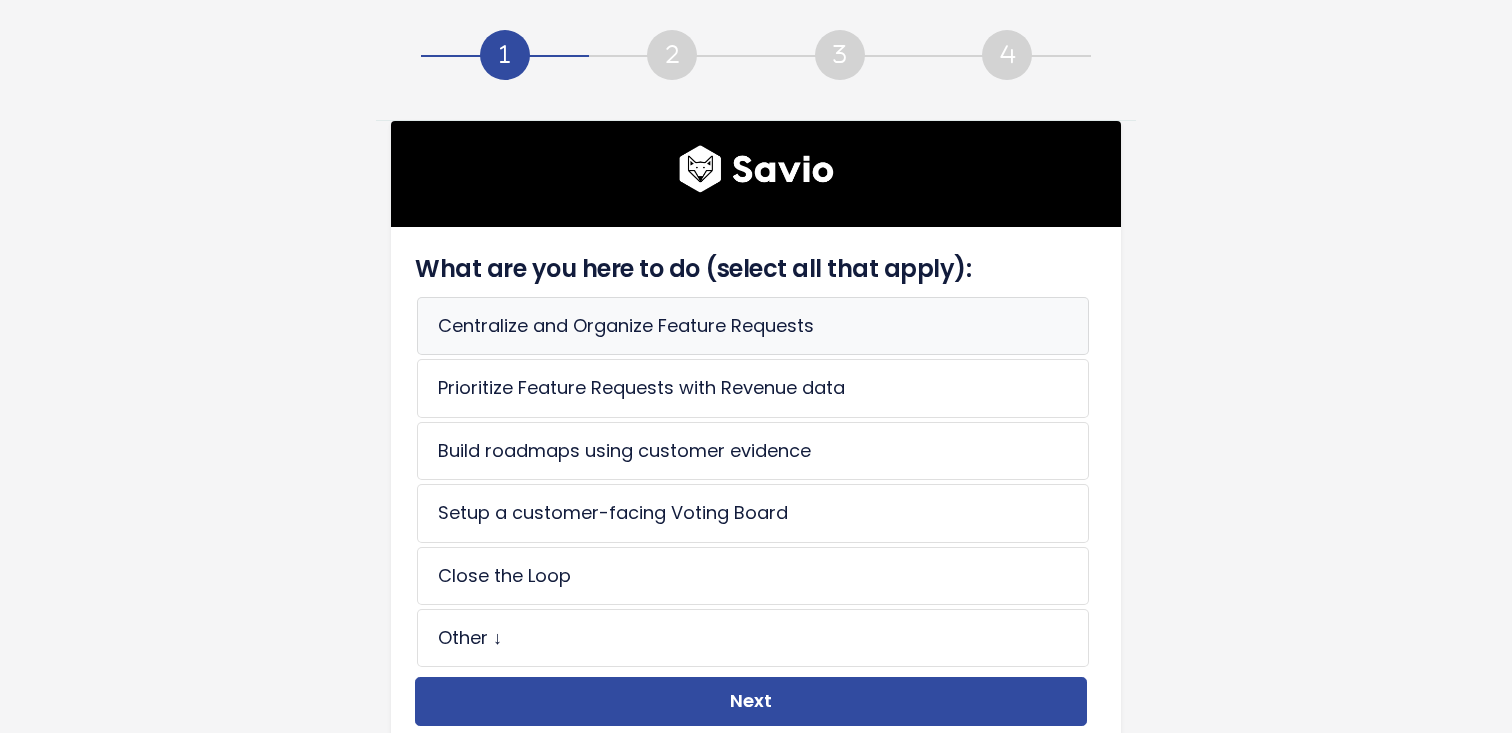 click on "Centralize and Organize Feature Requests" at bounding box center (753, 326) 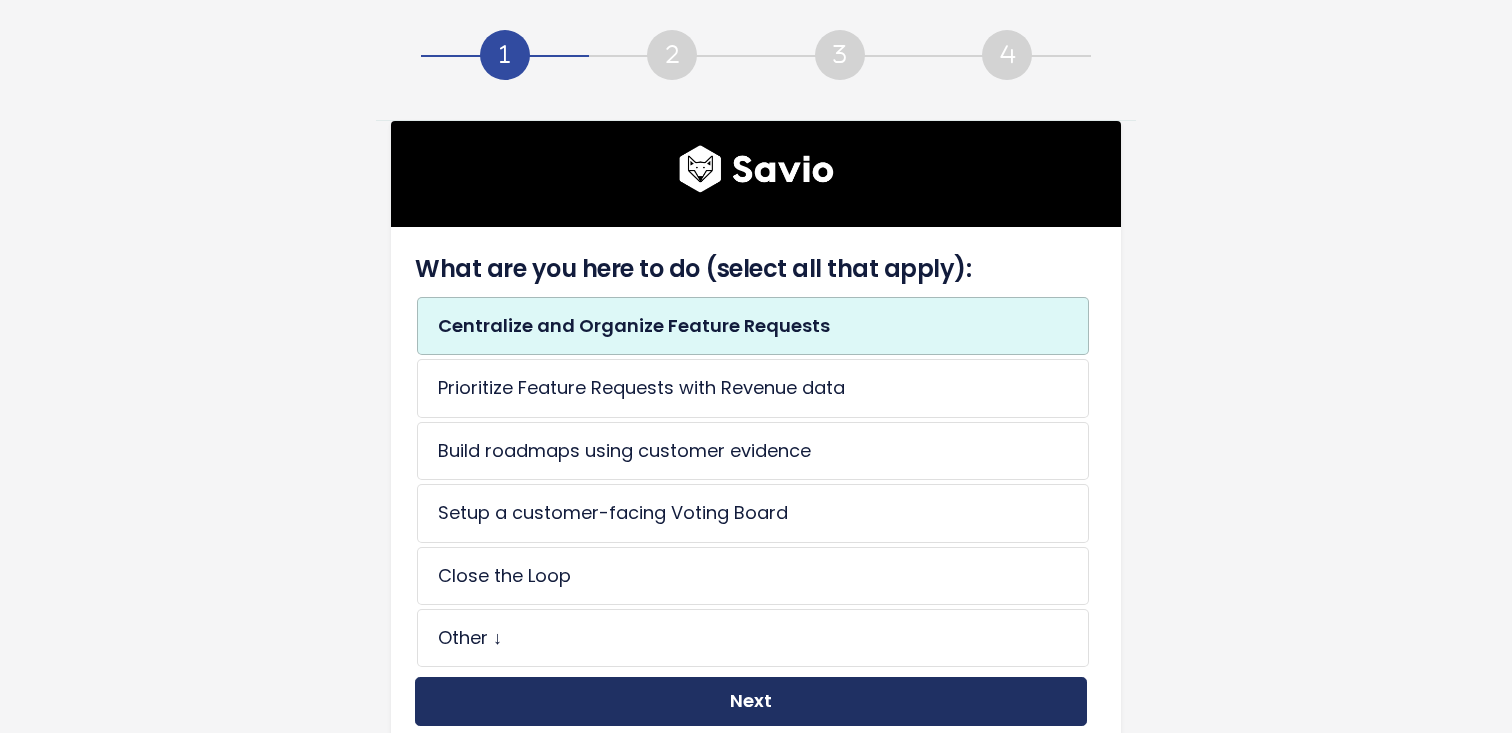 click on "Next" at bounding box center (751, 701) 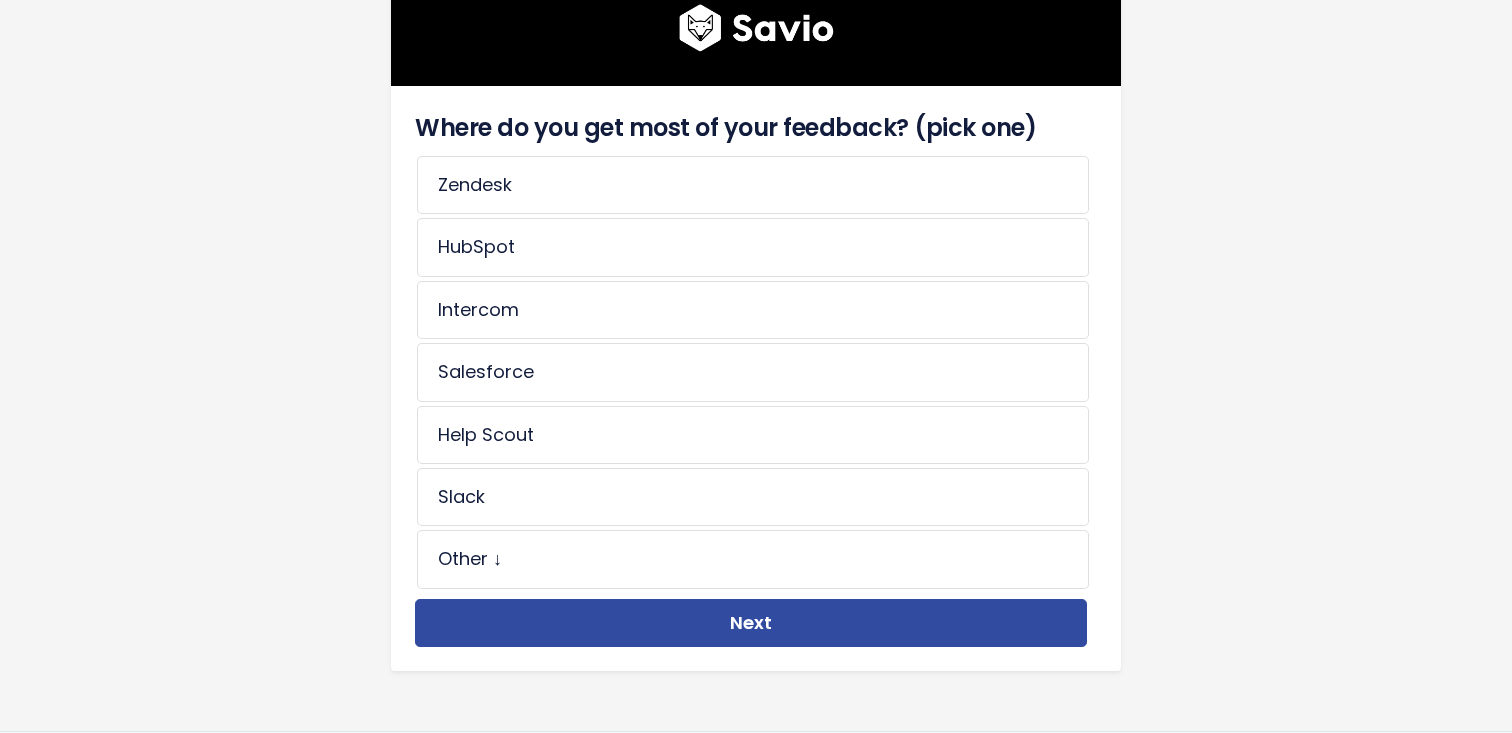scroll, scrollTop: 170, scrollLeft: 0, axis: vertical 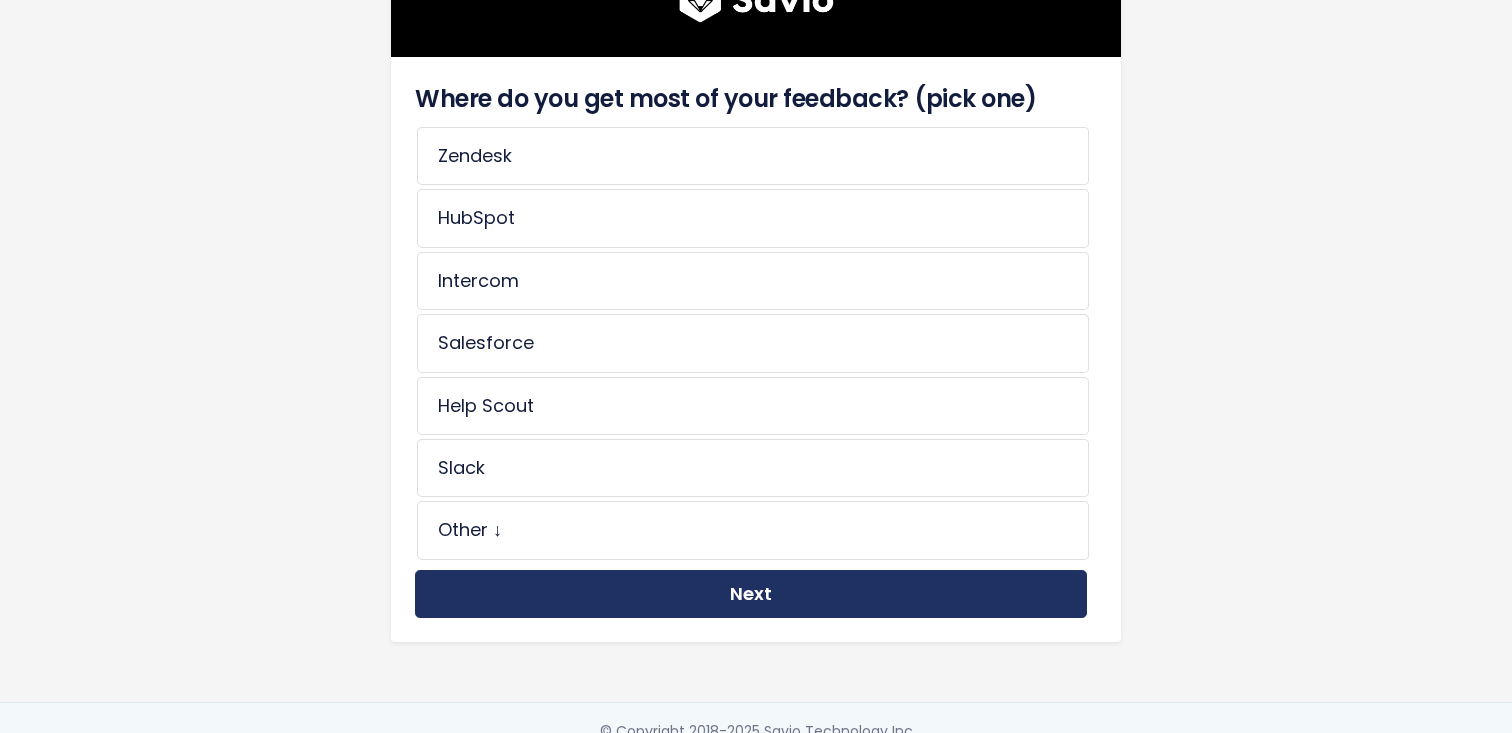 click on "Next" at bounding box center (751, 594) 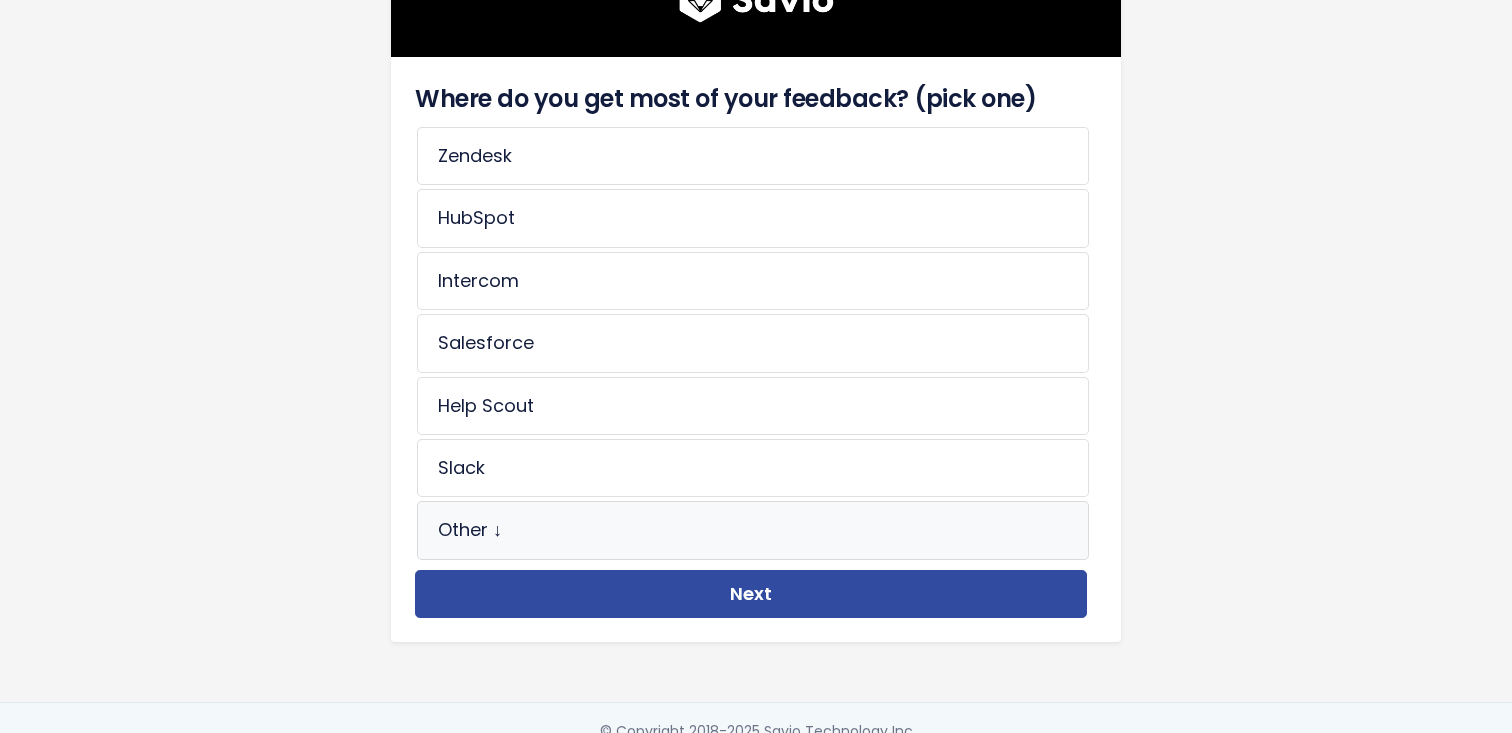 click on "Other ↓" at bounding box center [753, 530] 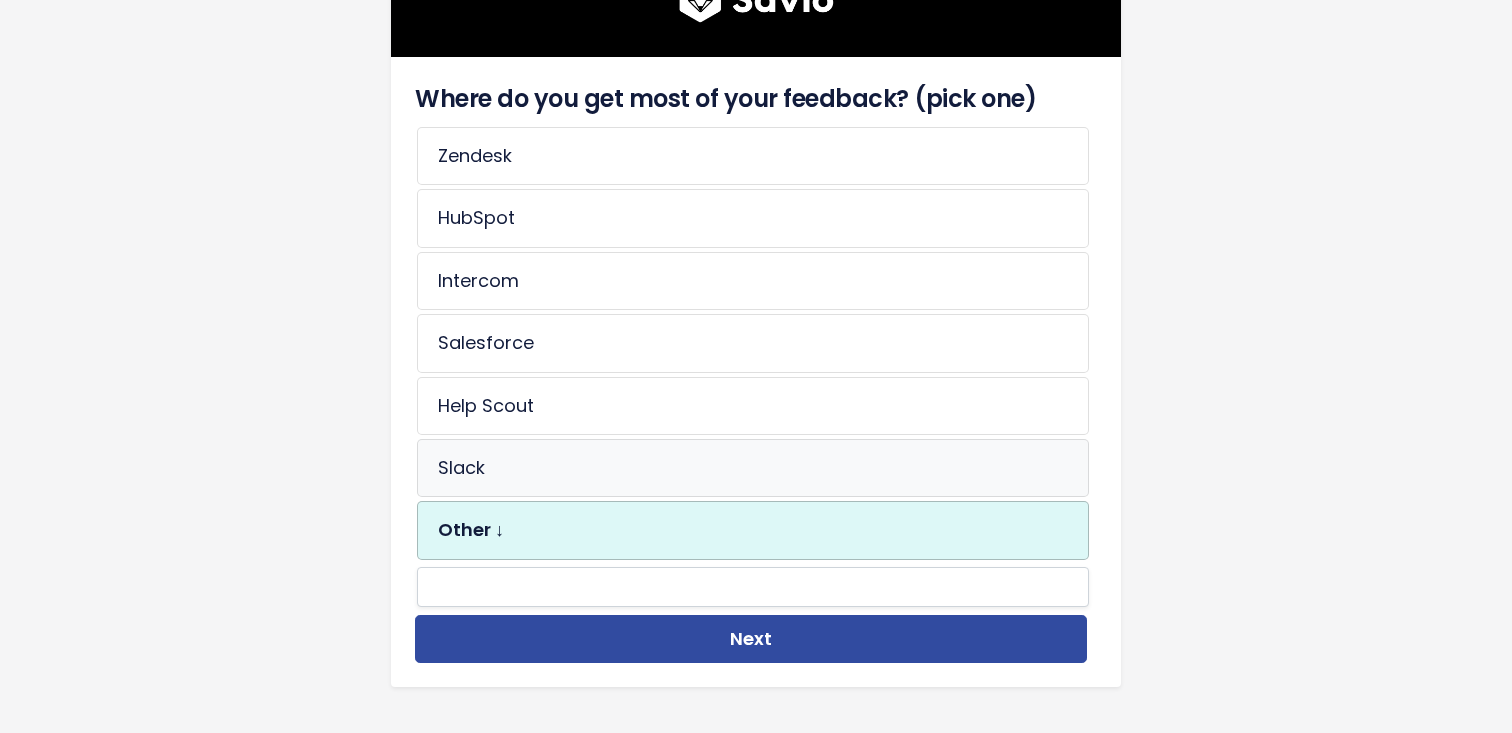 click on "Slack" at bounding box center (753, 468) 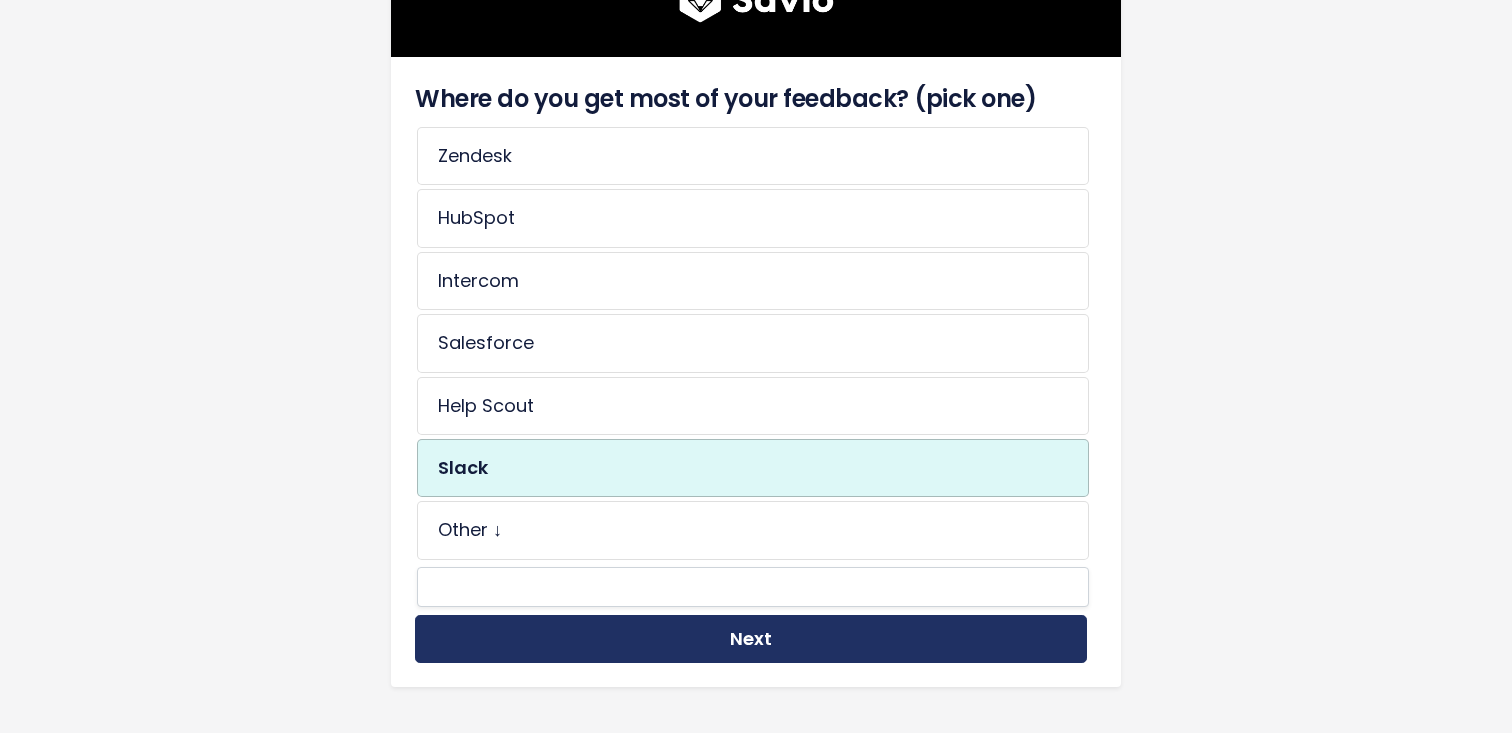 click on "Next" at bounding box center [751, 639] 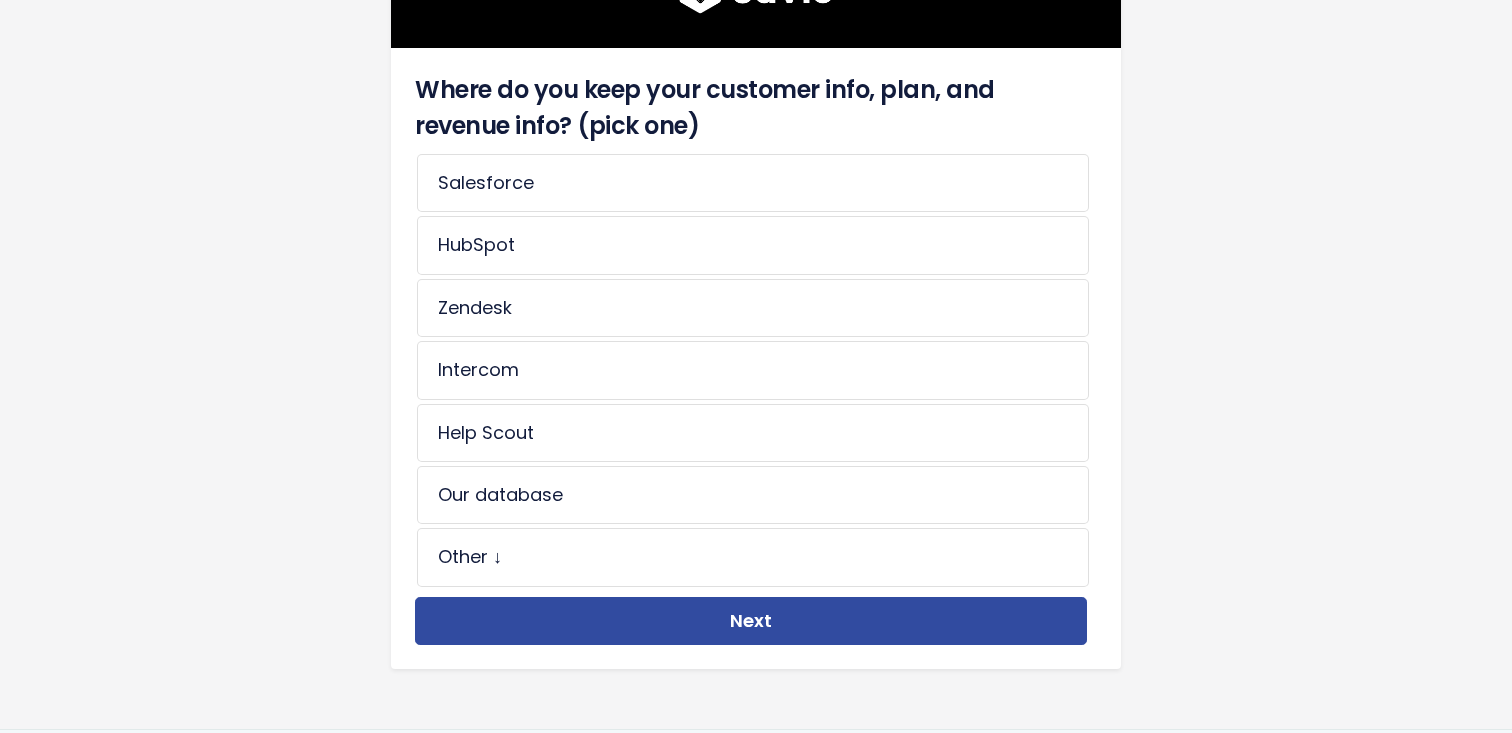 scroll, scrollTop: 188, scrollLeft: 0, axis: vertical 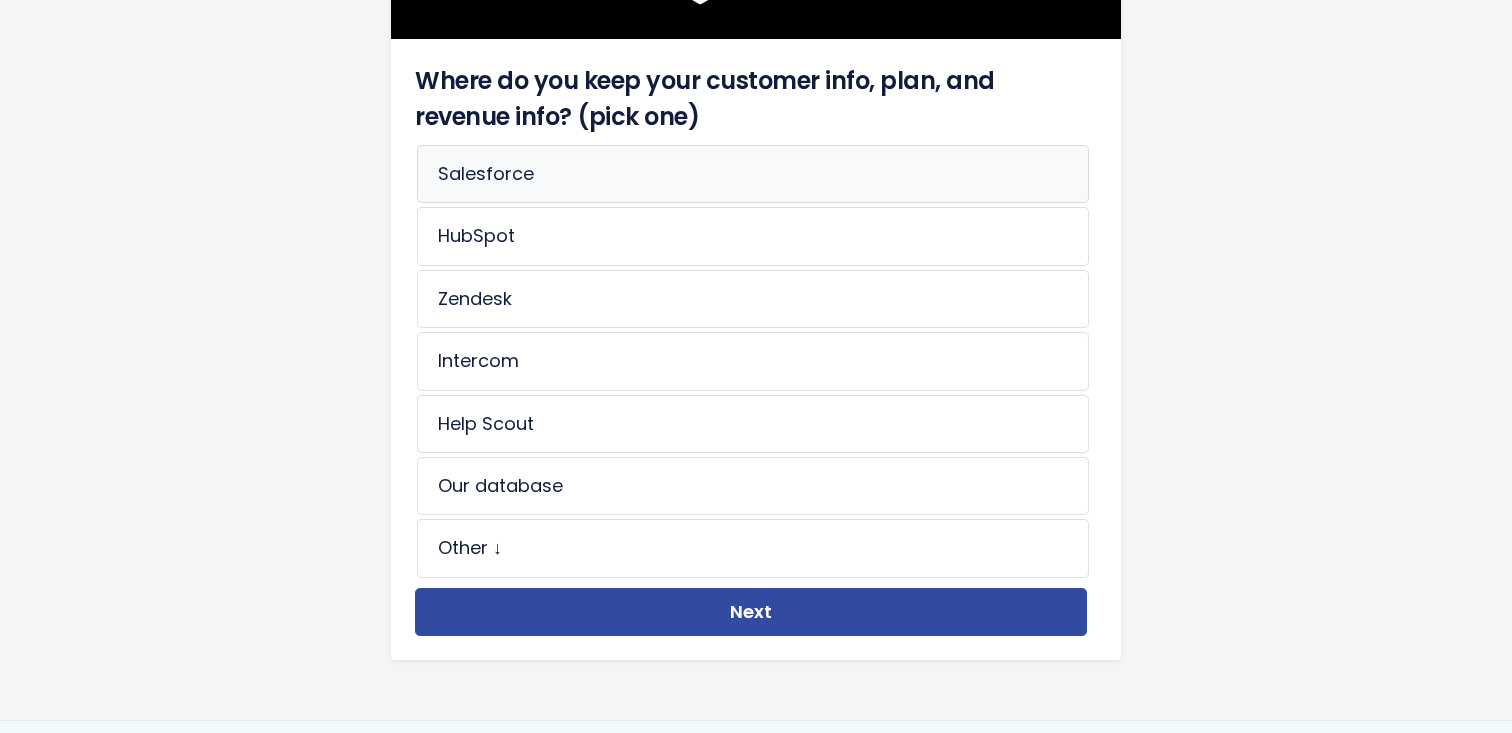 click on "Salesforce" at bounding box center (753, 174) 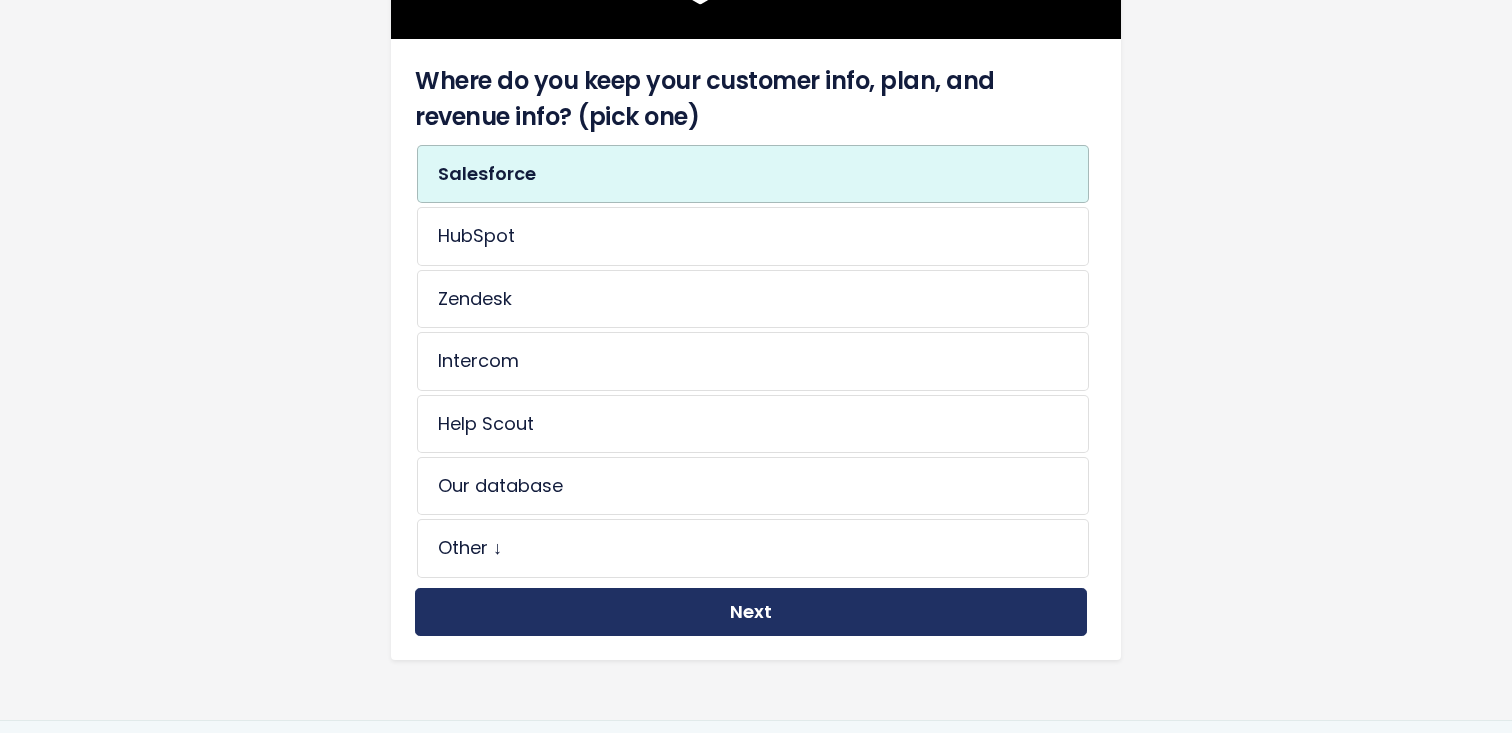 click on "Next" at bounding box center (751, 612) 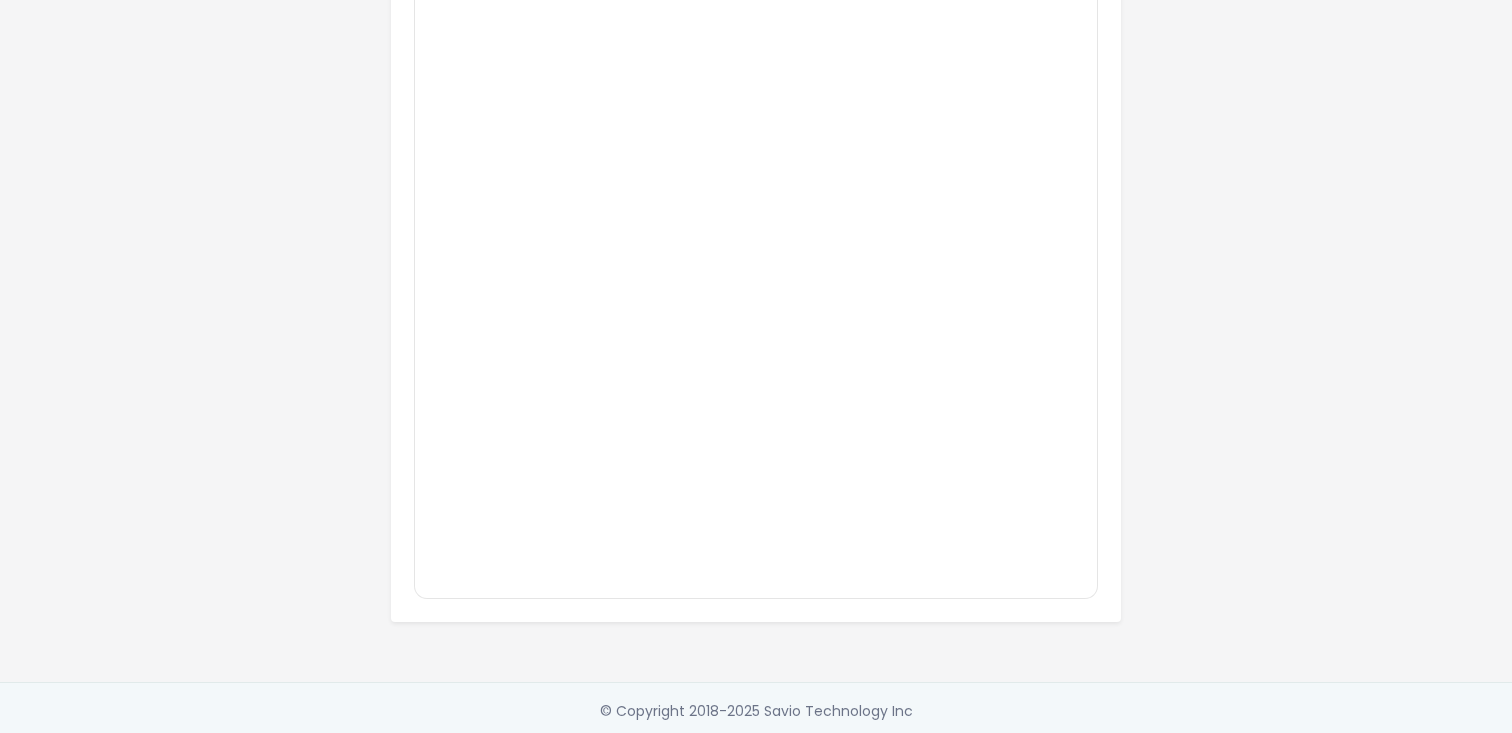 scroll, scrollTop: 0, scrollLeft: 0, axis: both 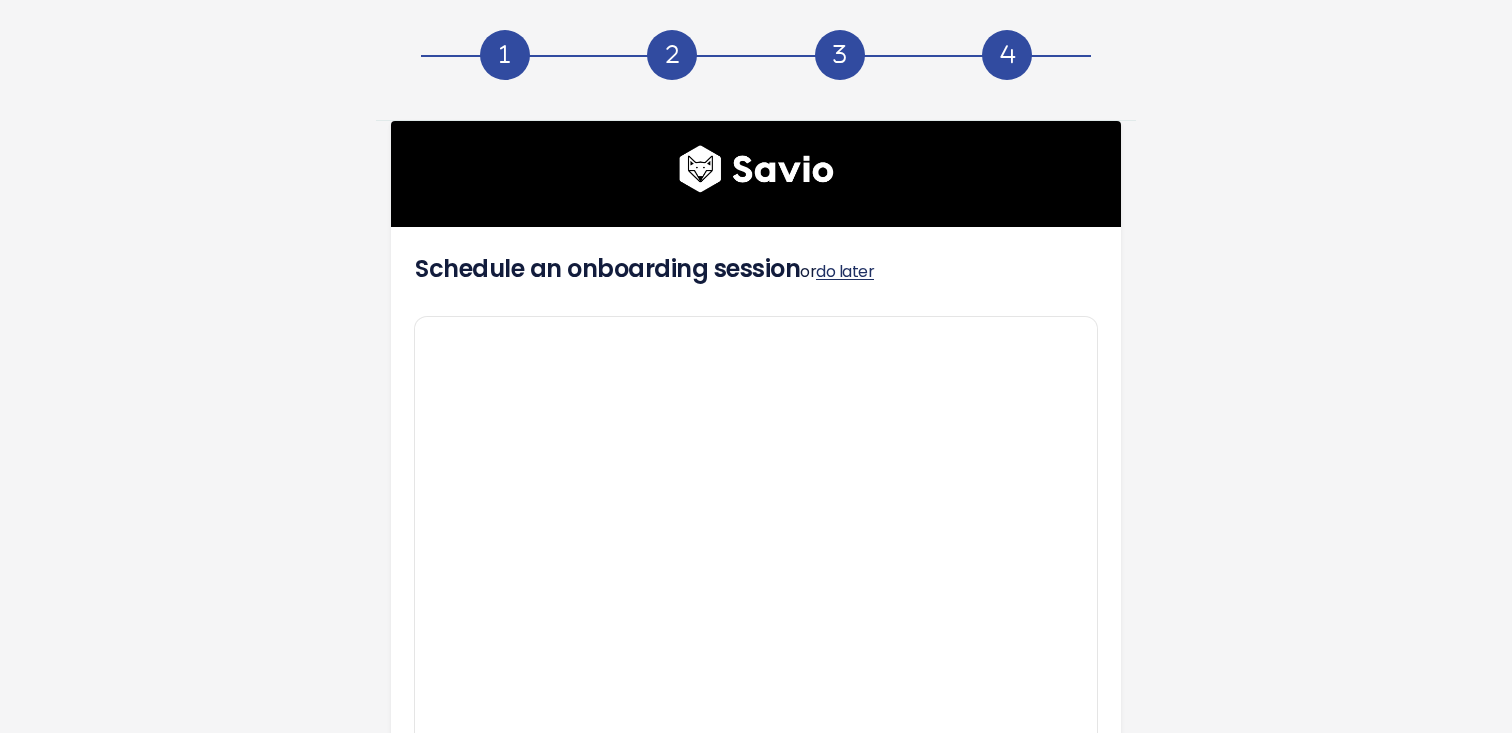 click on "do later" at bounding box center (845, 271) 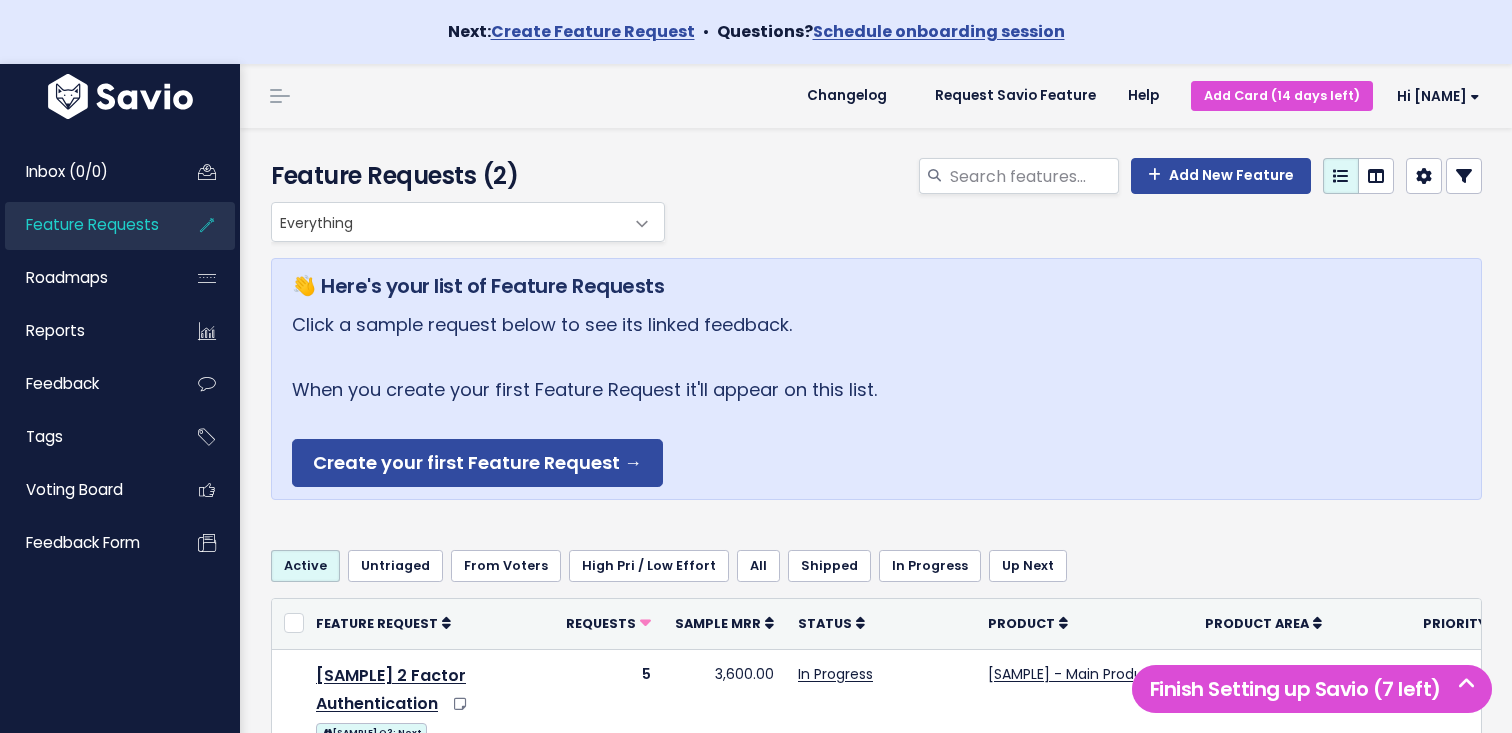 scroll, scrollTop: 0, scrollLeft: 0, axis: both 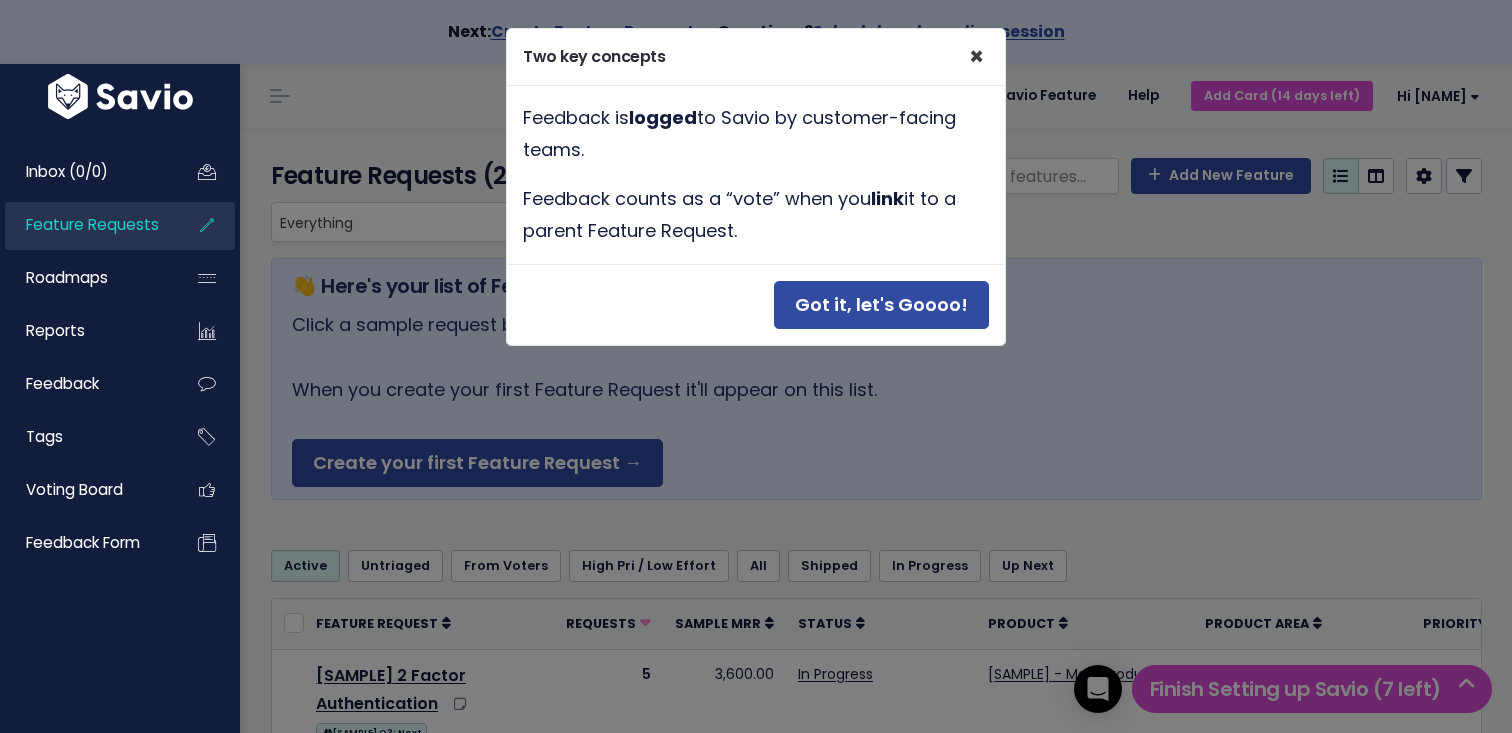 click on "×" at bounding box center (976, 56) 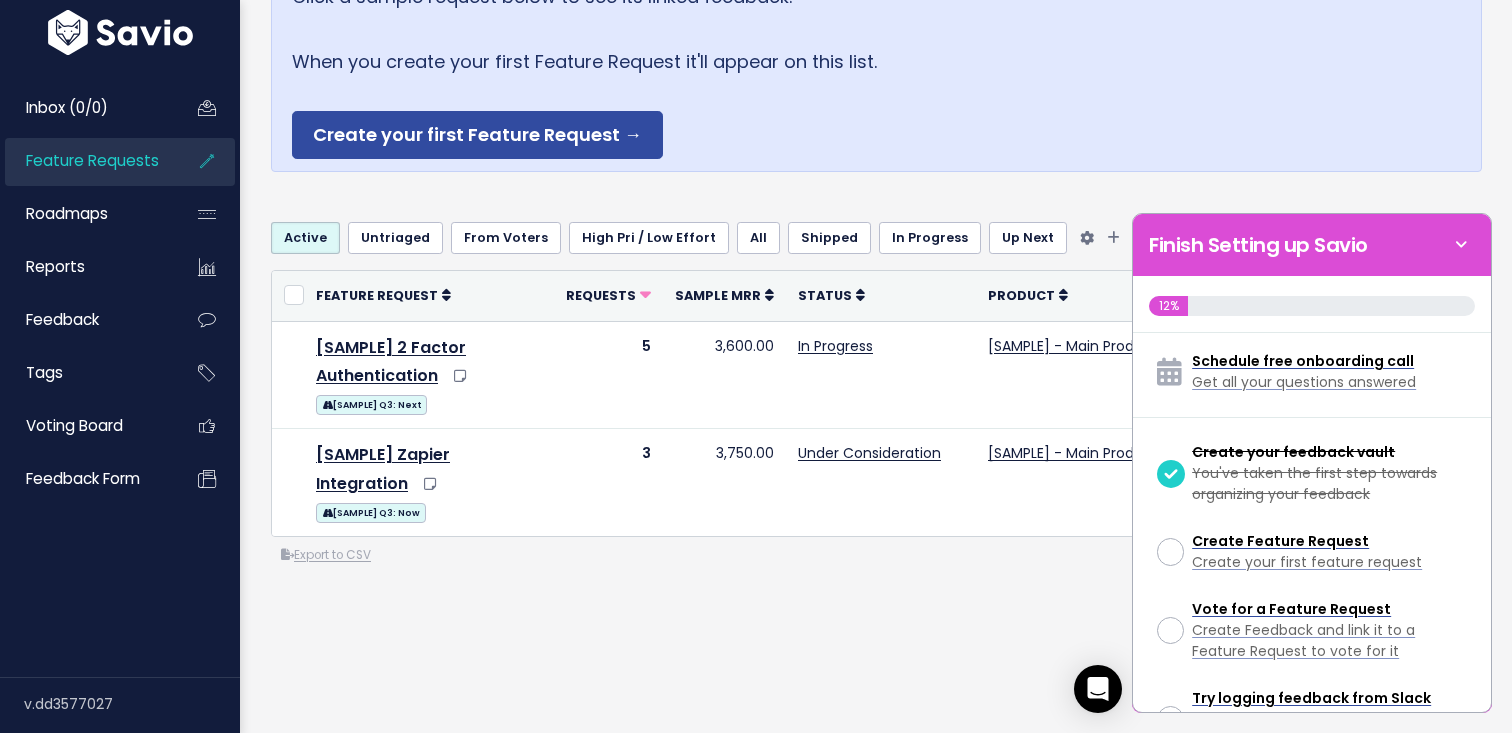 scroll, scrollTop: 353, scrollLeft: 0, axis: vertical 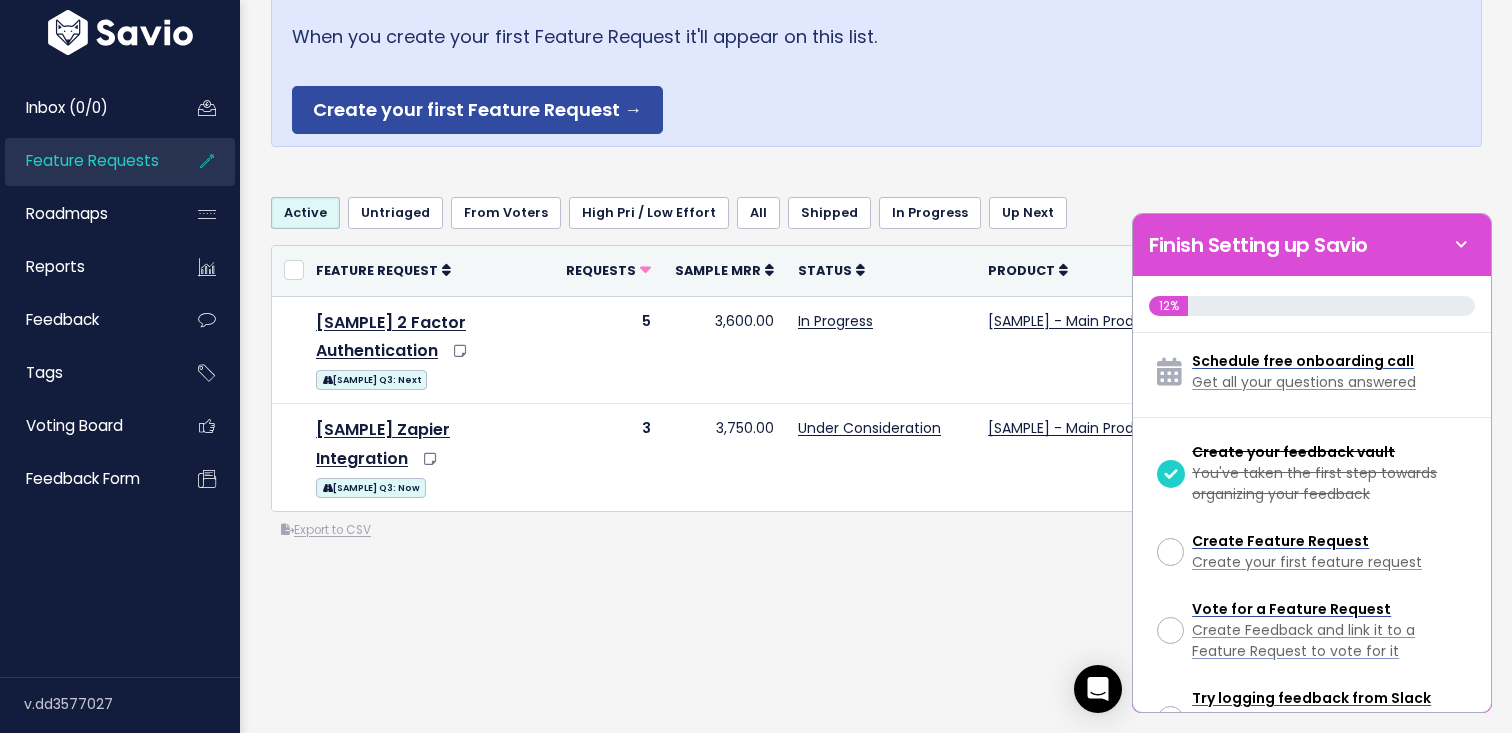 click on "Finish Setting up Savio" at bounding box center [1312, 245] 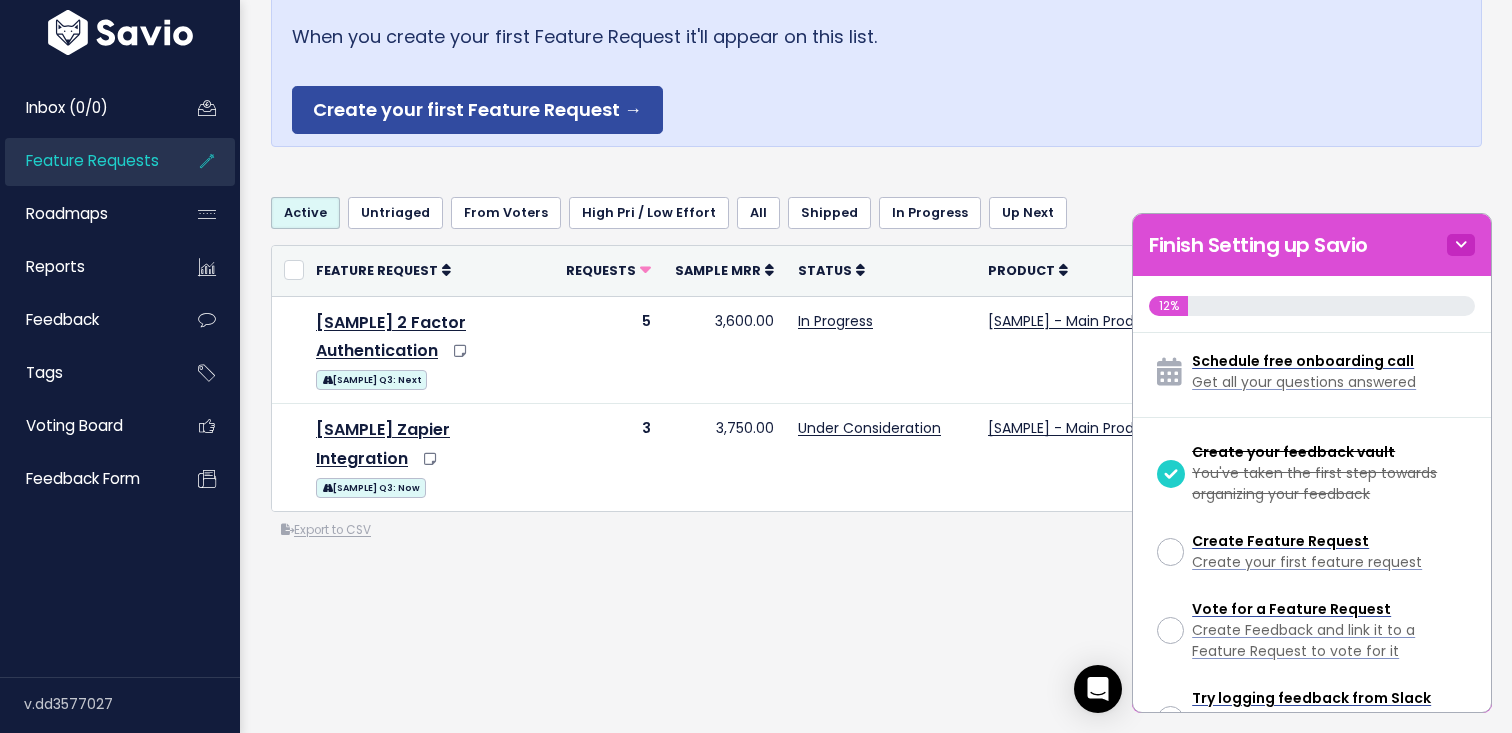 click at bounding box center [1461, 245] 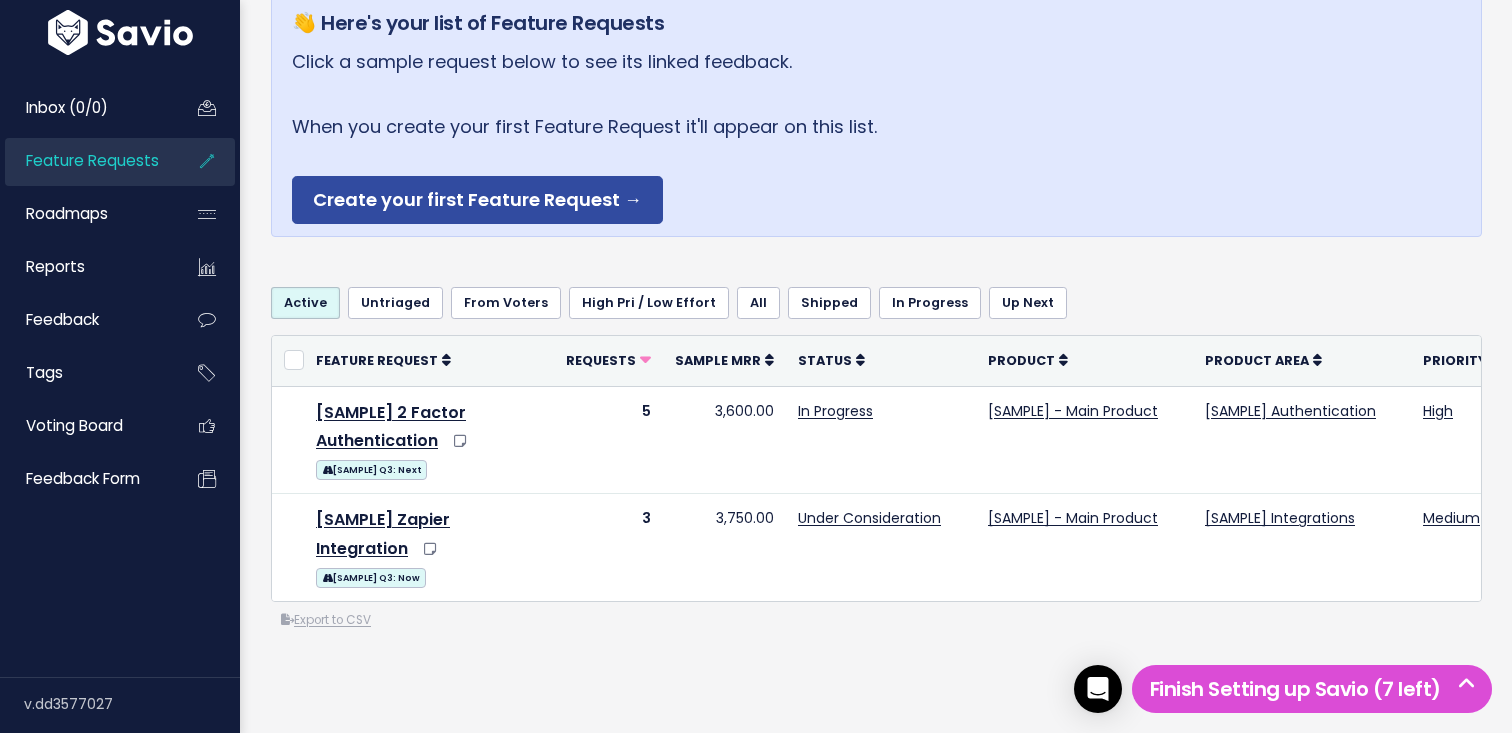 scroll, scrollTop: 257, scrollLeft: 0, axis: vertical 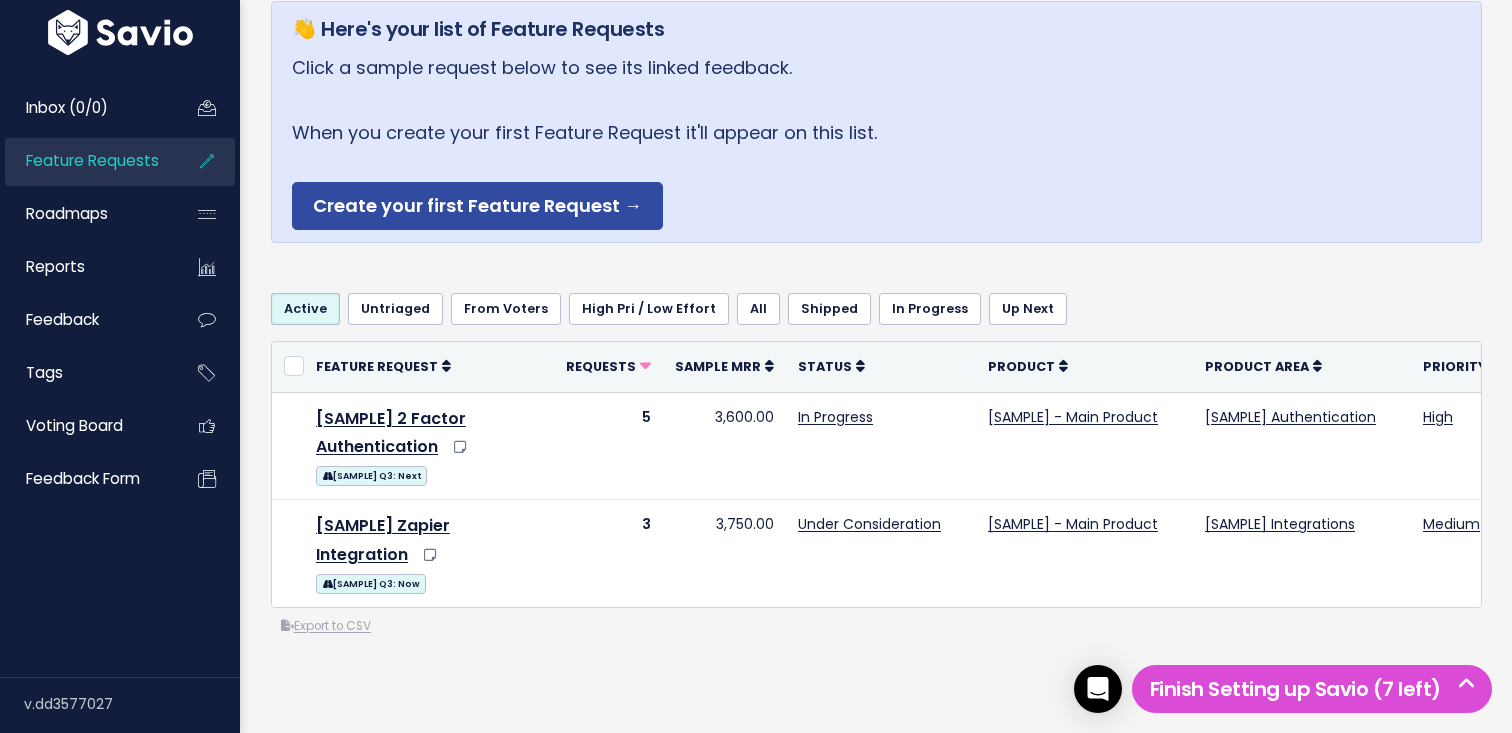click on "Click a sample request below to see its linked feedback.
When you create your first Feature Request it'll appear on this list.
Create your first Feature Request →" at bounding box center [876, 141] 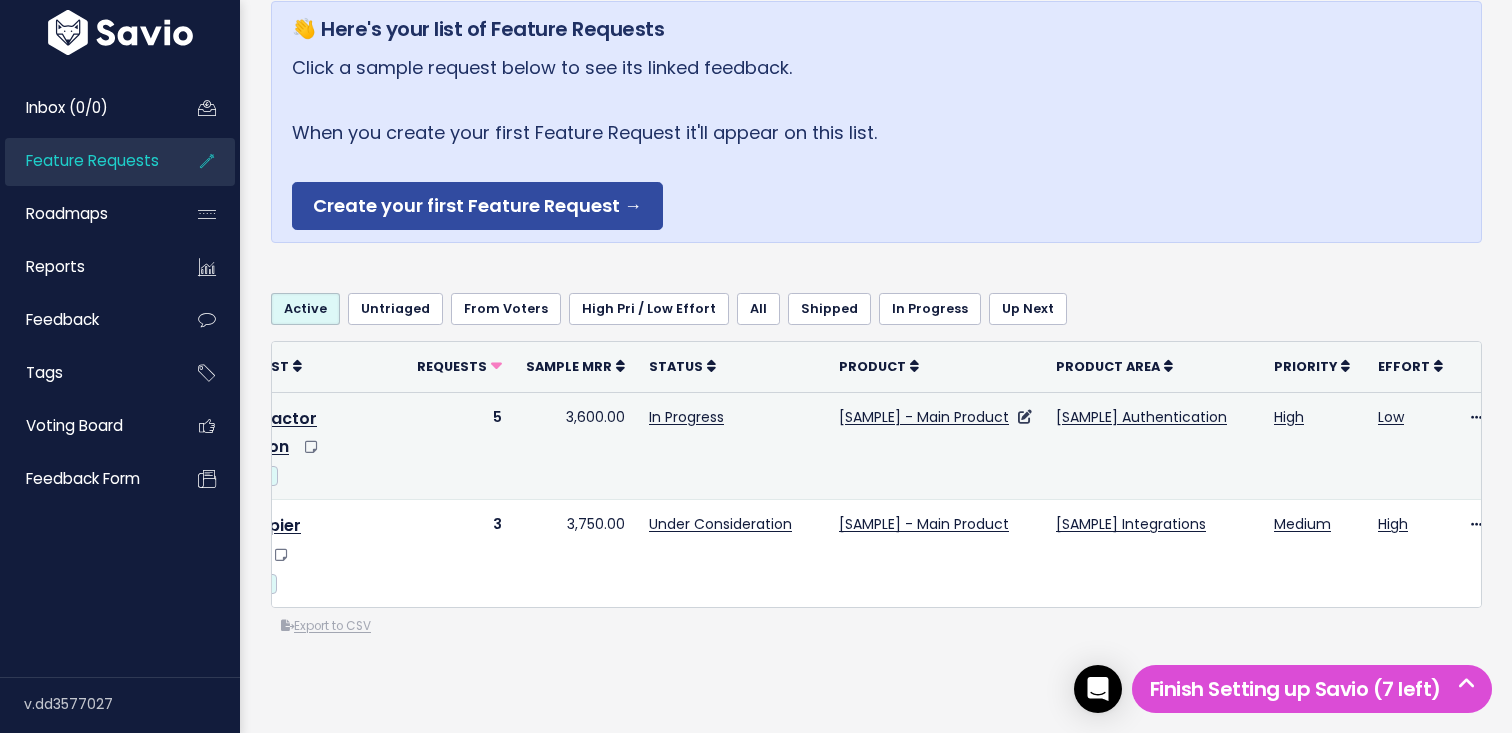scroll, scrollTop: 0, scrollLeft: 0, axis: both 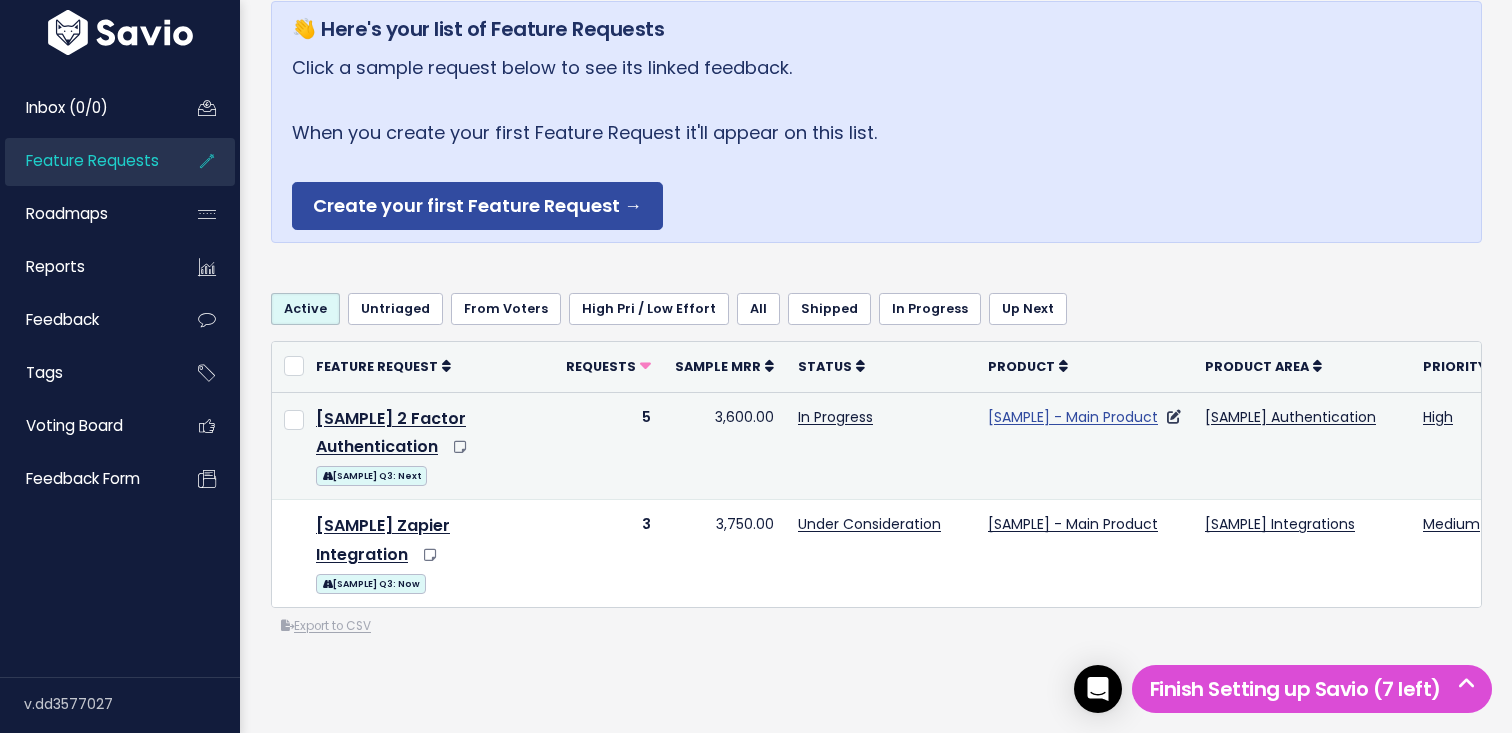 click on "[SAMPLE] - Main Product" at bounding box center [1073, 417] 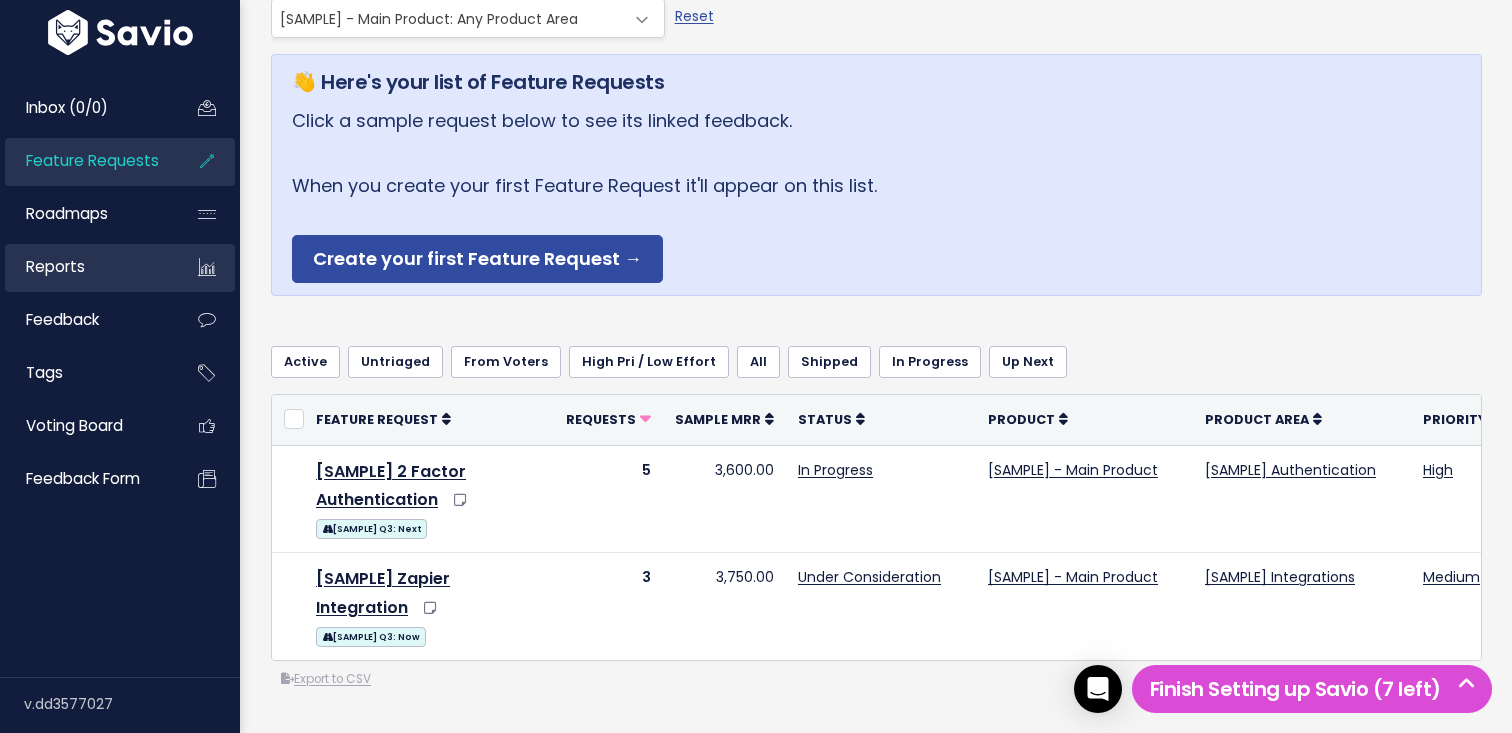 scroll, scrollTop: 220, scrollLeft: 0, axis: vertical 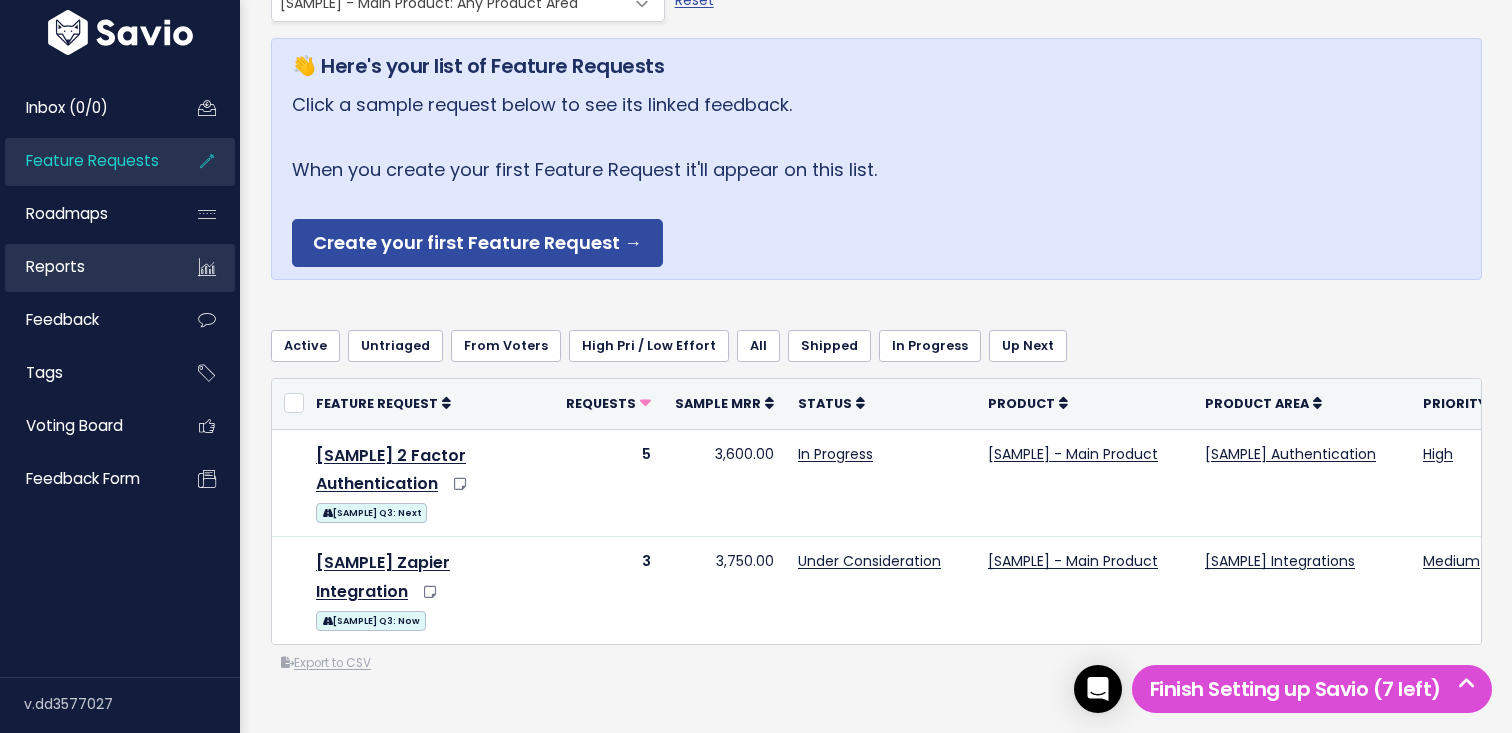 click on "Reports" at bounding box center [55, 266] 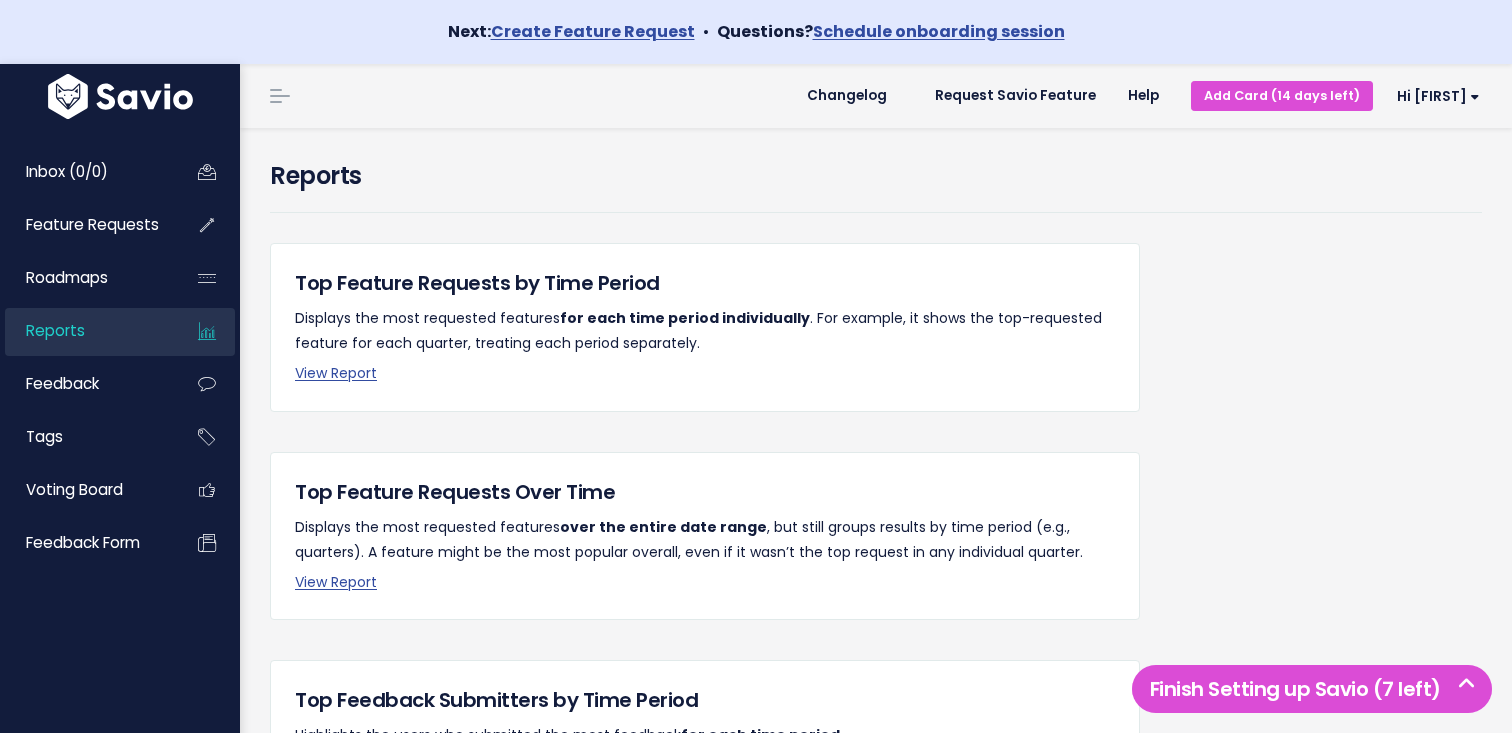 scroll, scrollTop: 0, scrollLeft: 0, axis: both 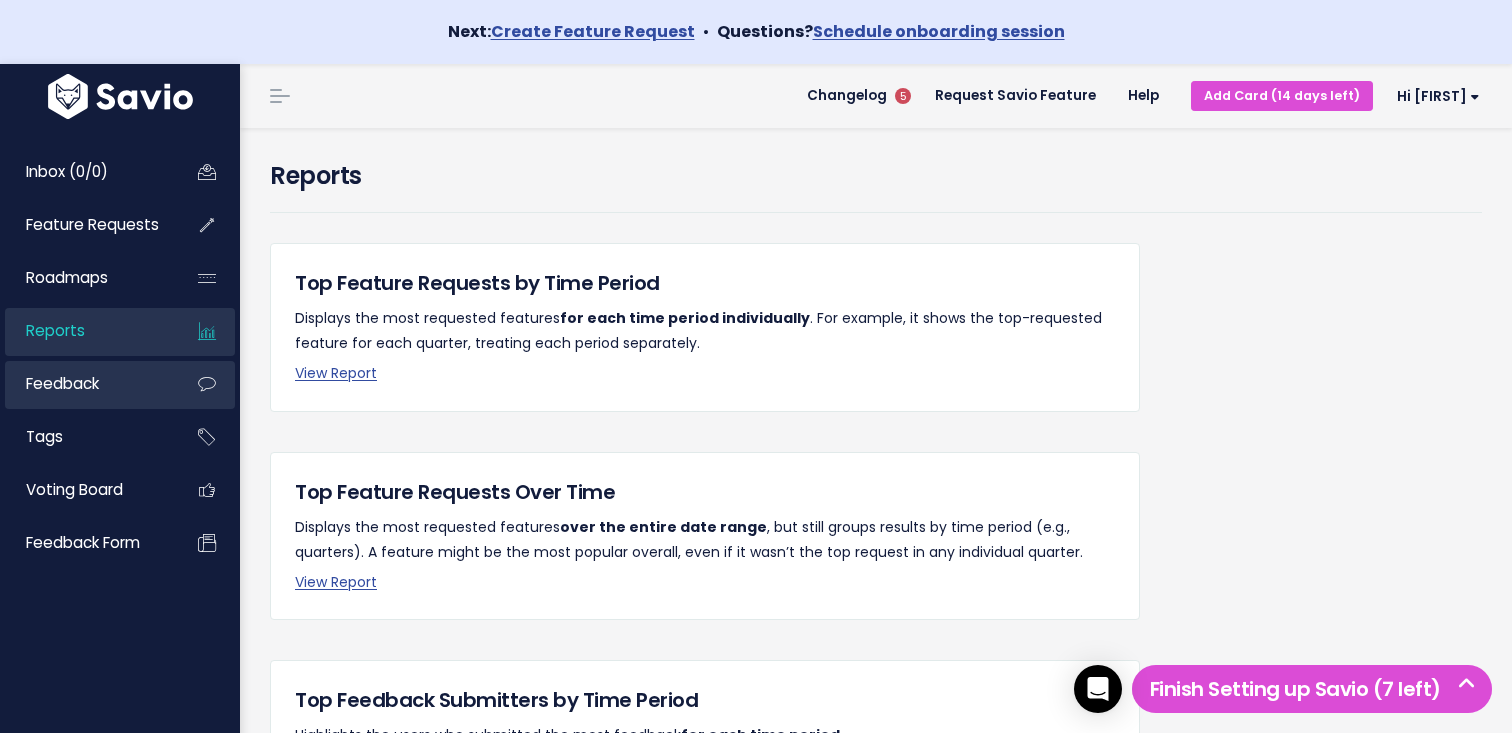 click on "Feedback" at bounding box center [85, 384] 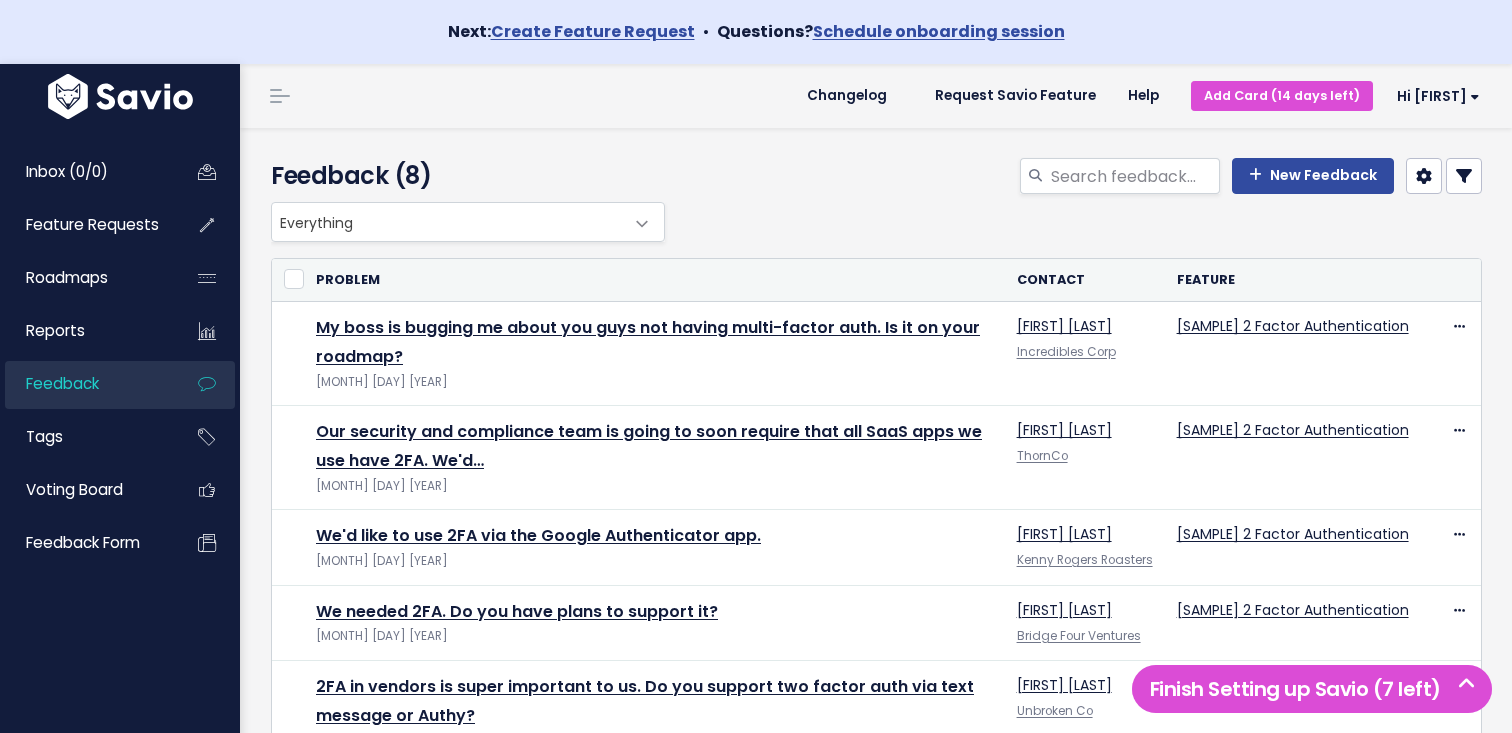 scroll, scrollTop: 0, scrollLeft: 0, axis: both 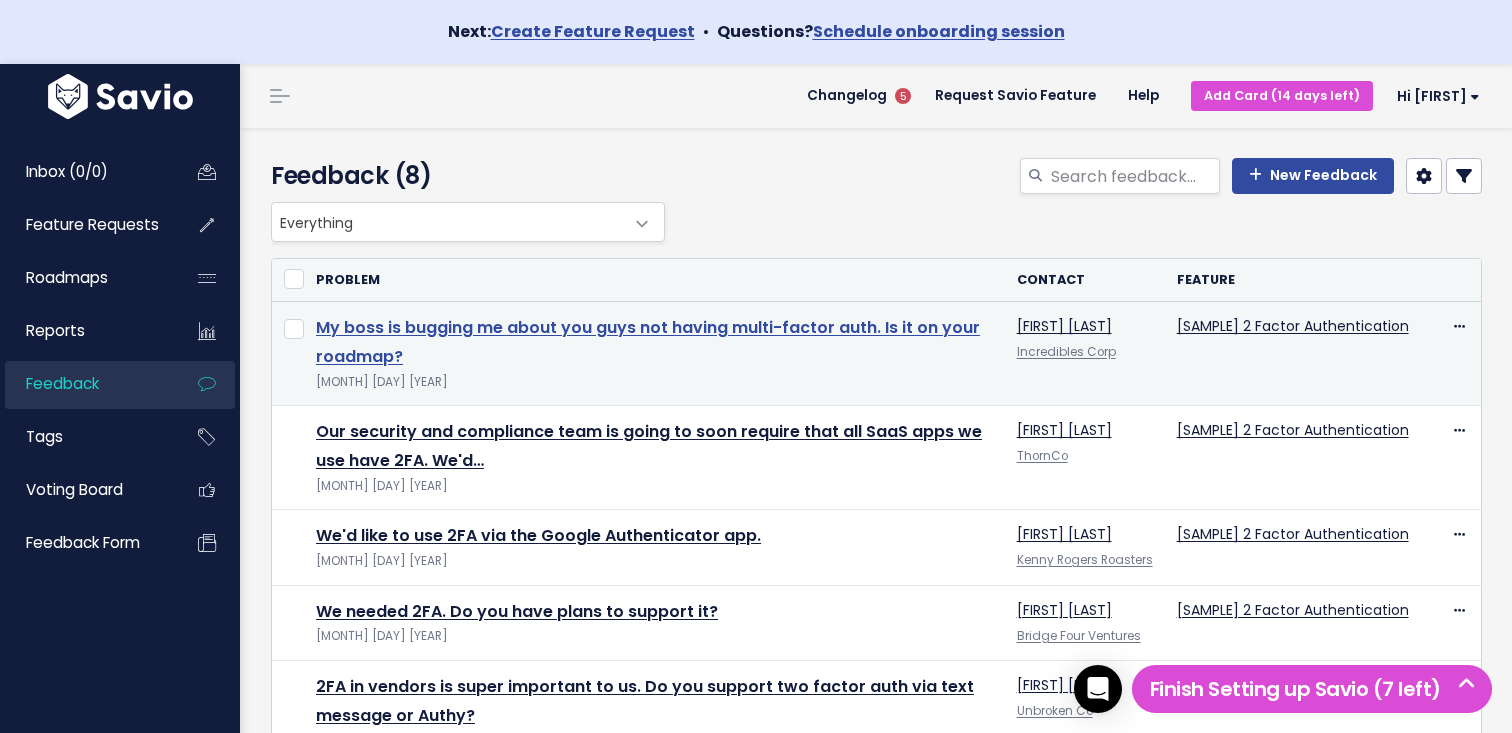 click on "My boss is bugging me about you guys not having multi-factor auth.  Is it on your roadmap?" at bounding box center (648, 342) 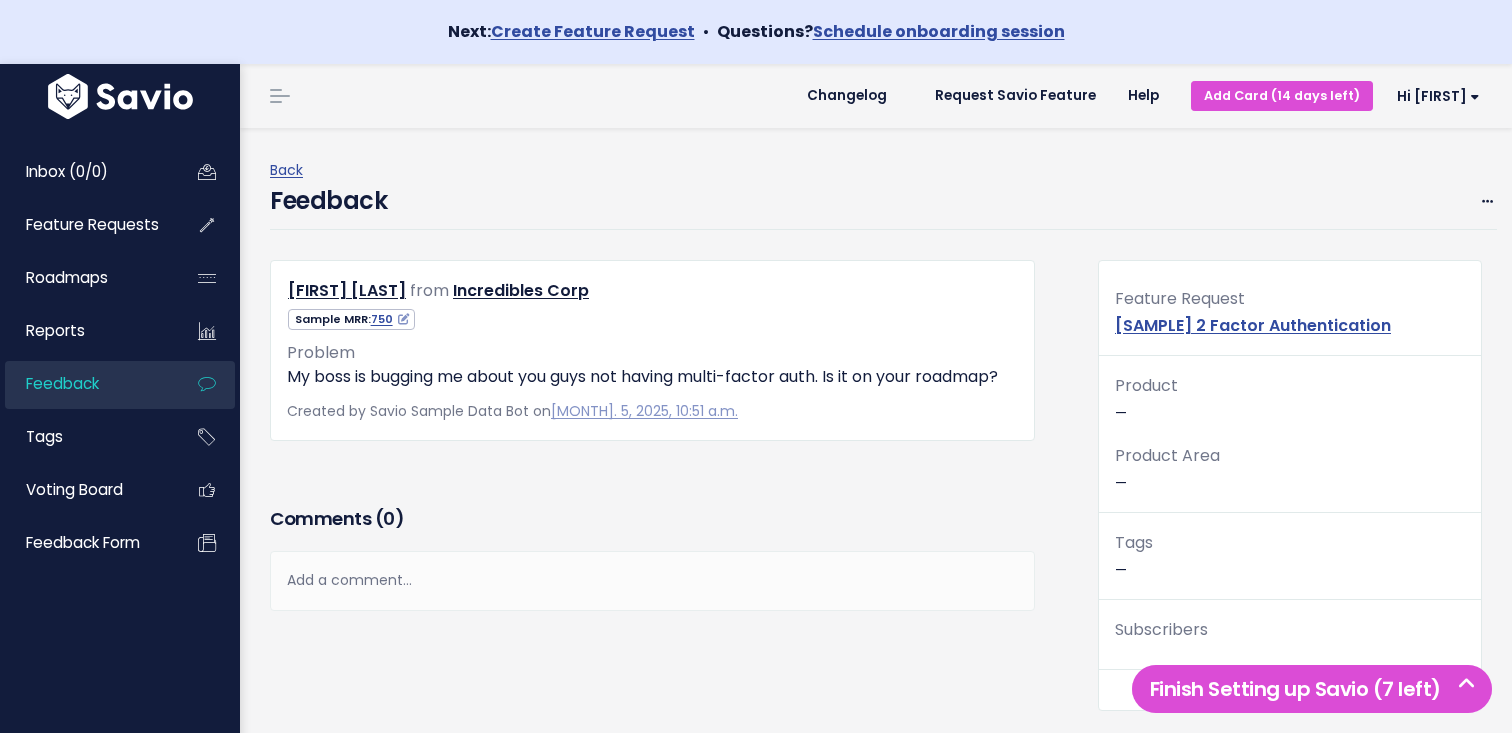 scroll, scrollTop: 0, scrollLeft: 0, axis: both 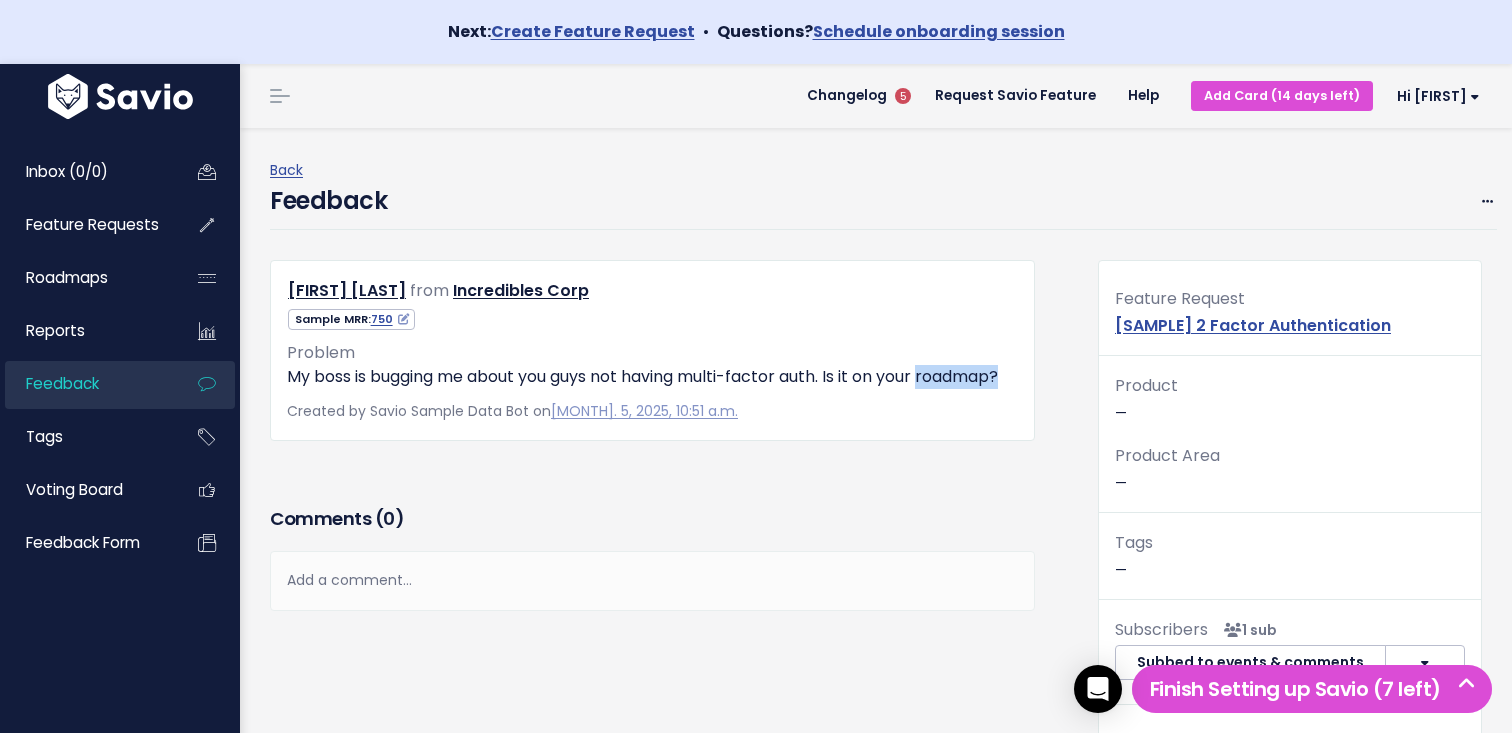 drag, startPoint x: 408, startPoint y: 394, endPoint x: 277, endPoint y: 390, distance: 131.06105 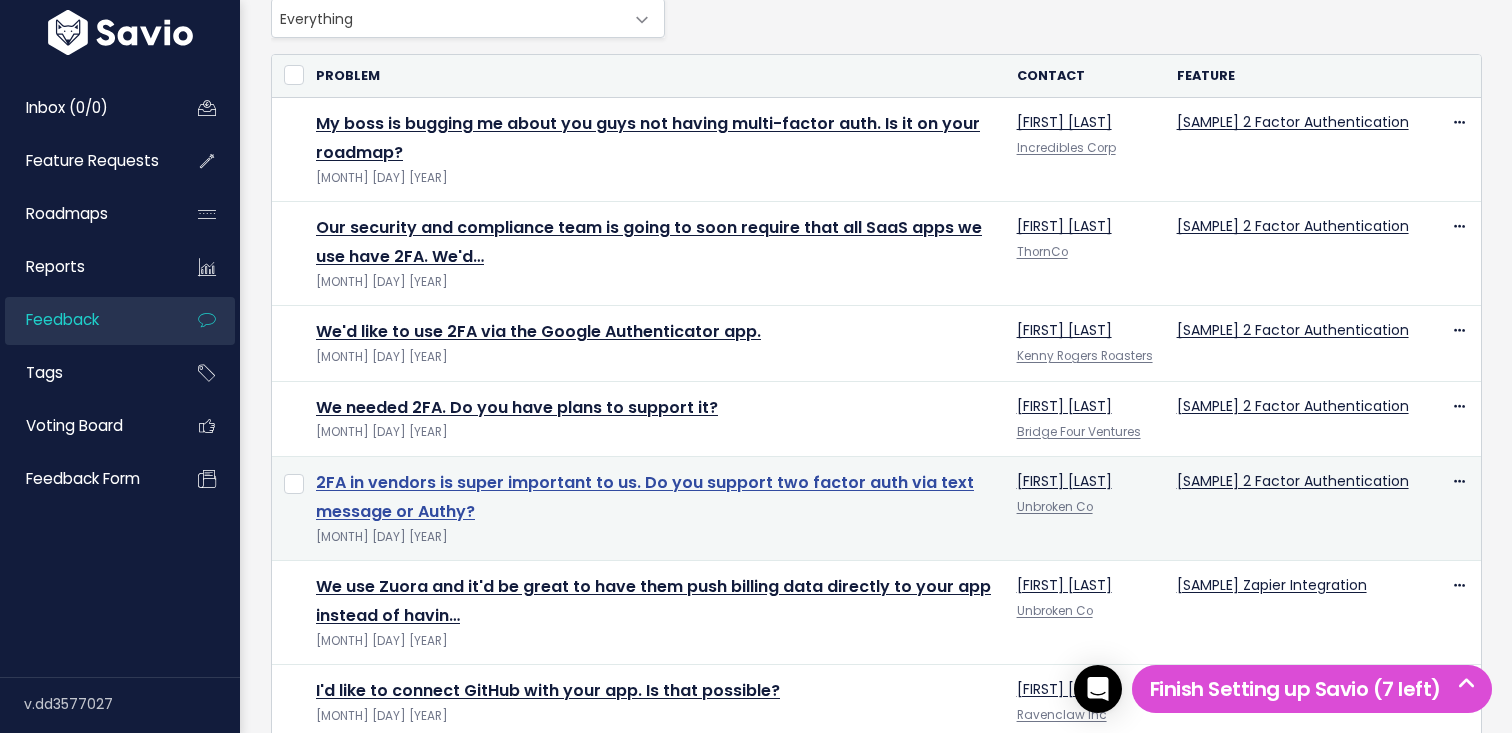 scroll, scrollTop: 206, scrollLeft: 0, axis: vertical 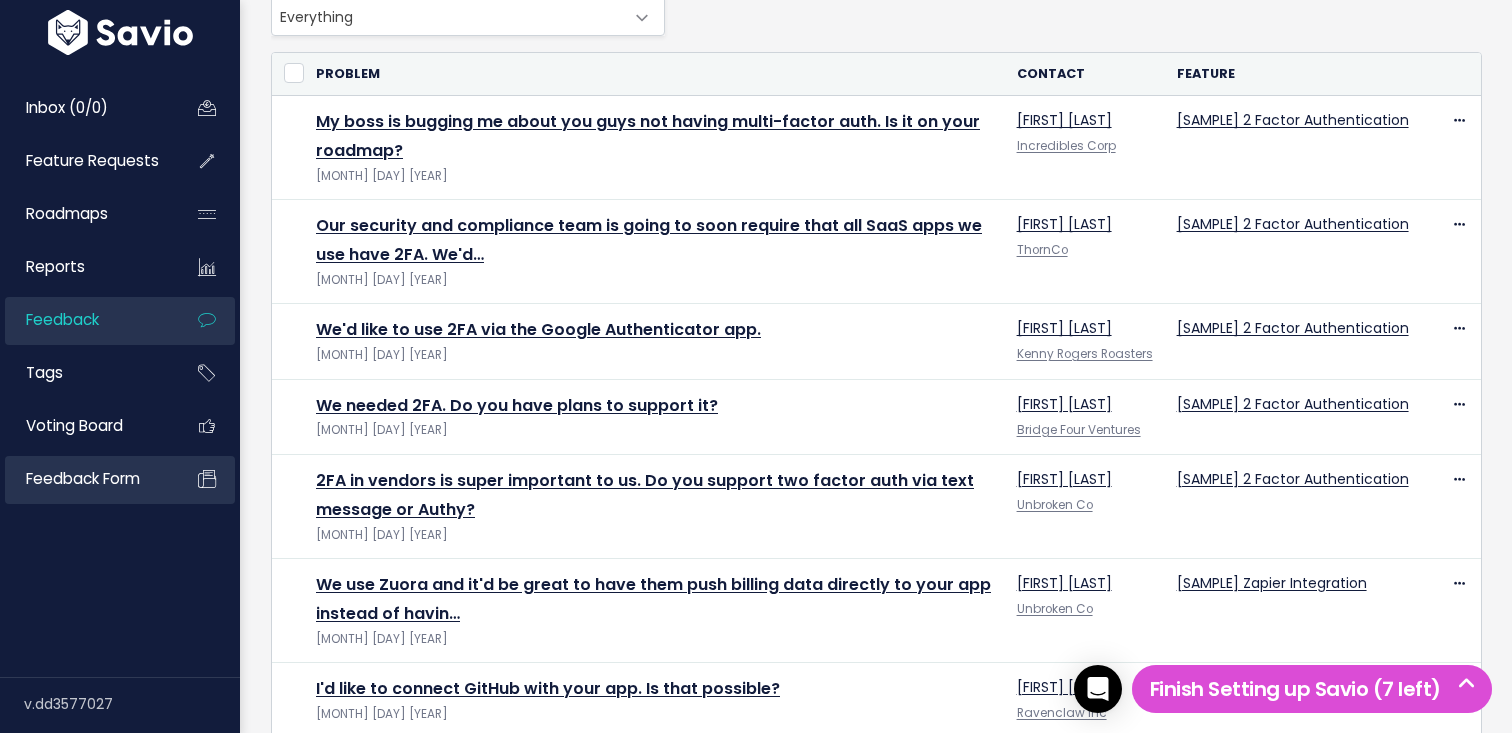 click on "Feedback form" at bounding box center (85, 479) 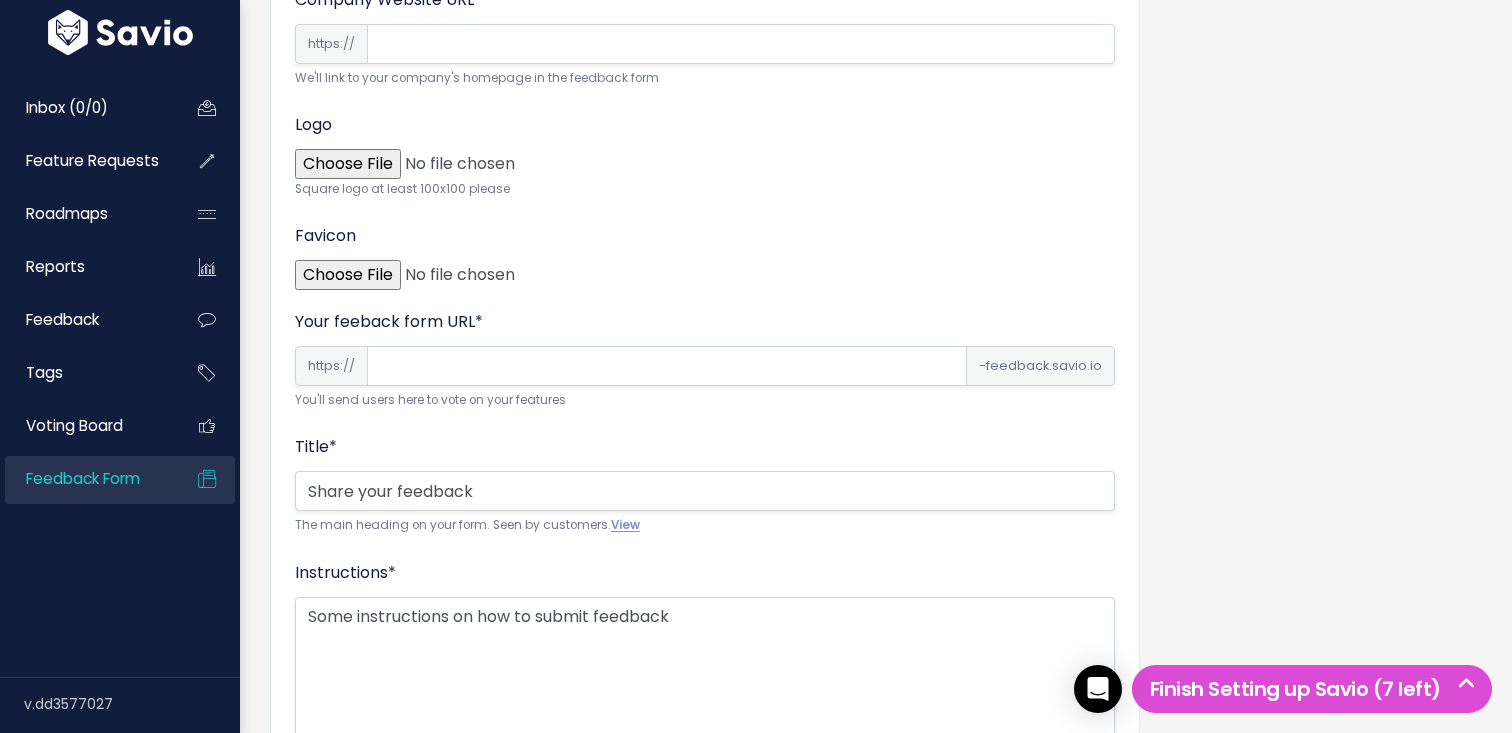 scroll, scrollTop: 0, scrollLeft: 0, axis: both 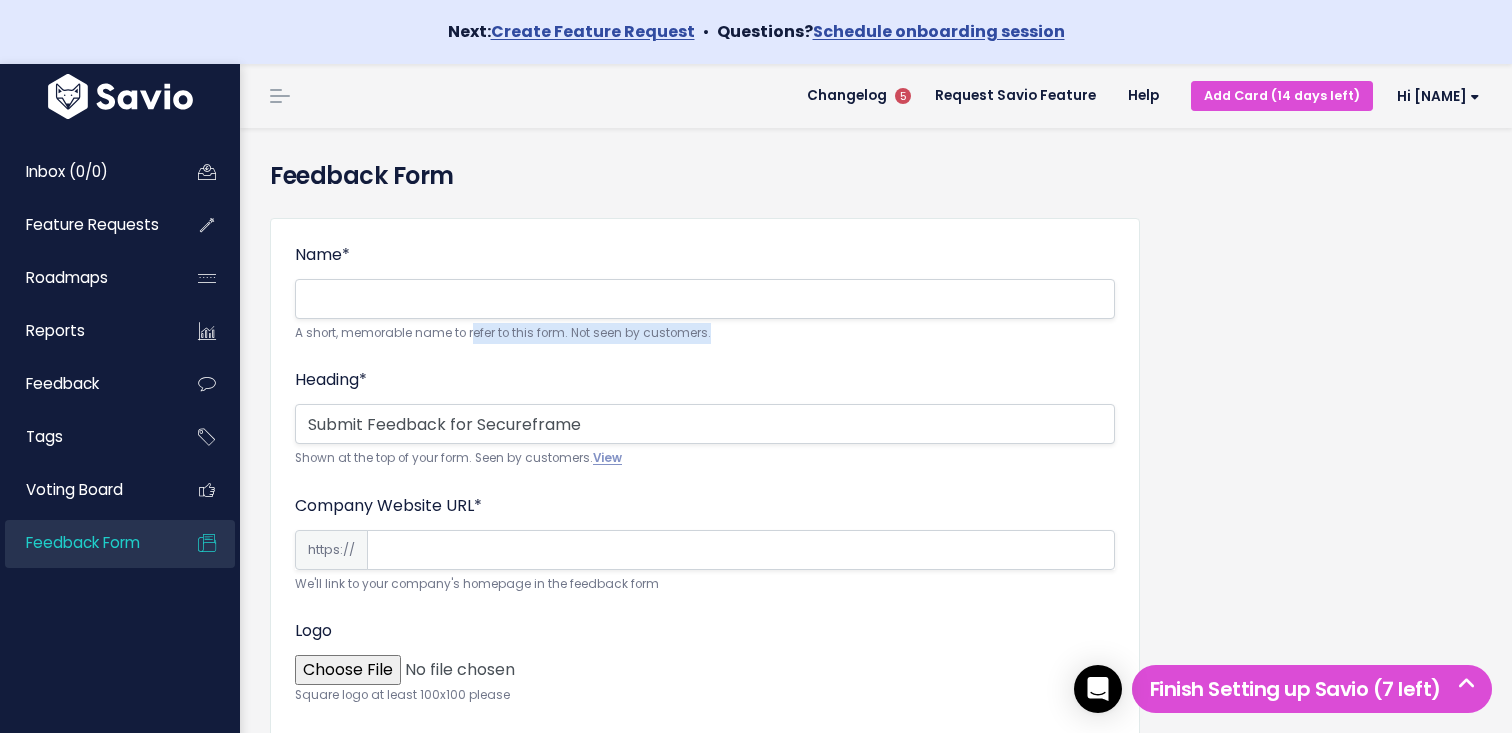 drag, startPoint x: 474, startPoint y: 329, endPoint x: 772, endPoint y: 329, distance: 298 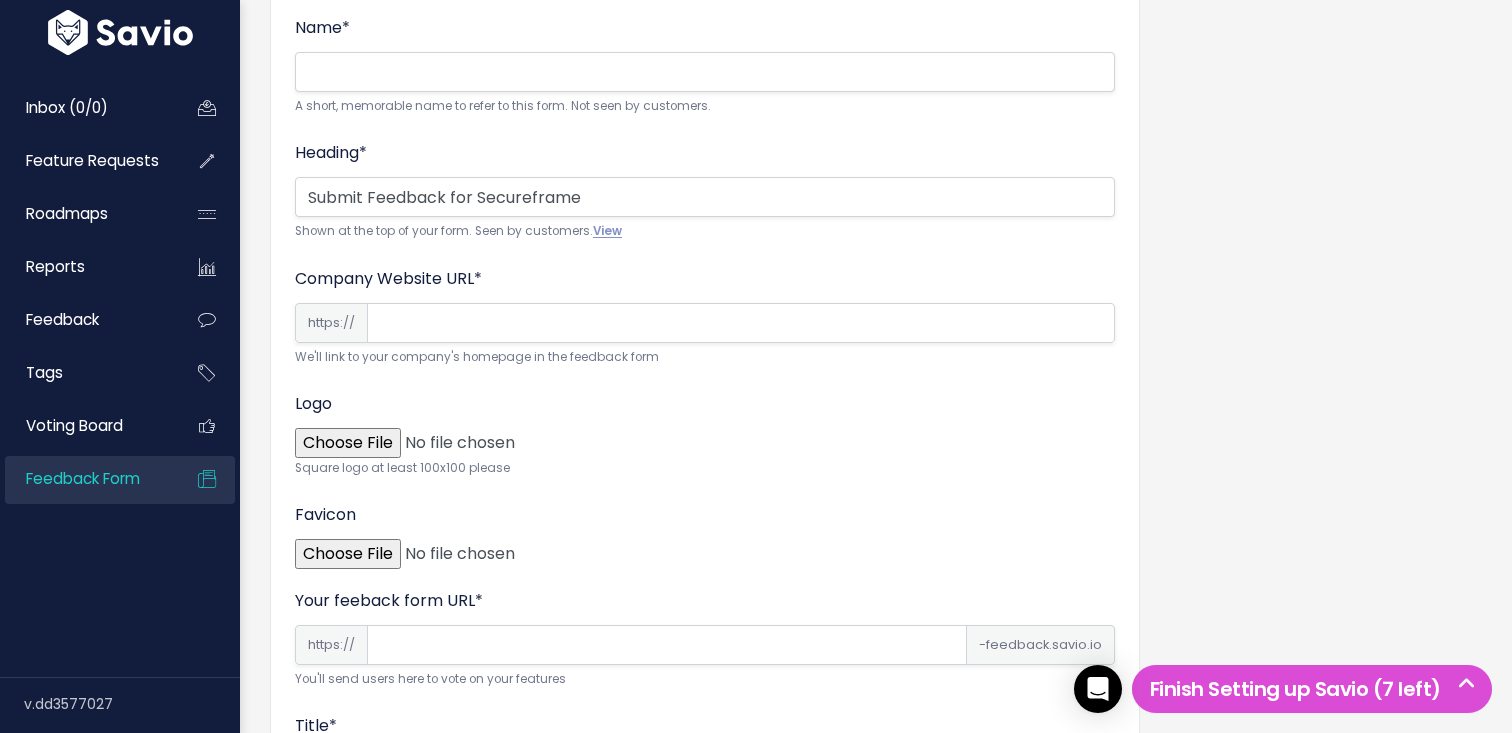 scroll, scrollTop: 228, scrollLeft: 0, axis: vertical 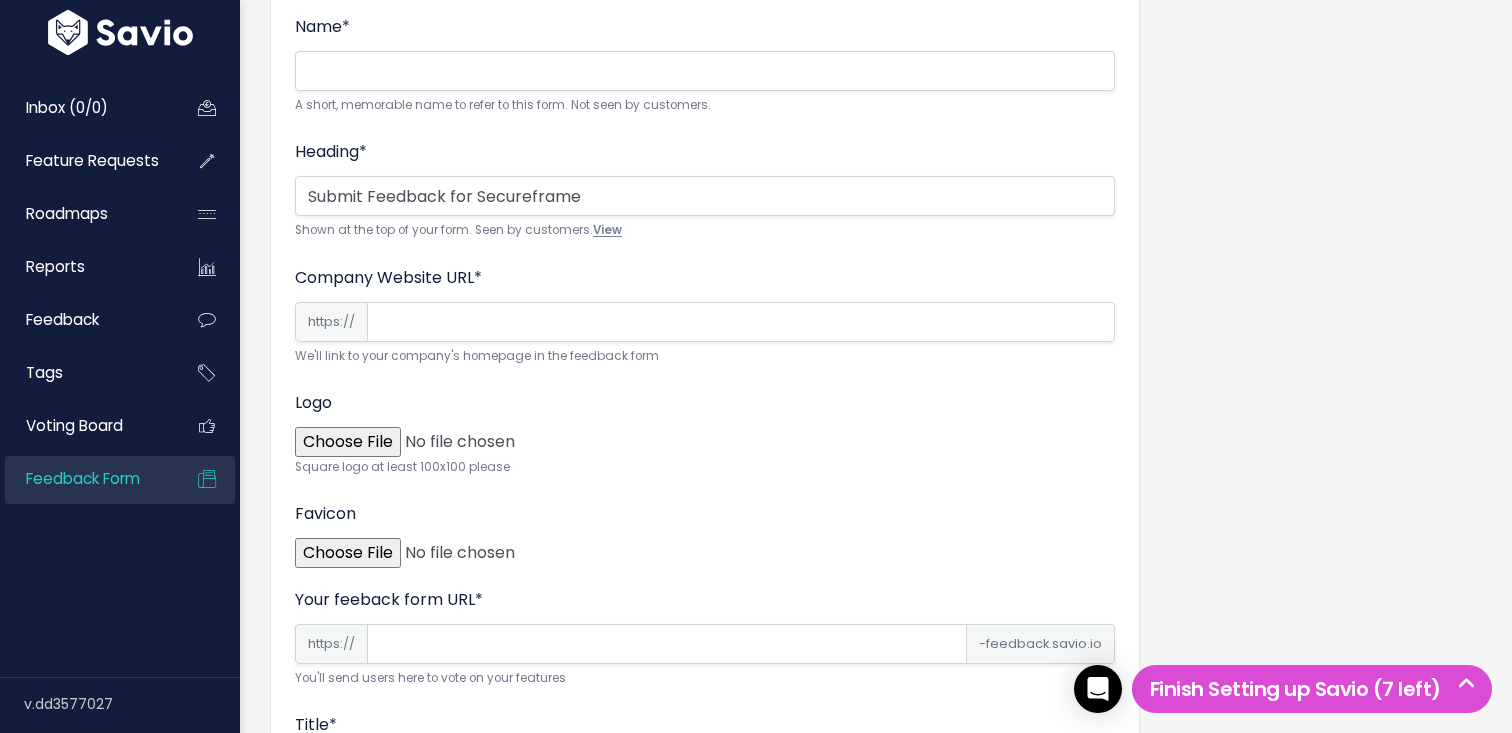 click on "View" at bounding box center [607, 230] 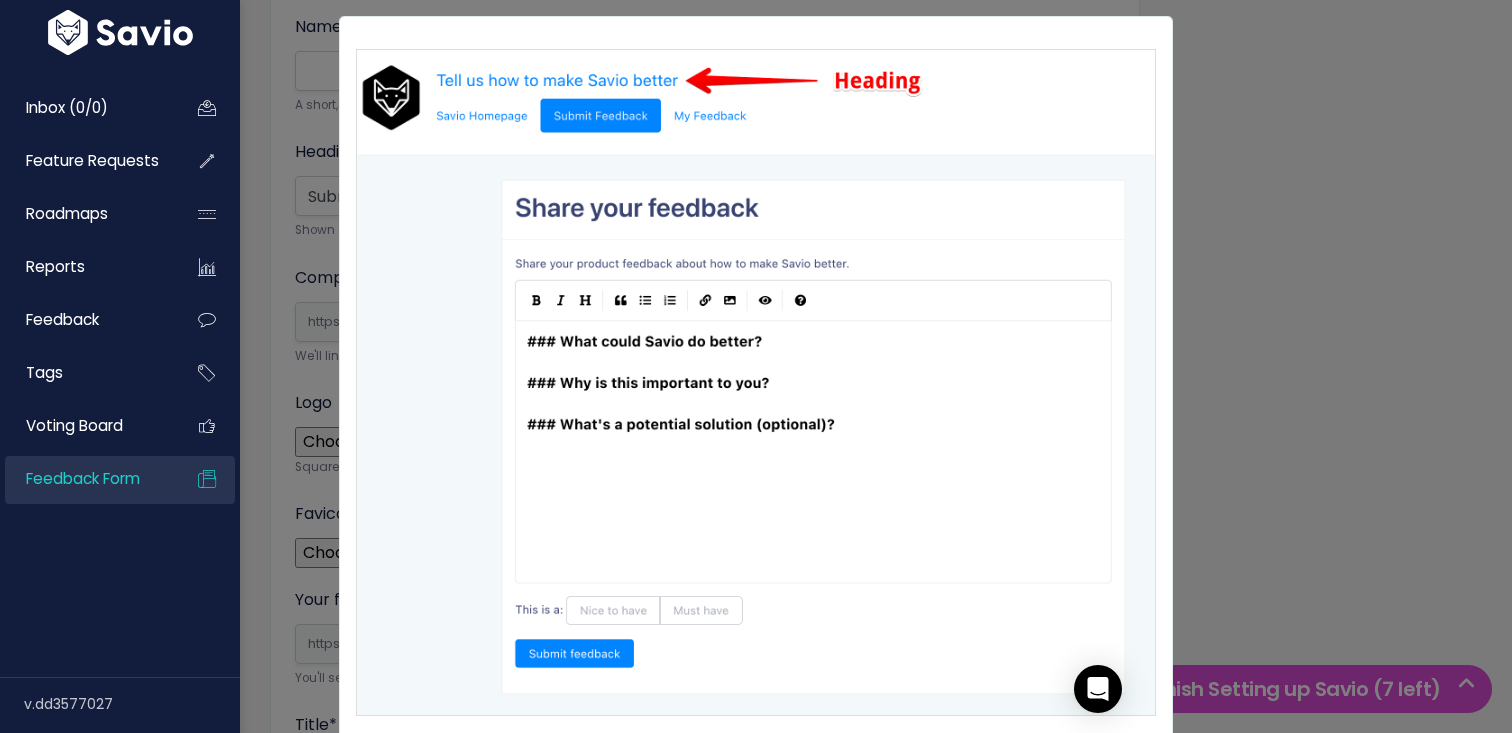 scroll, scrollTop: 0, scrollLeft: 0, axis: both 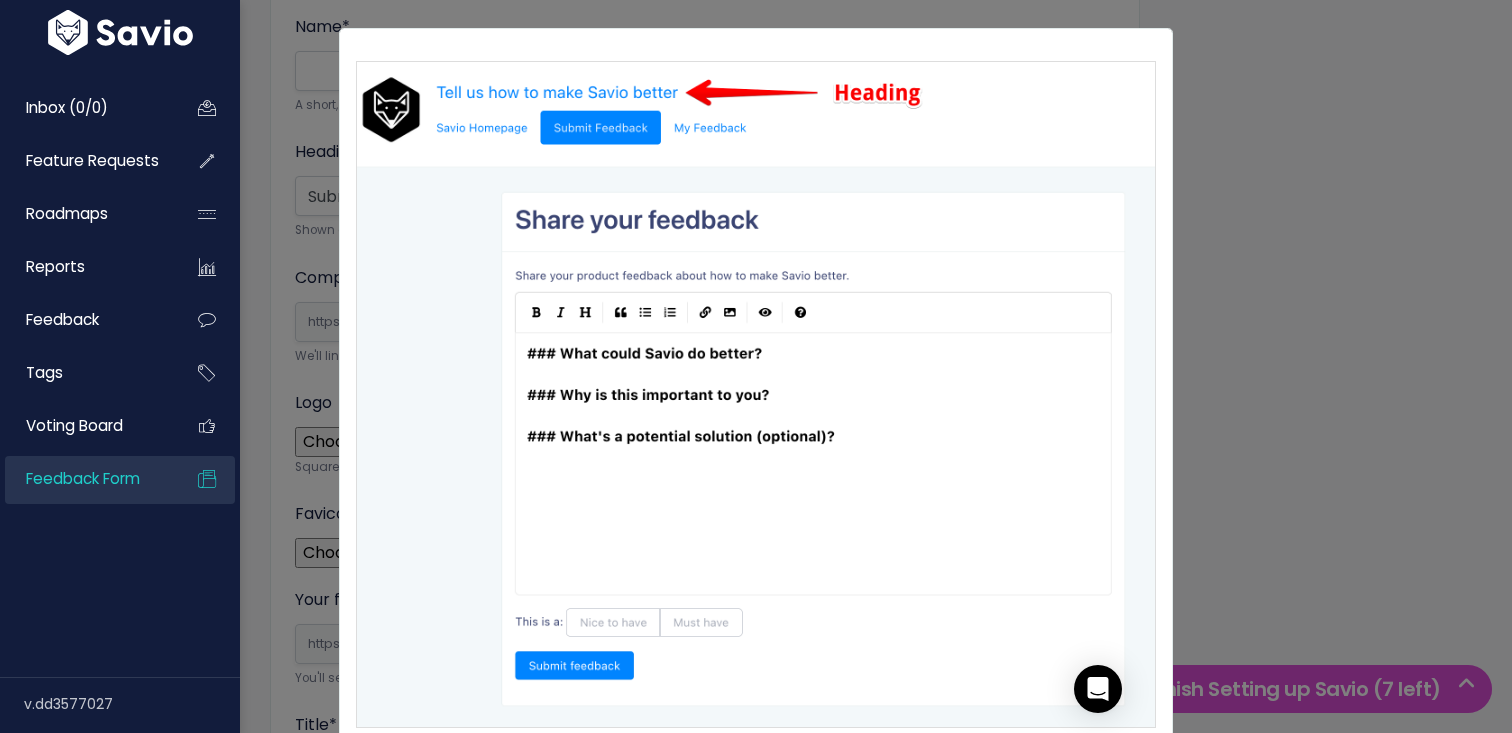 click at bounding box center (756, 394) 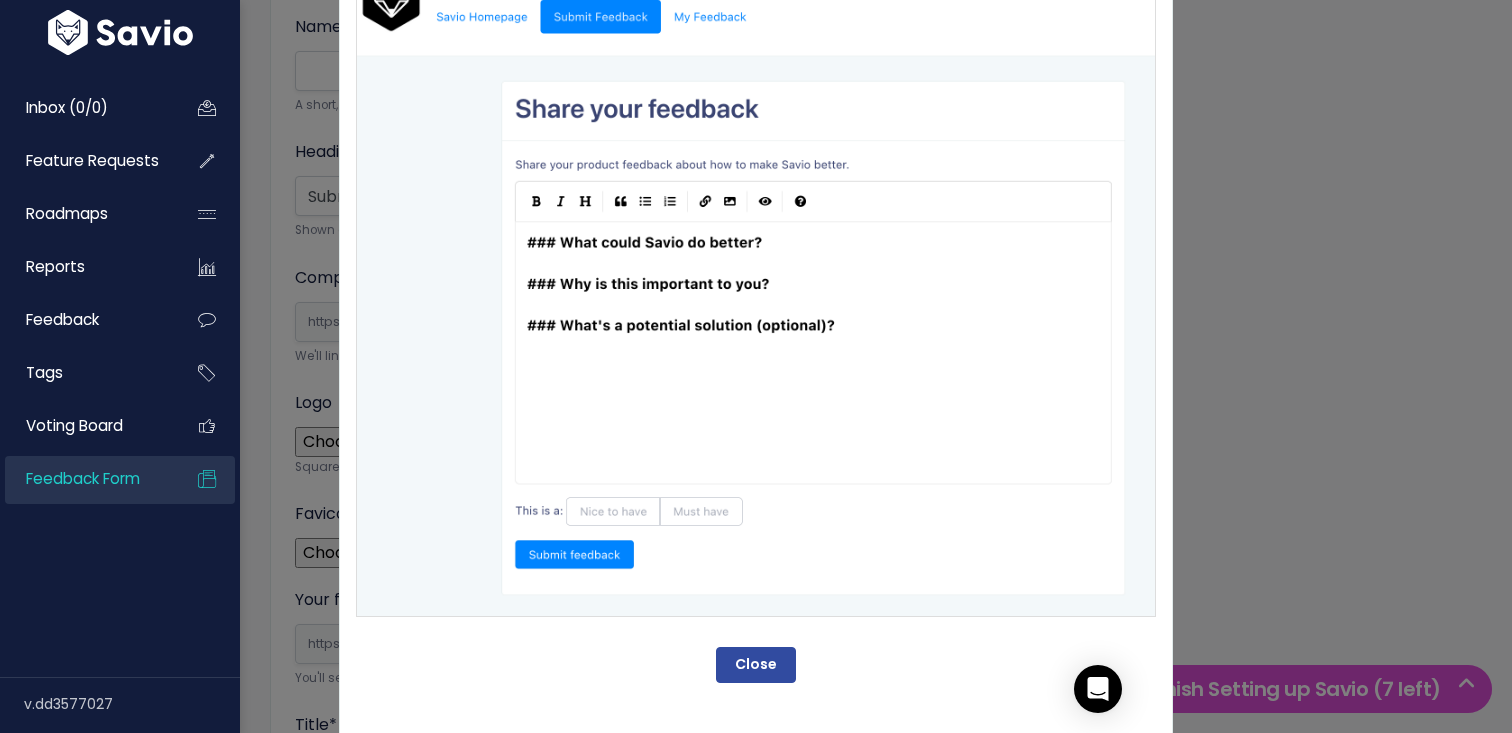 scroll, scrollTop: 152, scrollLeft: 0, axis: vertical 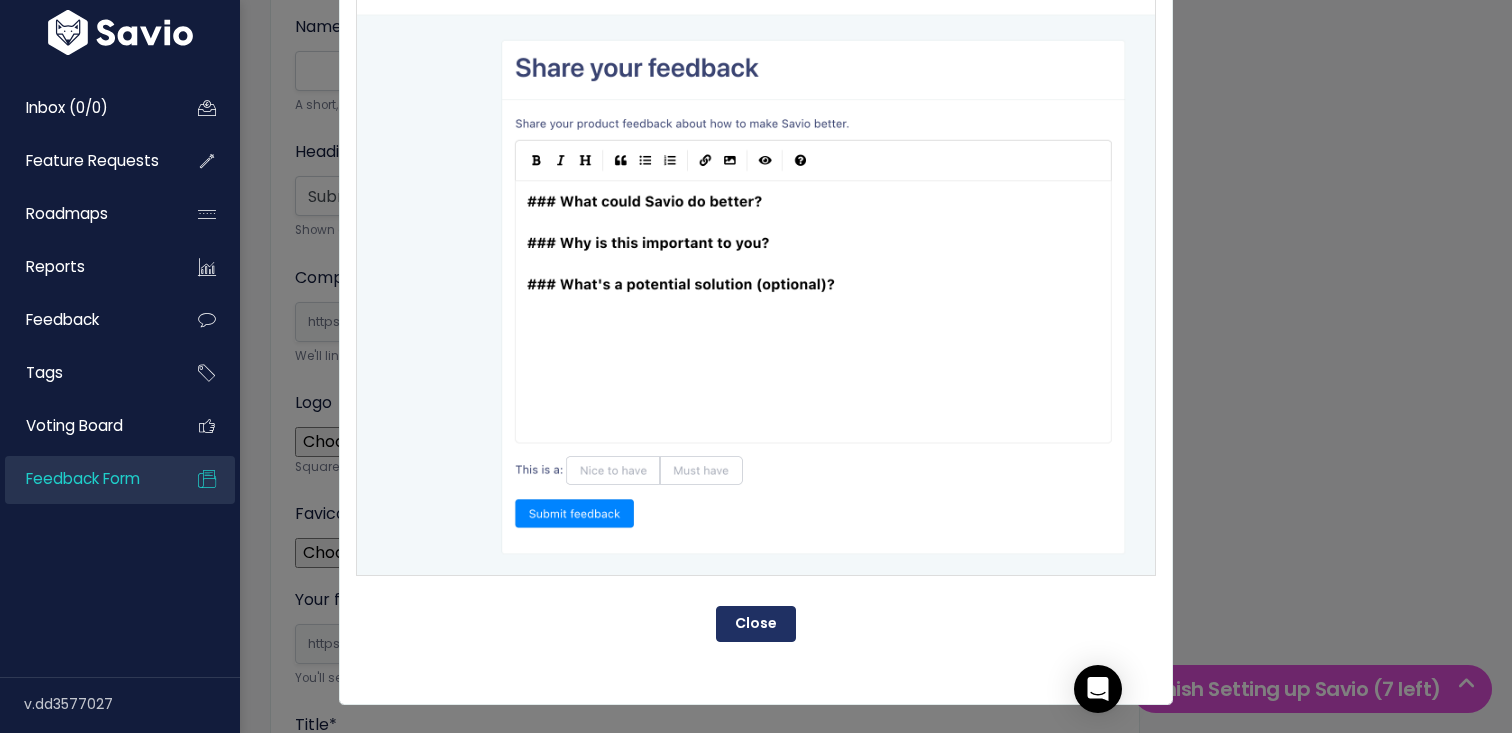 click on "Close" at bounding box center [756, 624] 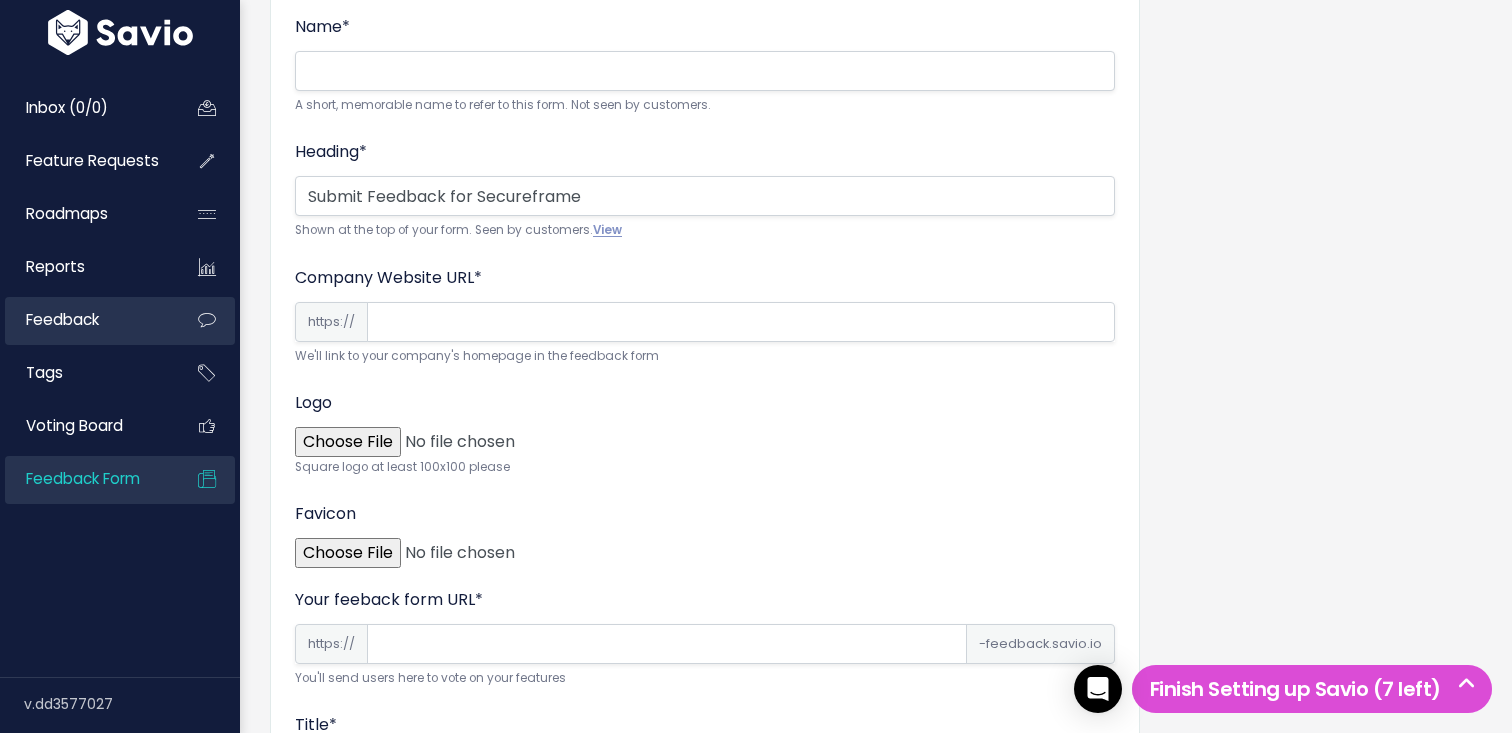 click on "Feedback" at bounding box center [85, 320] 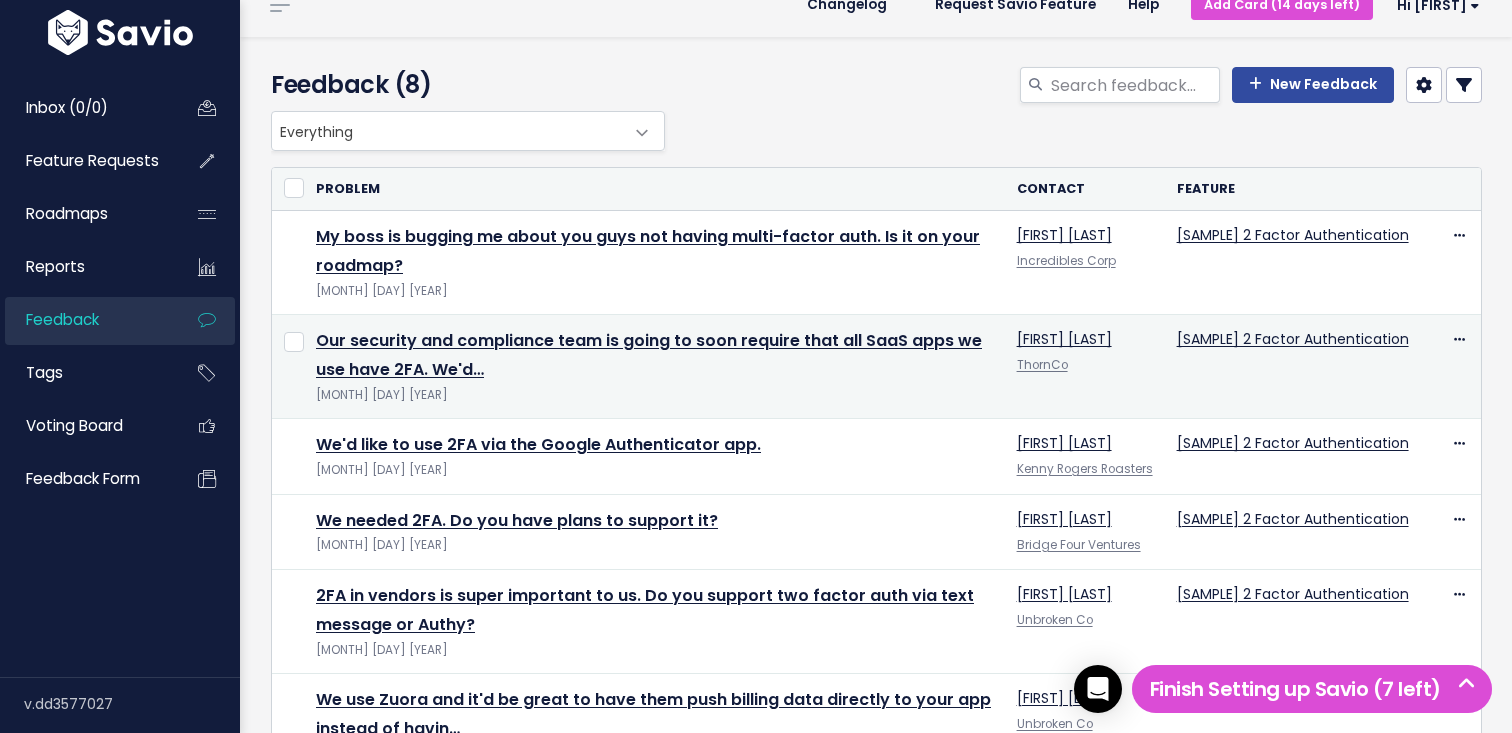scroll, scrollTop: 95, scrollLeft: 0, axis: vertical 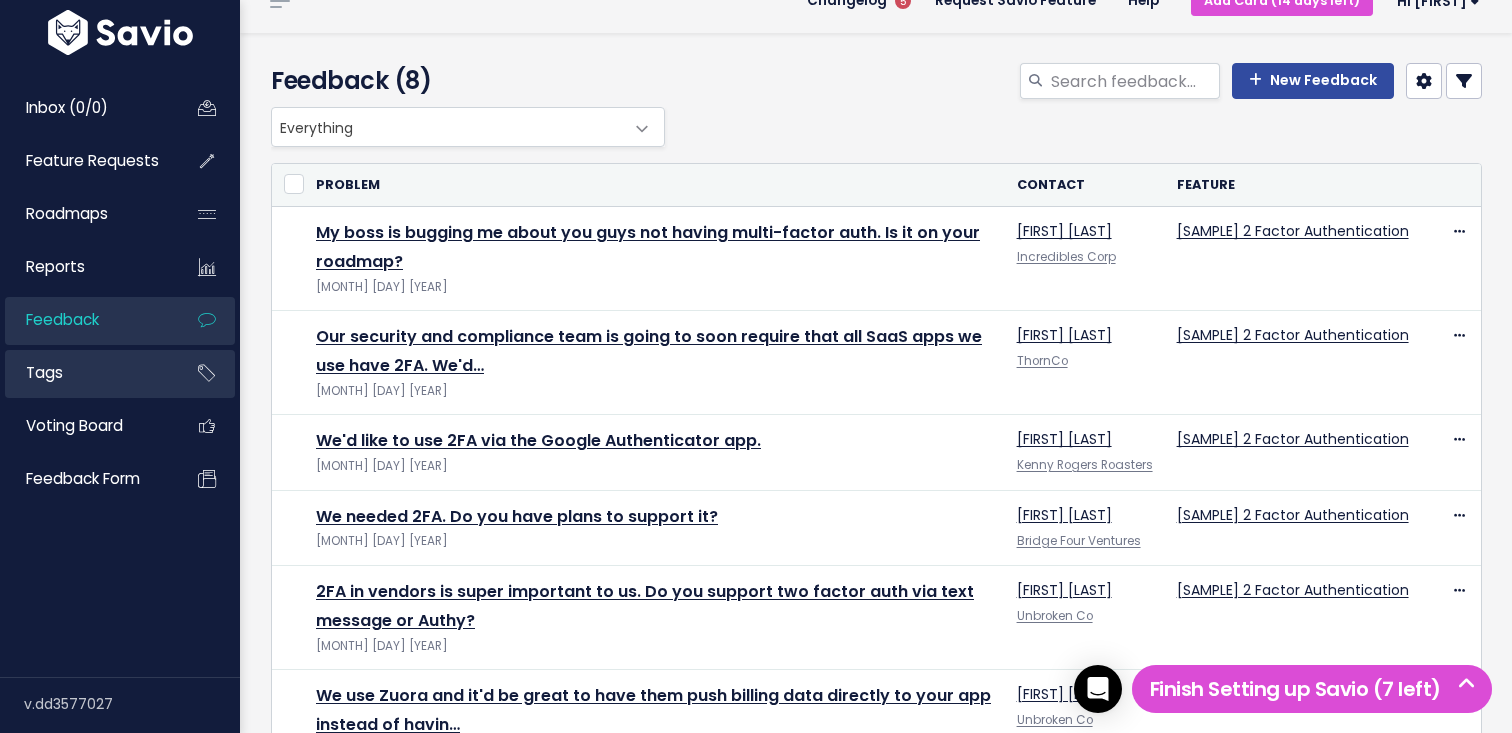 click on "Tags" at bounding box center (85, 373) 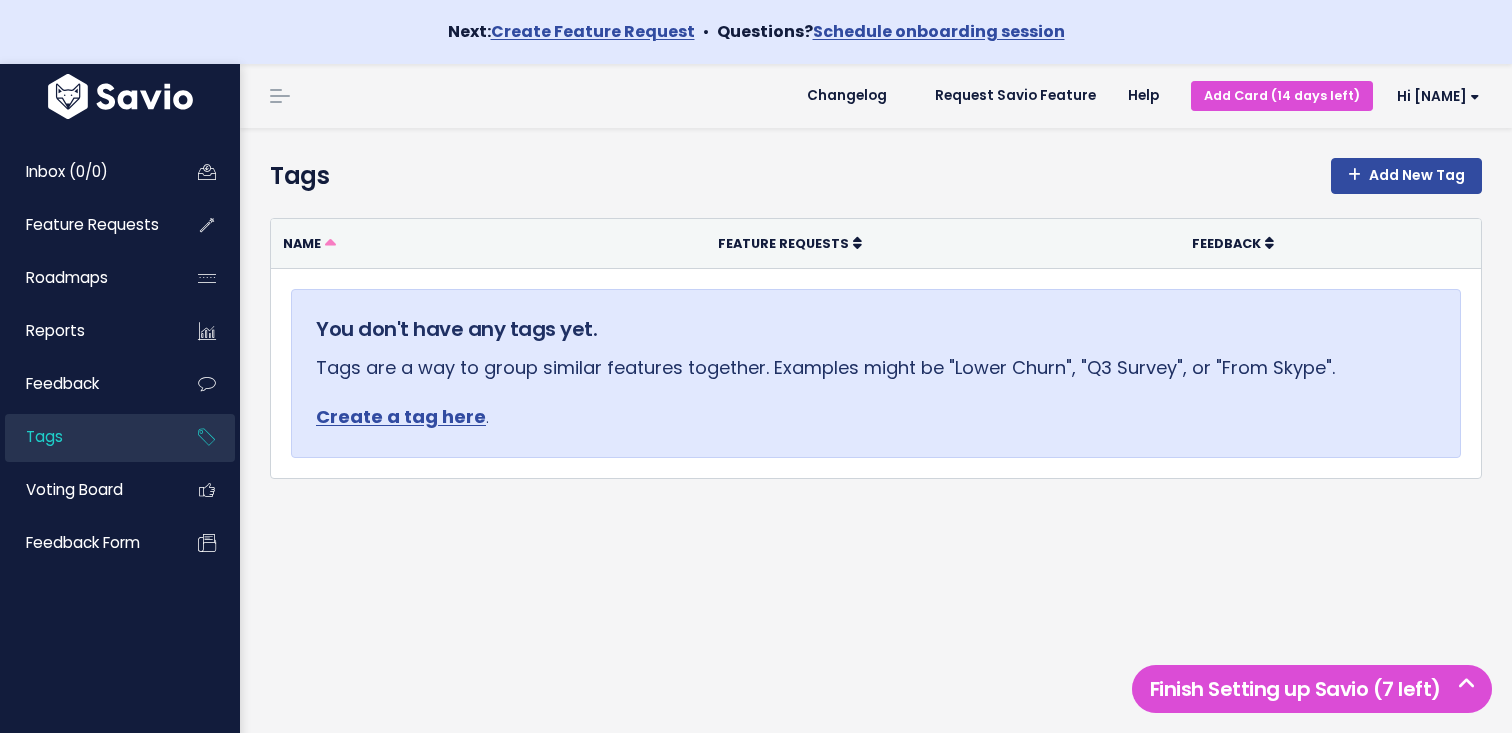 scroll, scrollTop: 0, scrollLeft: 0, axis: both 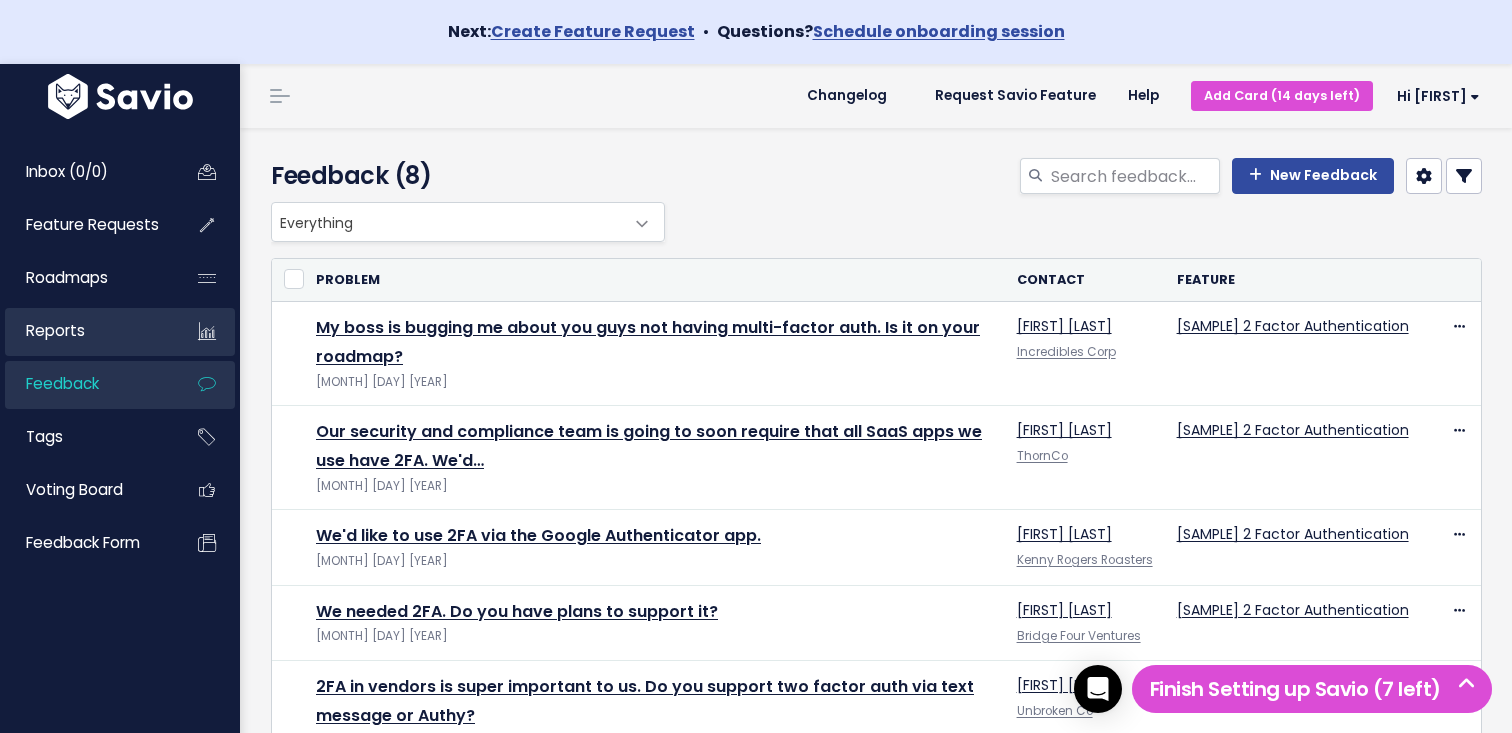 click on "Reports" at bounding box center [85, 331] 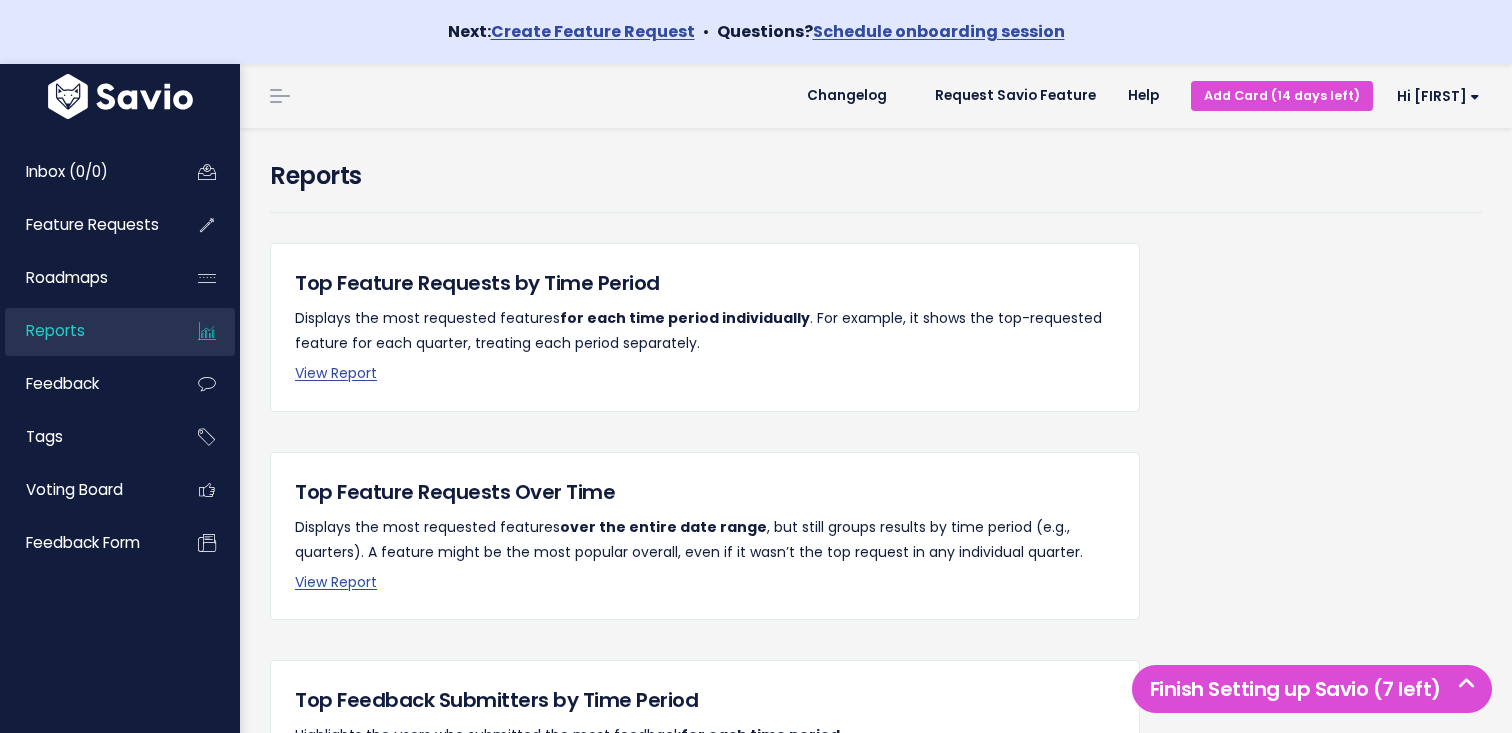 scroll, scrollTop: 0, scrollLeft: 0, axis: both 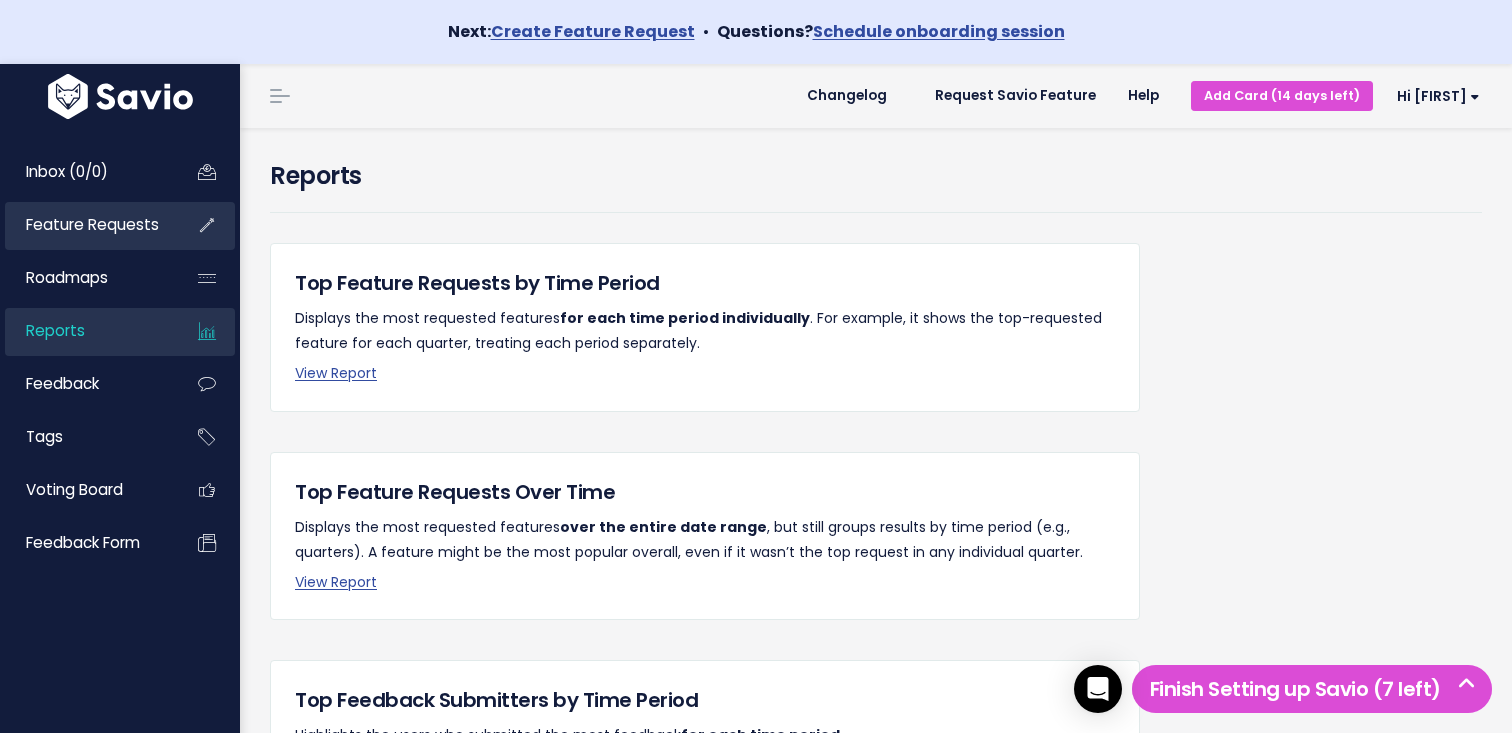 click on "Feature Requests" at bounding box center [85, 225] 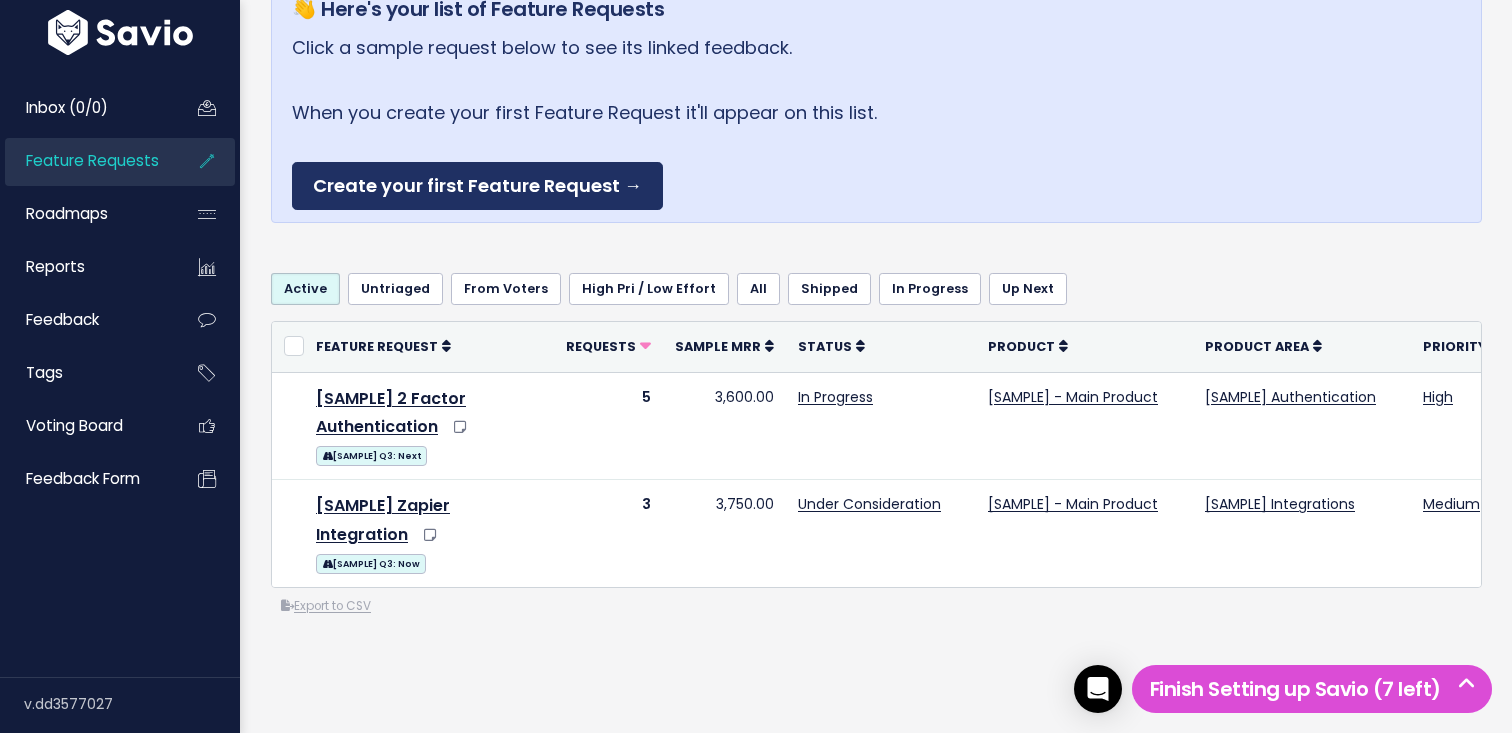 scroll, scrollTop: 282, scrollLeft: 0, axis: vertical 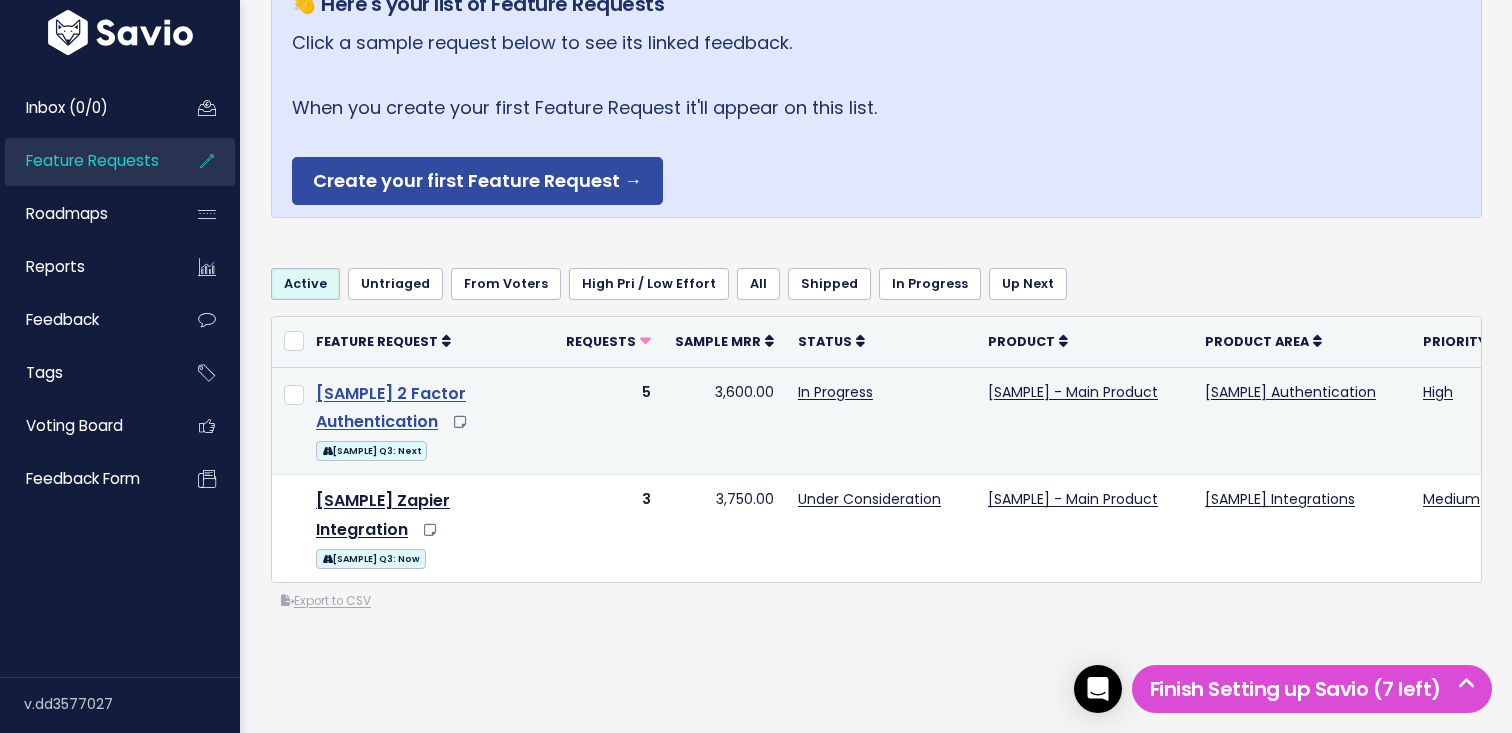 click on "[SAMPLE] 2 Factor Authentication" at bounding box center [391, 408] 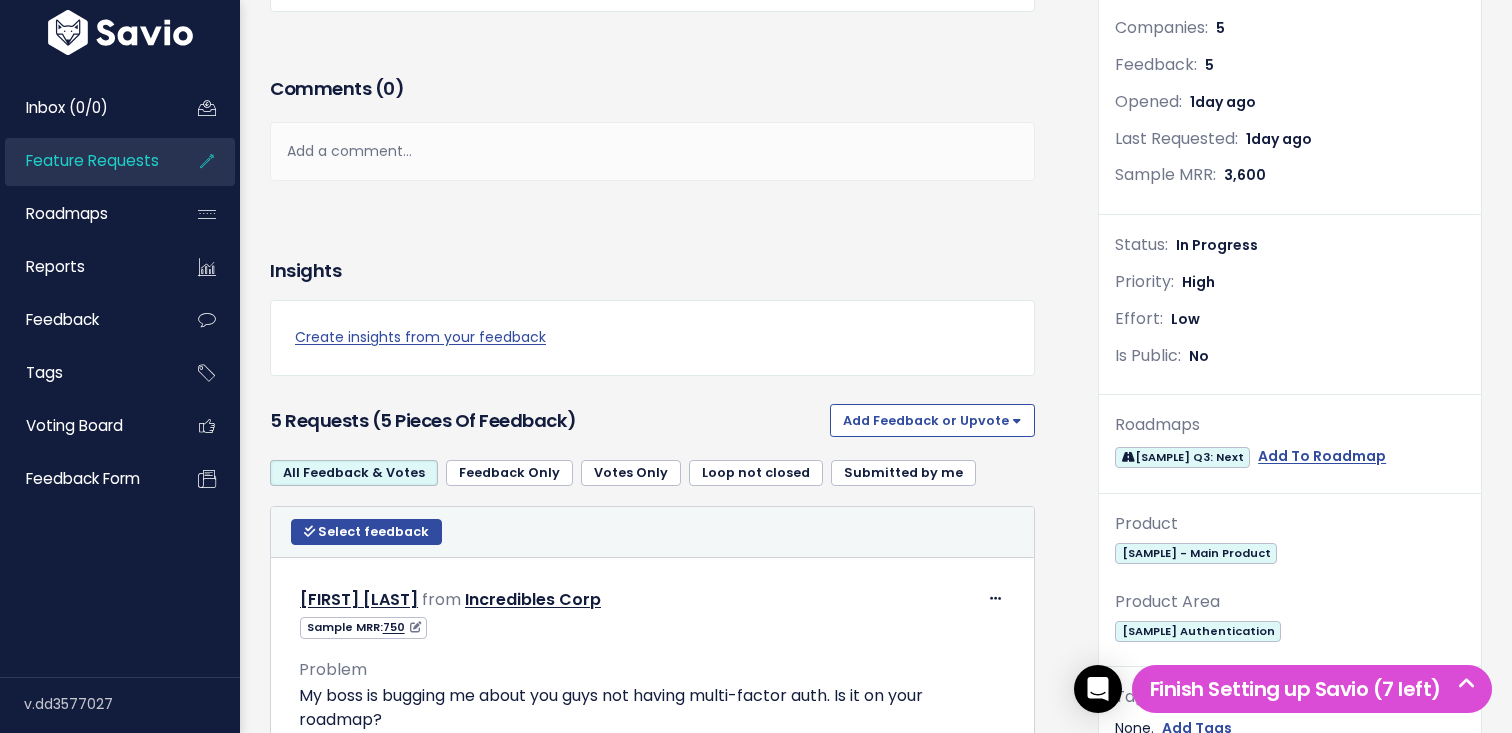 scroll, scrollTop: 425, scrollLeft: 0, axis: vertical 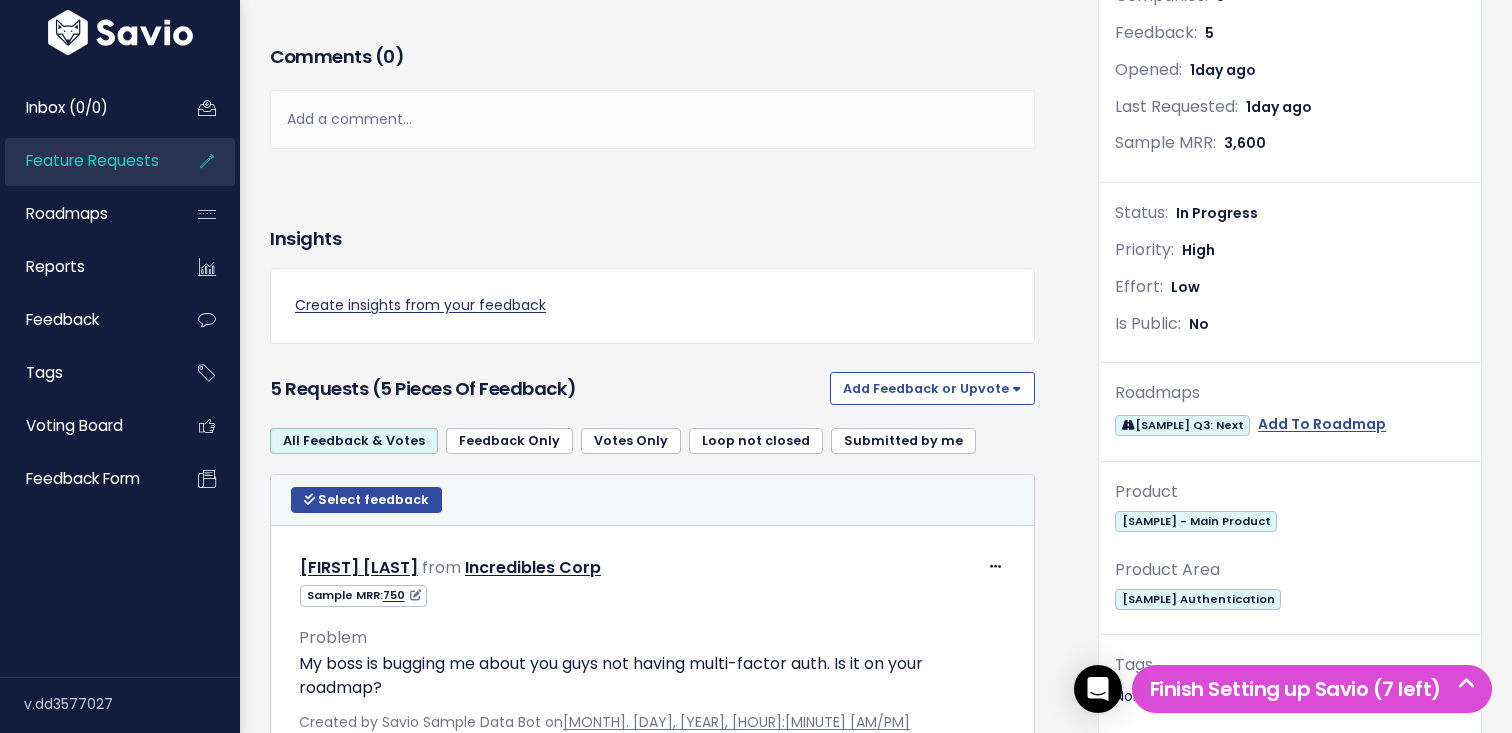 click on "Create insights from your feedback" at bounding box center [652, 305] 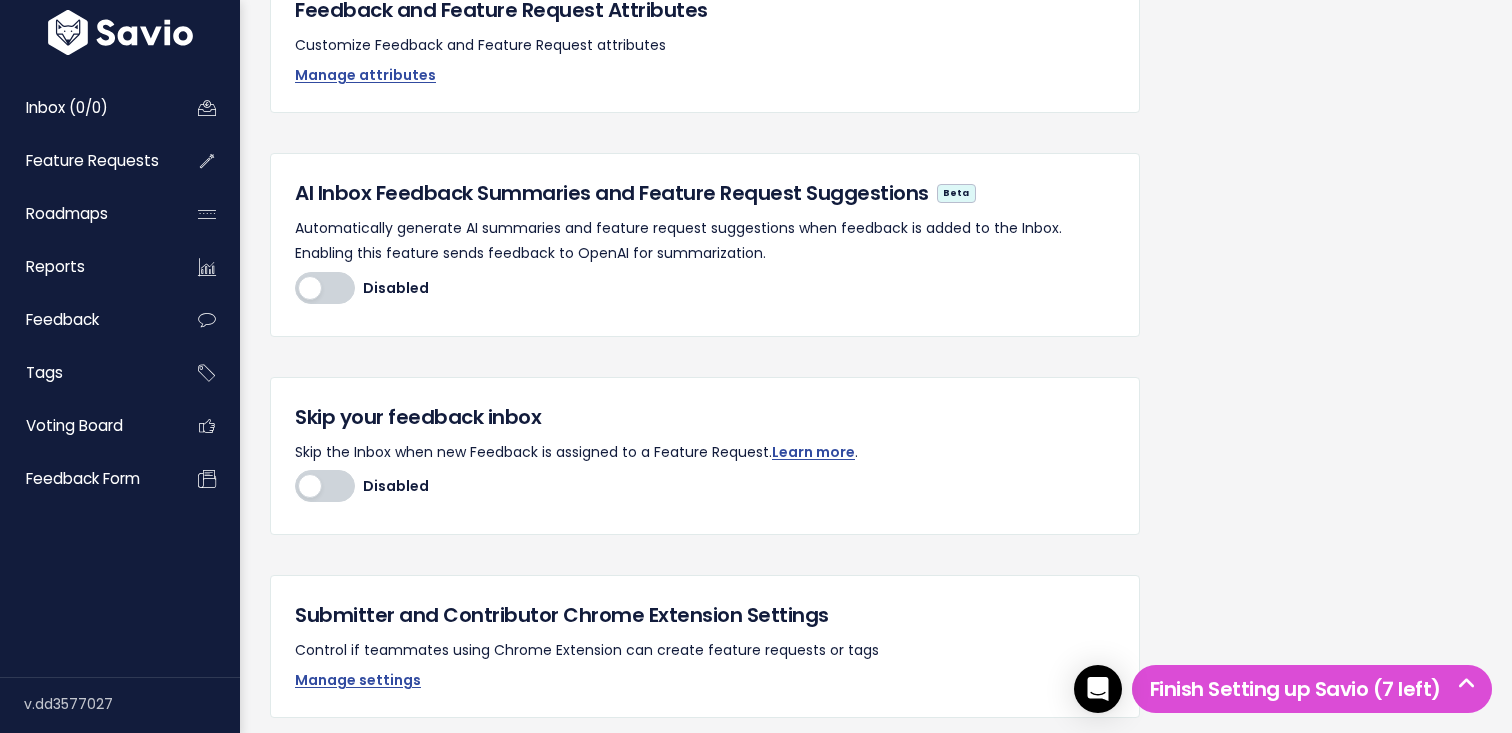 scroll, scrollTop: 658, scrollLeft: 0, axis: vertical 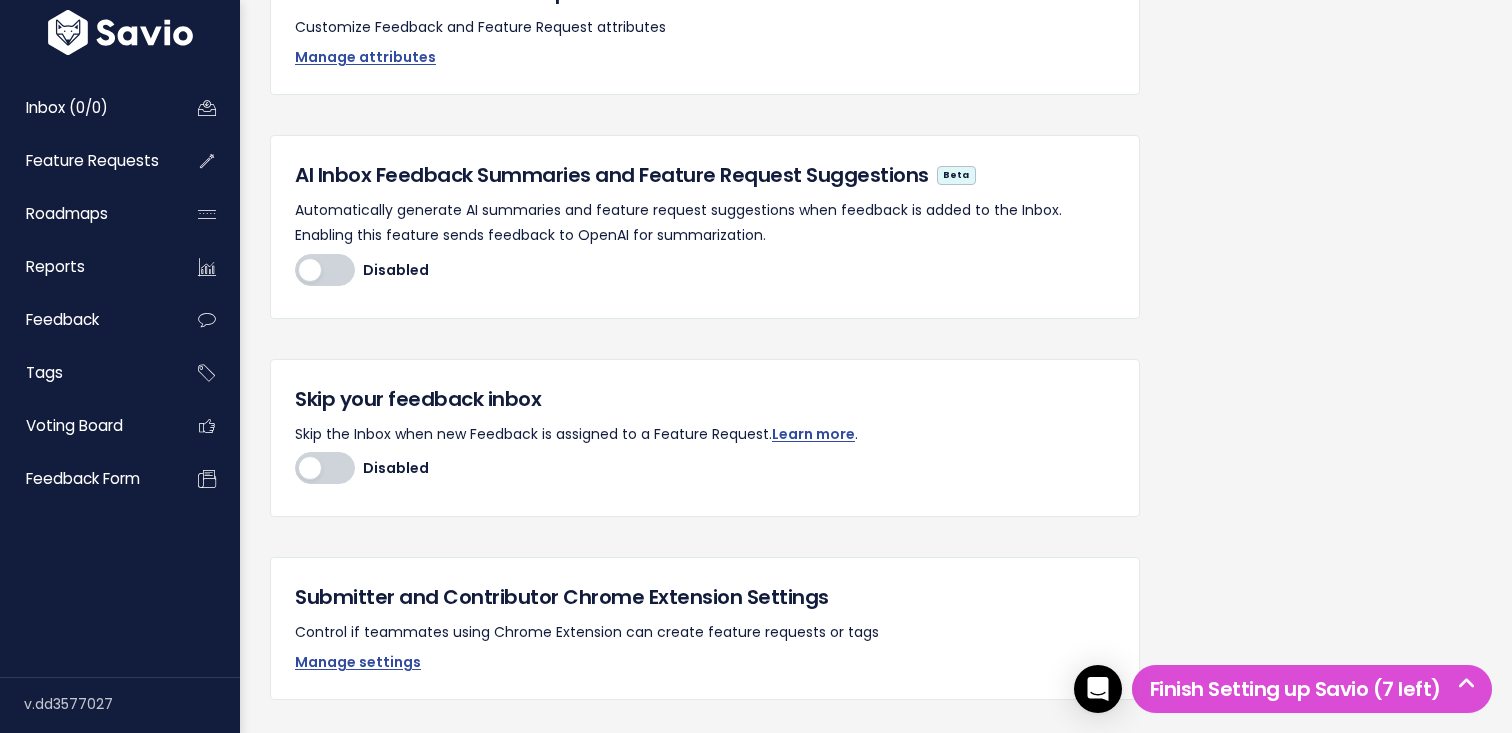 drag, startPoint x: 377, startPoint y: 195, endPoint x: 862, endPoint y: 243, distance: 487.36948 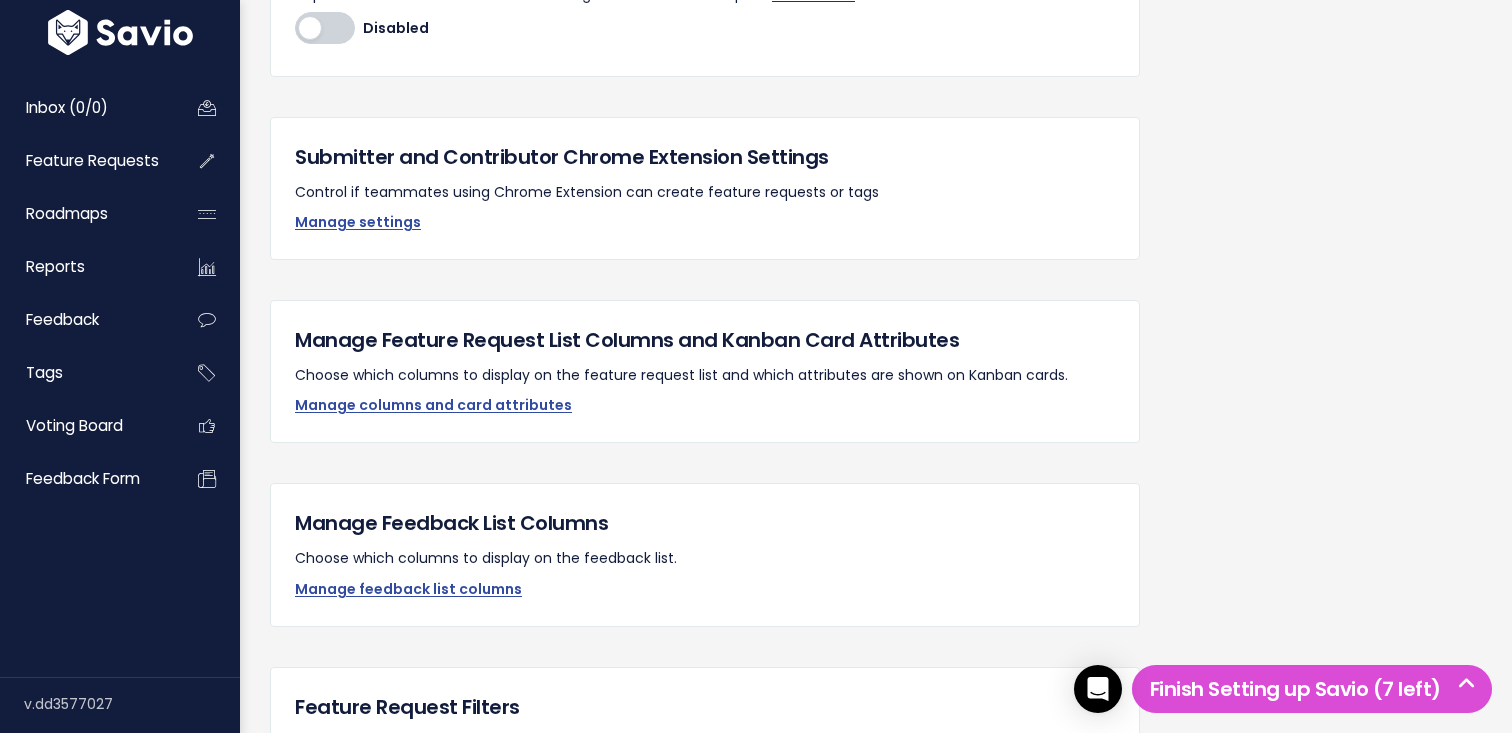 scroll, scrollTop: 1124, scrollLeft: 0, axis: vertical 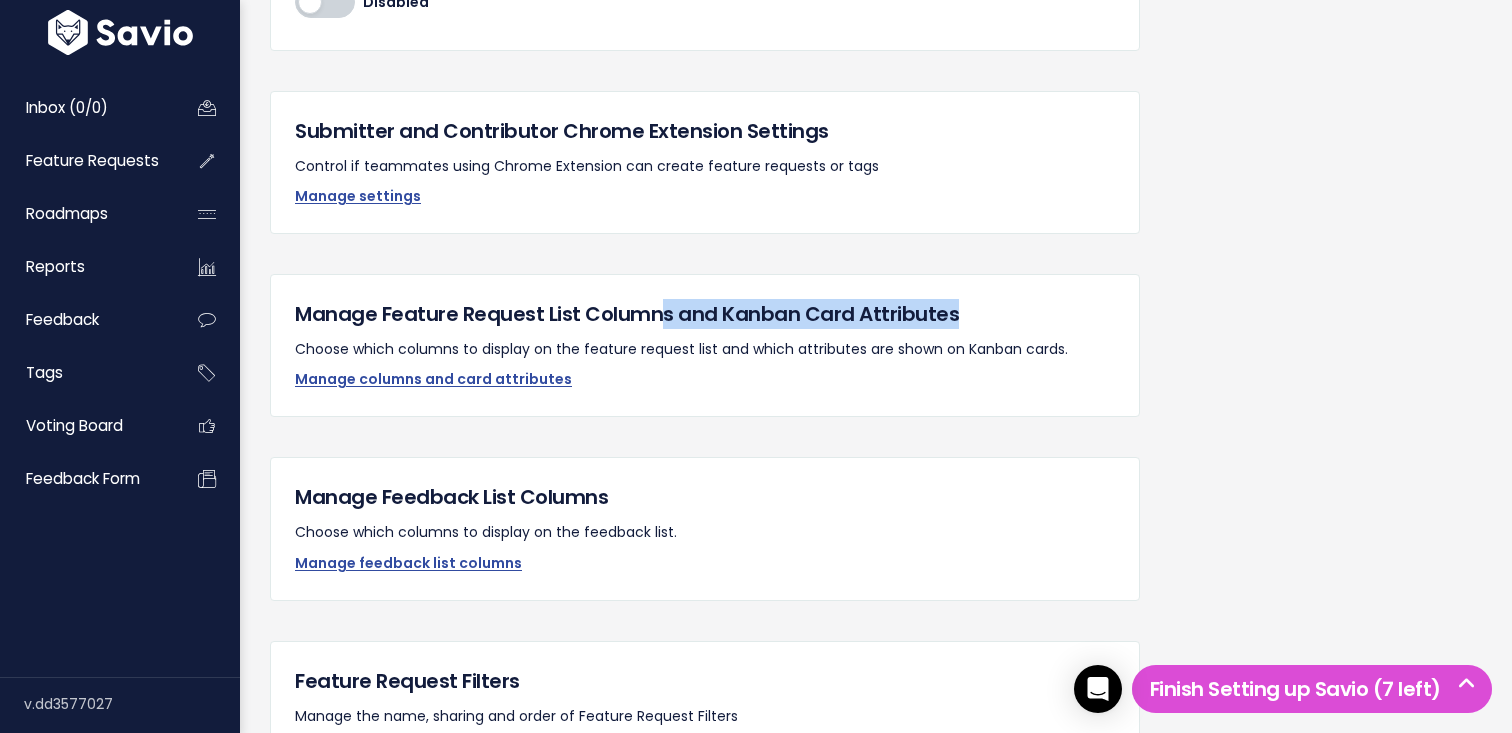drag, startPoint x: 651, startPoint y: 310, endPoint x: 997, endPoint y: 315, distance: 346.03613 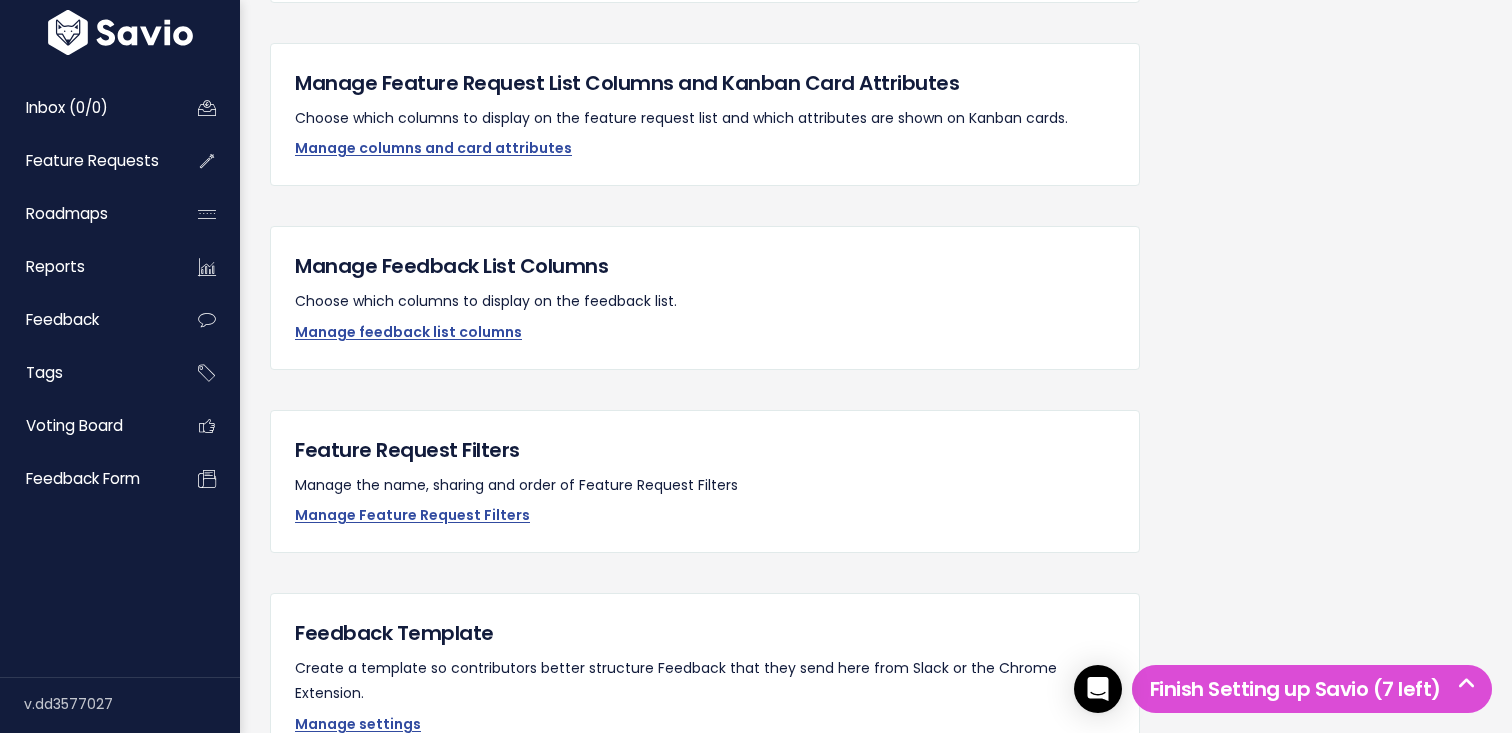 scroll, scrollTop: 1827, scrollLeft: 0, axis: vertical 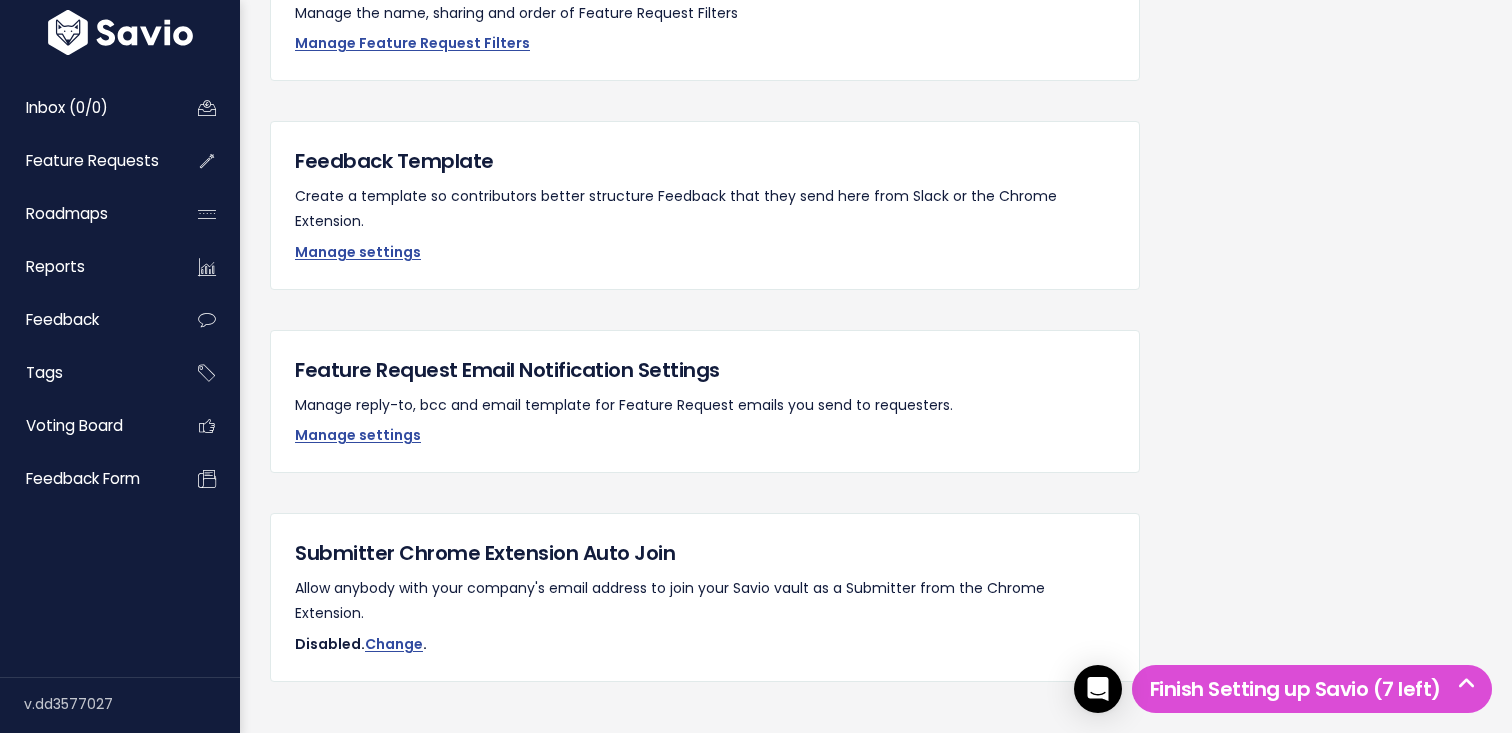 click on "Submitter Chrome Extension Auto Join" at bounding box center [705, 553] 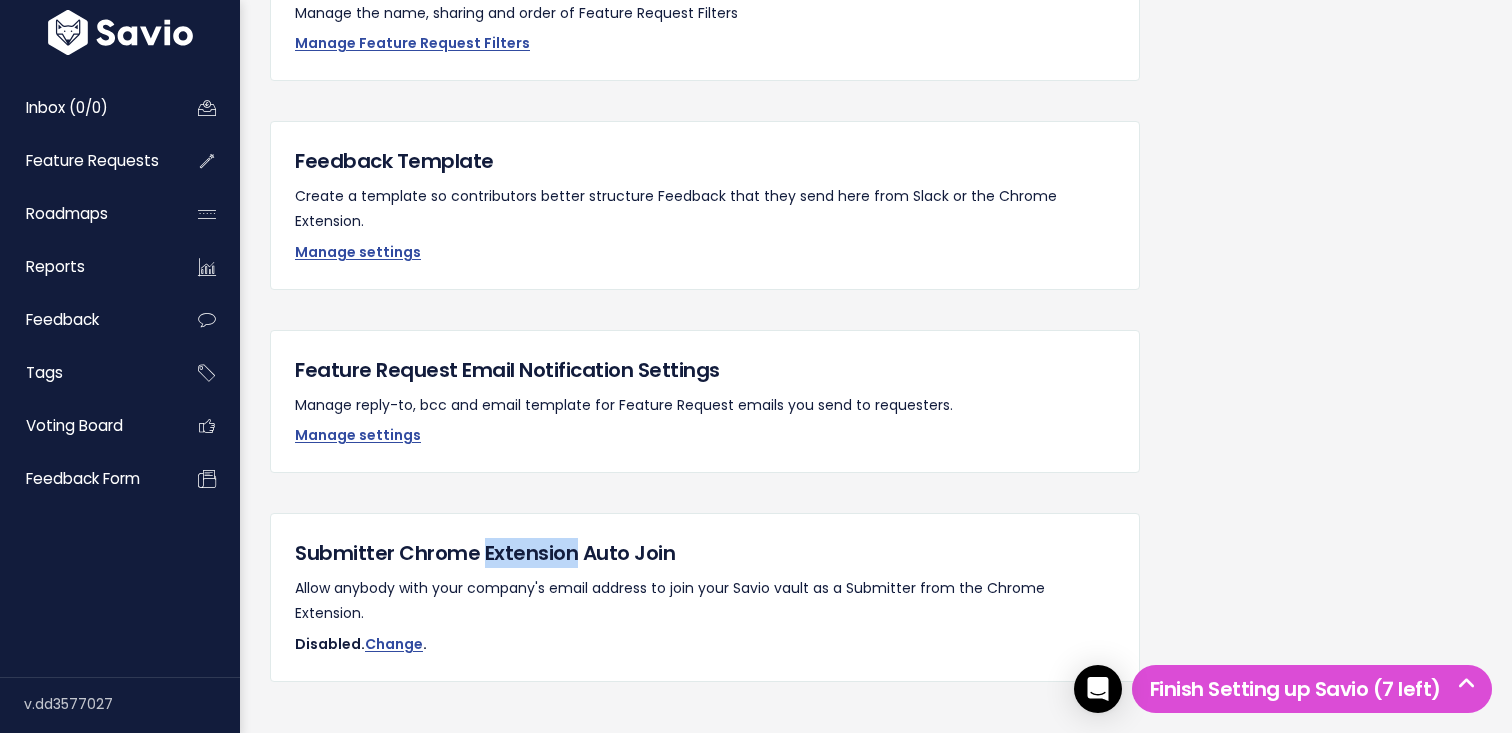 click on "Submitter Chrome Extension Auto Join" at bounding box center (705, 553) 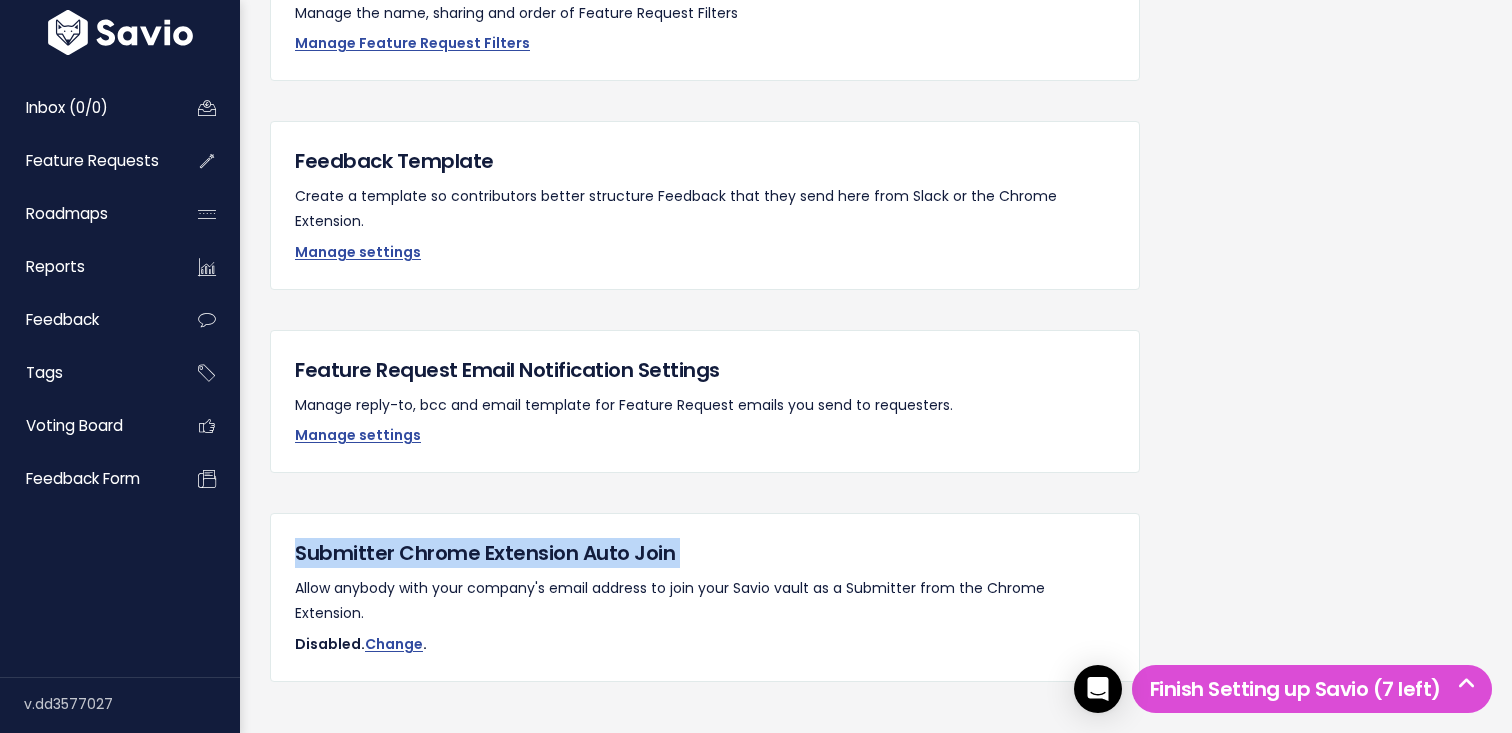 click on "Submitter Chrome Extension Auto Join" at bounding box center [705, 553] 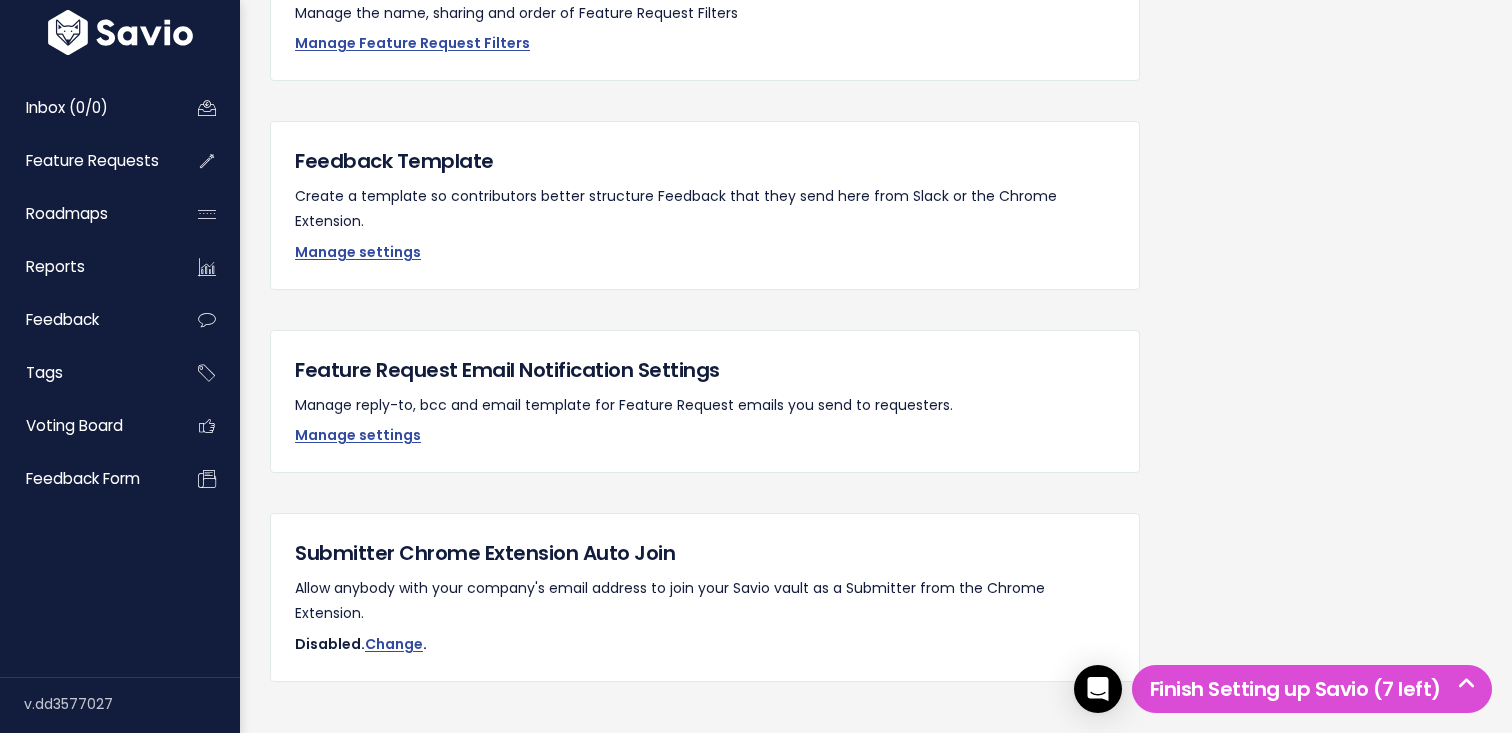 click on "Feature Request Email Notification Settings" at bounding box center [705, 370] 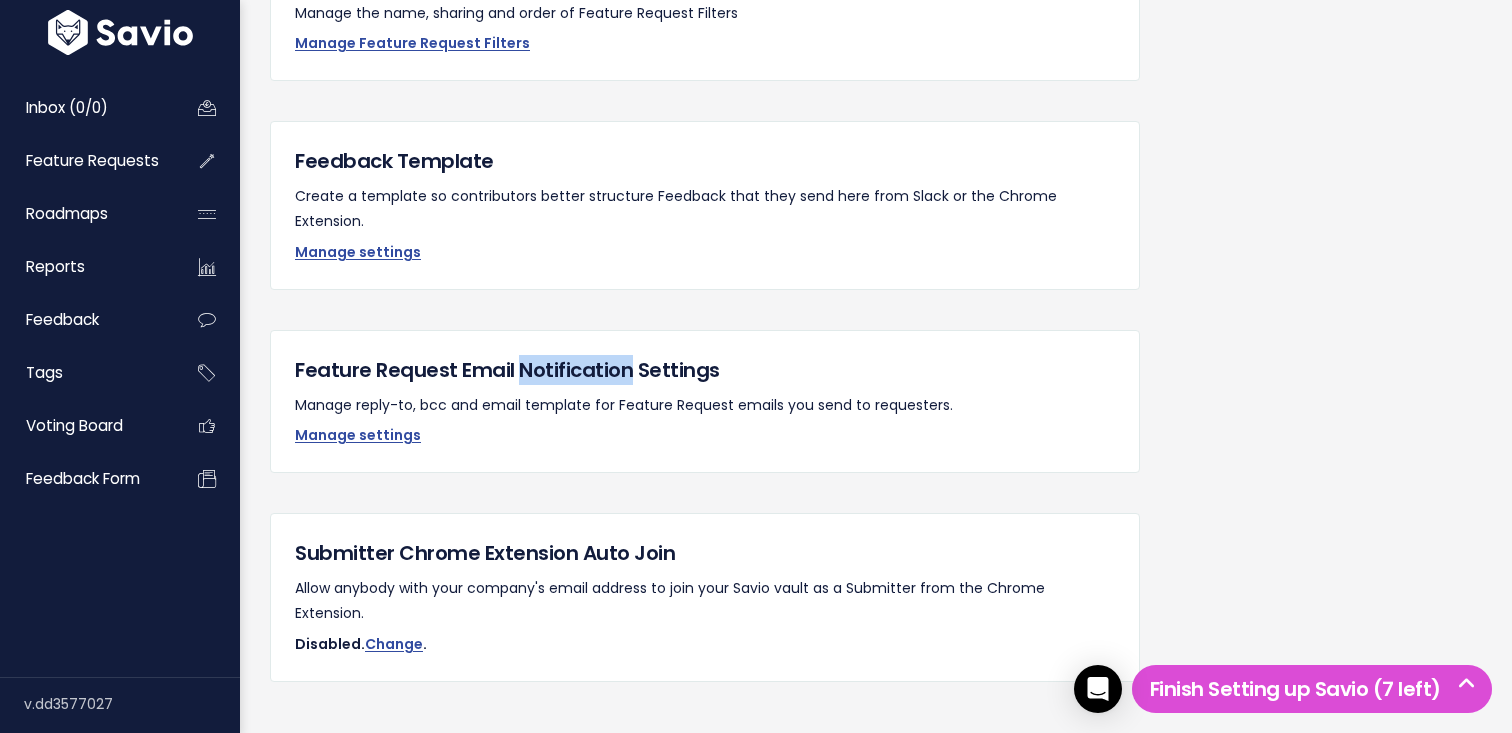 click on "Feature Request Email Notification Settings" at bounding box center (705, 370) 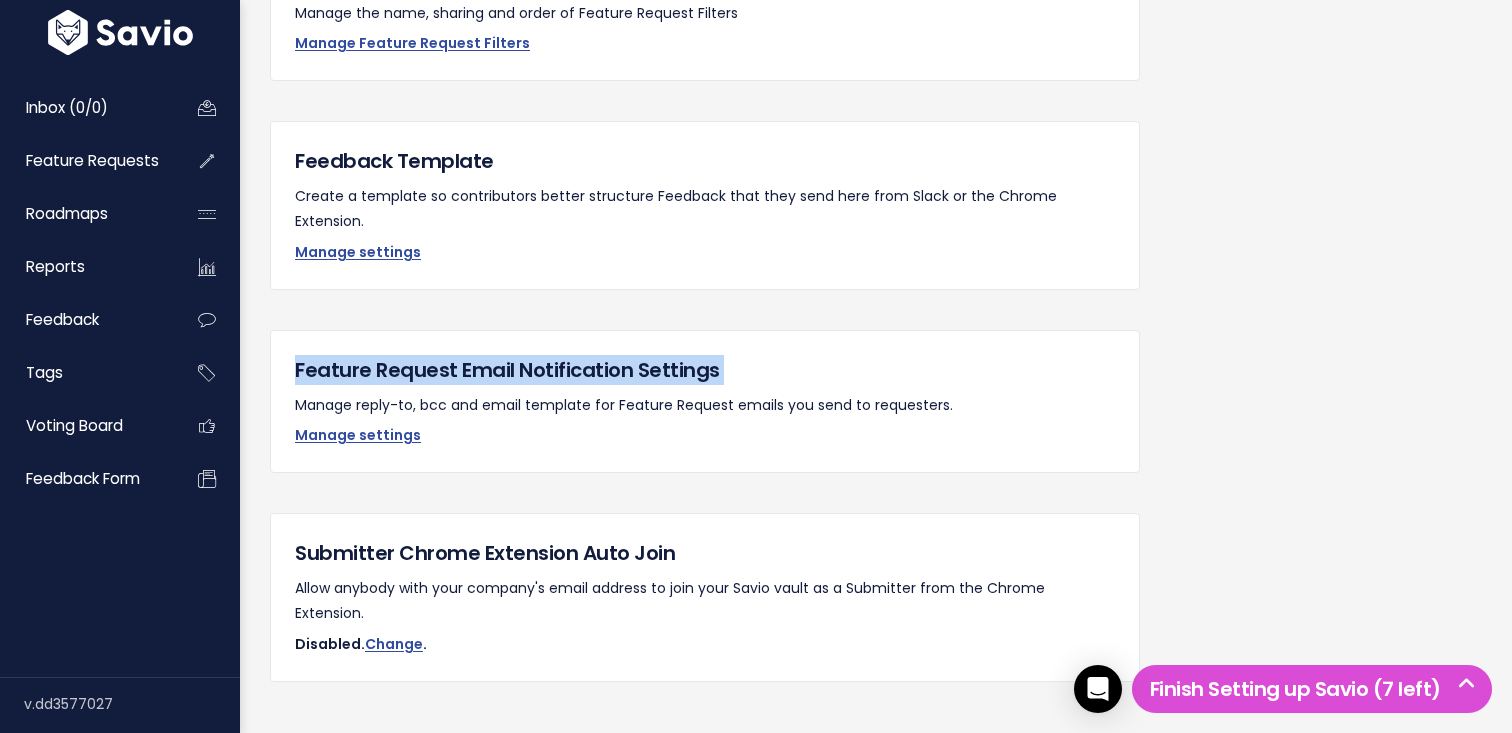 click on "Feature Request Email Notification Settings" at bounding box center (705, 370) 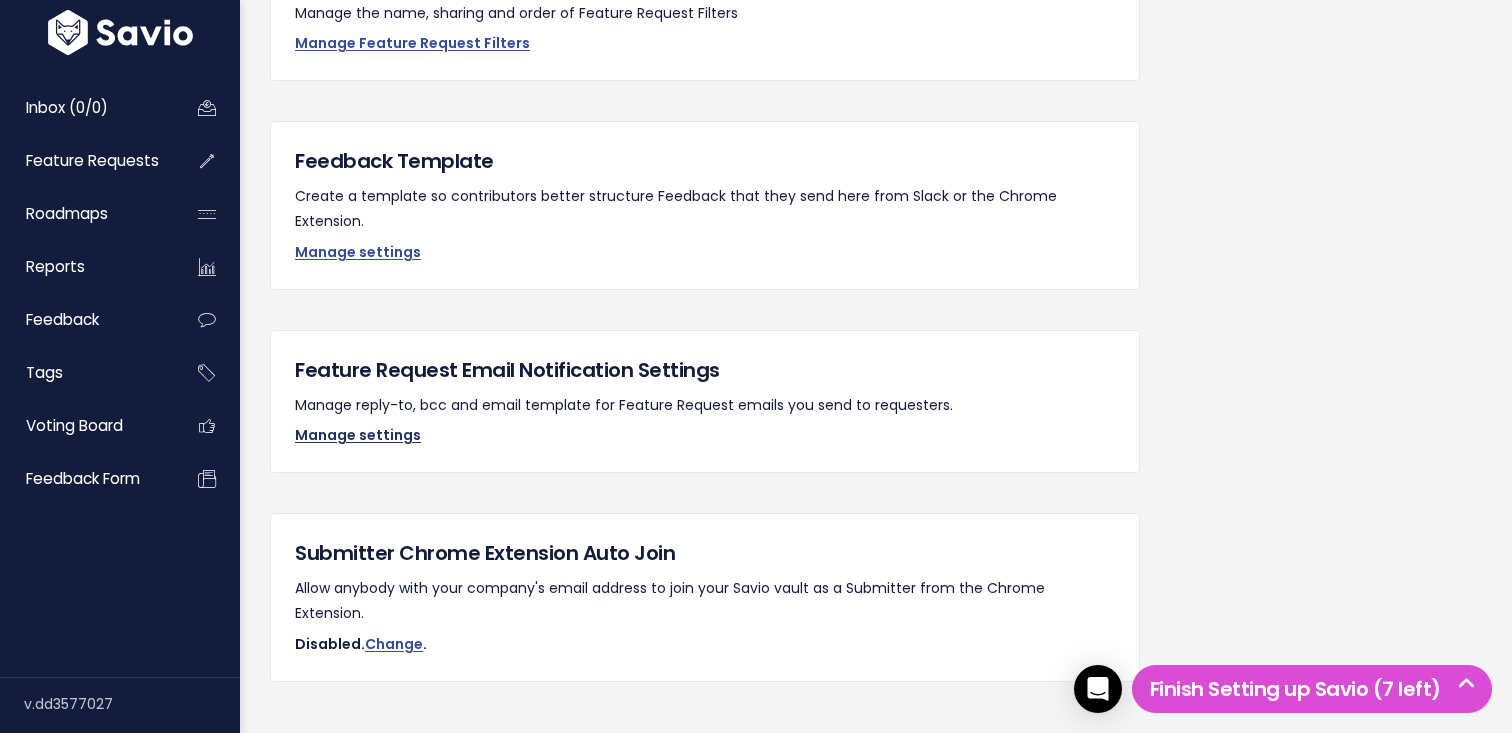 click on "Manage settings" at bounding box center [358, 435] 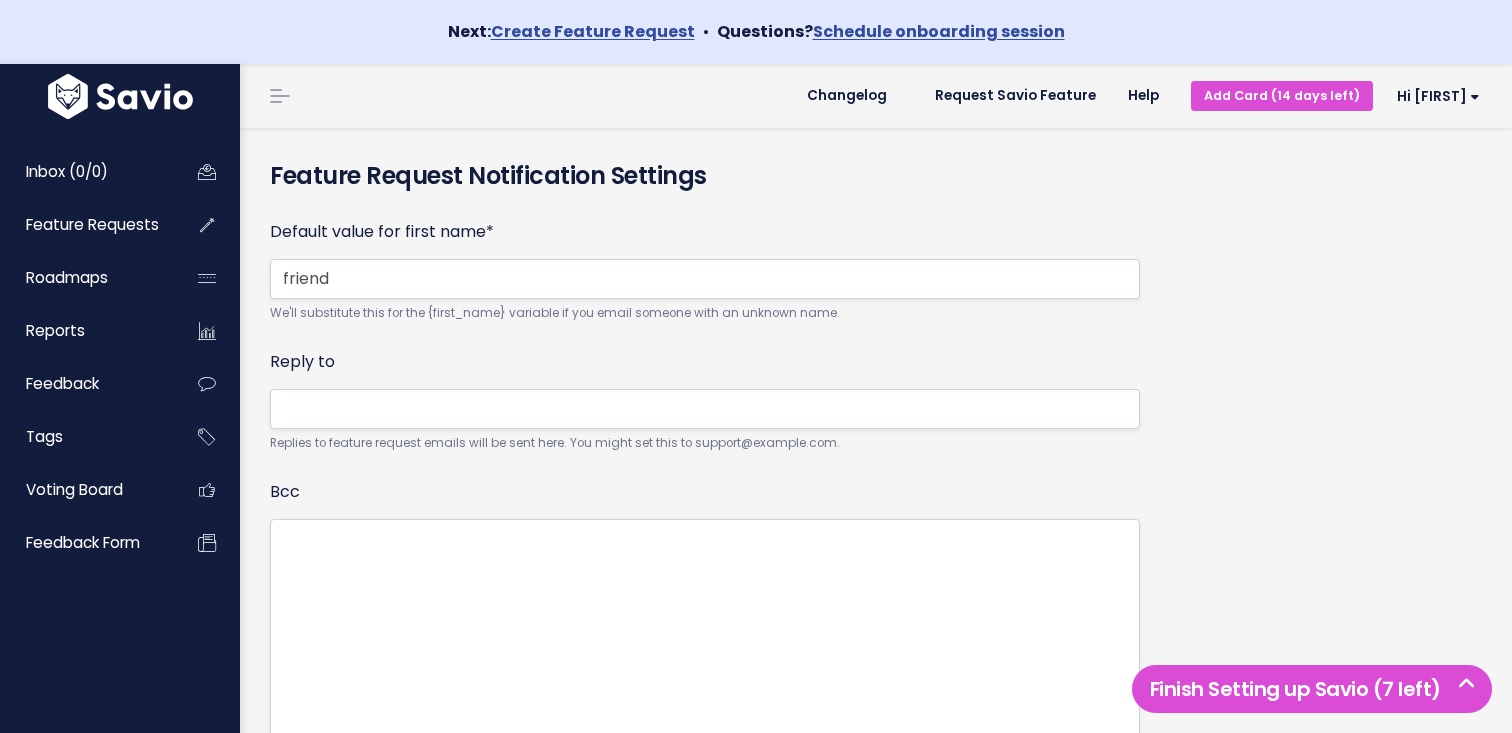 scroll, scrollTop: 0, scrollLeft: 0, axis: both 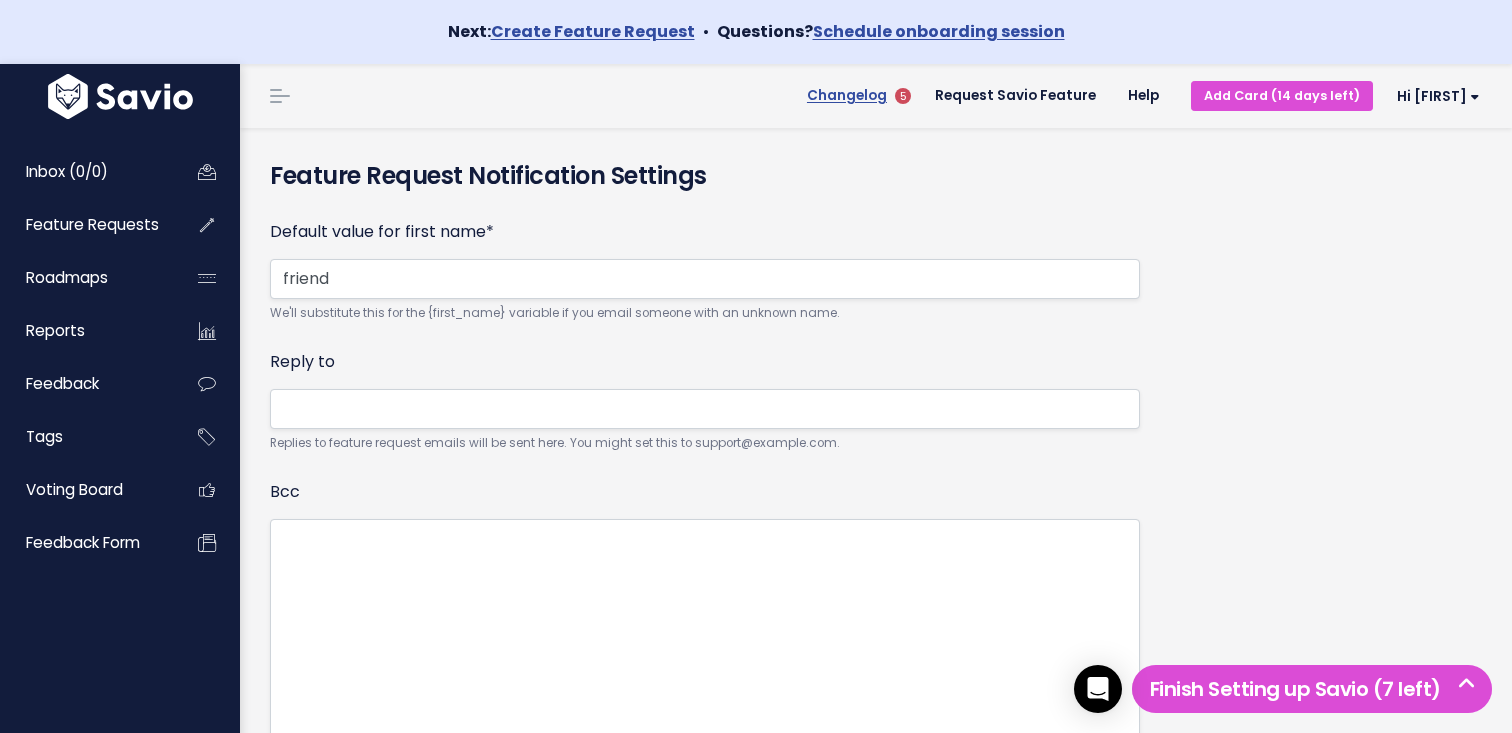 click on "Changelog" at bounding box center (847, 96) 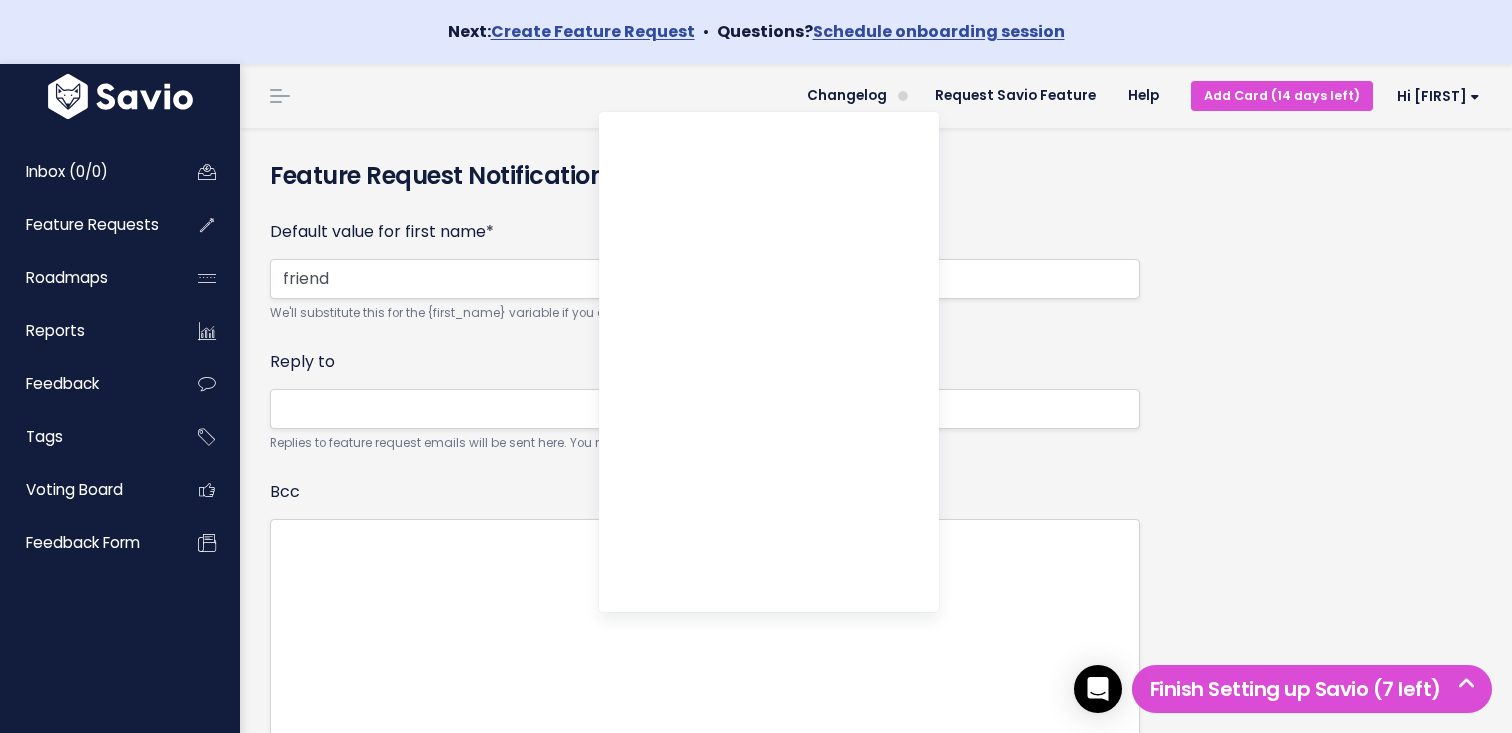 click on "Default value for first name *       friend   We'll substitute this for the {first_name} variable if you email someone with an unknown name." at bounding box center (705, 271) 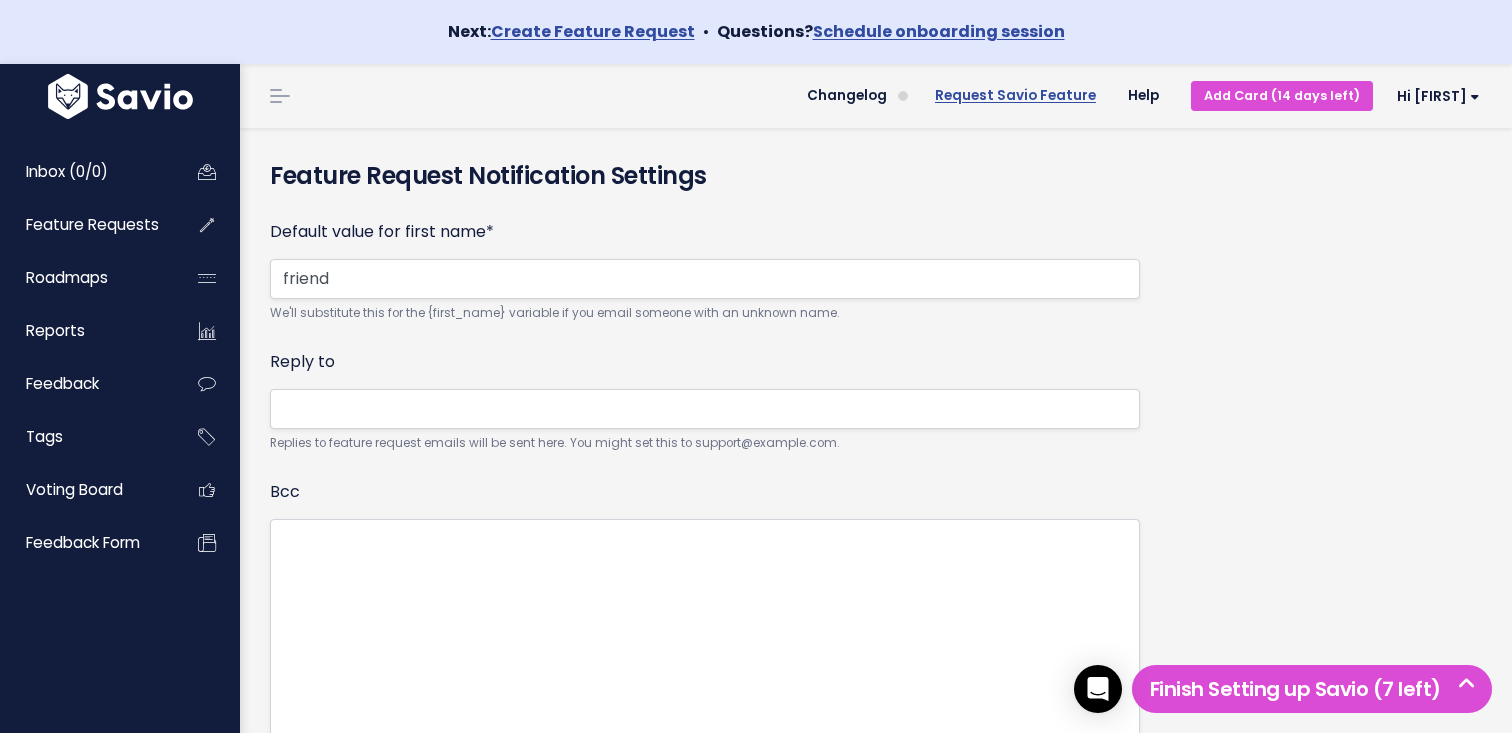 click on "Request Savio Feature" at bounding box center [1015, 96] 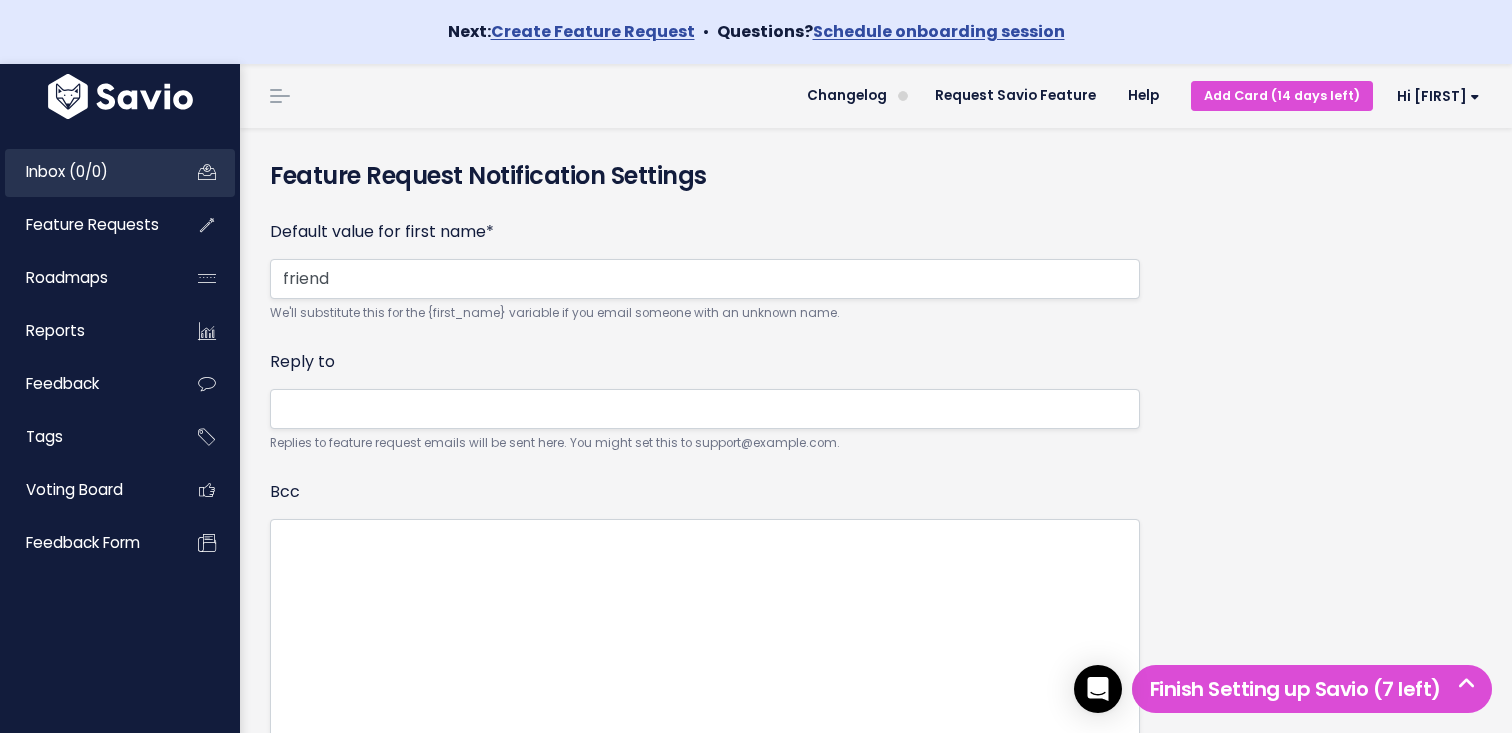click on "Inbox (0/0)" at bounding box center (85, 172) 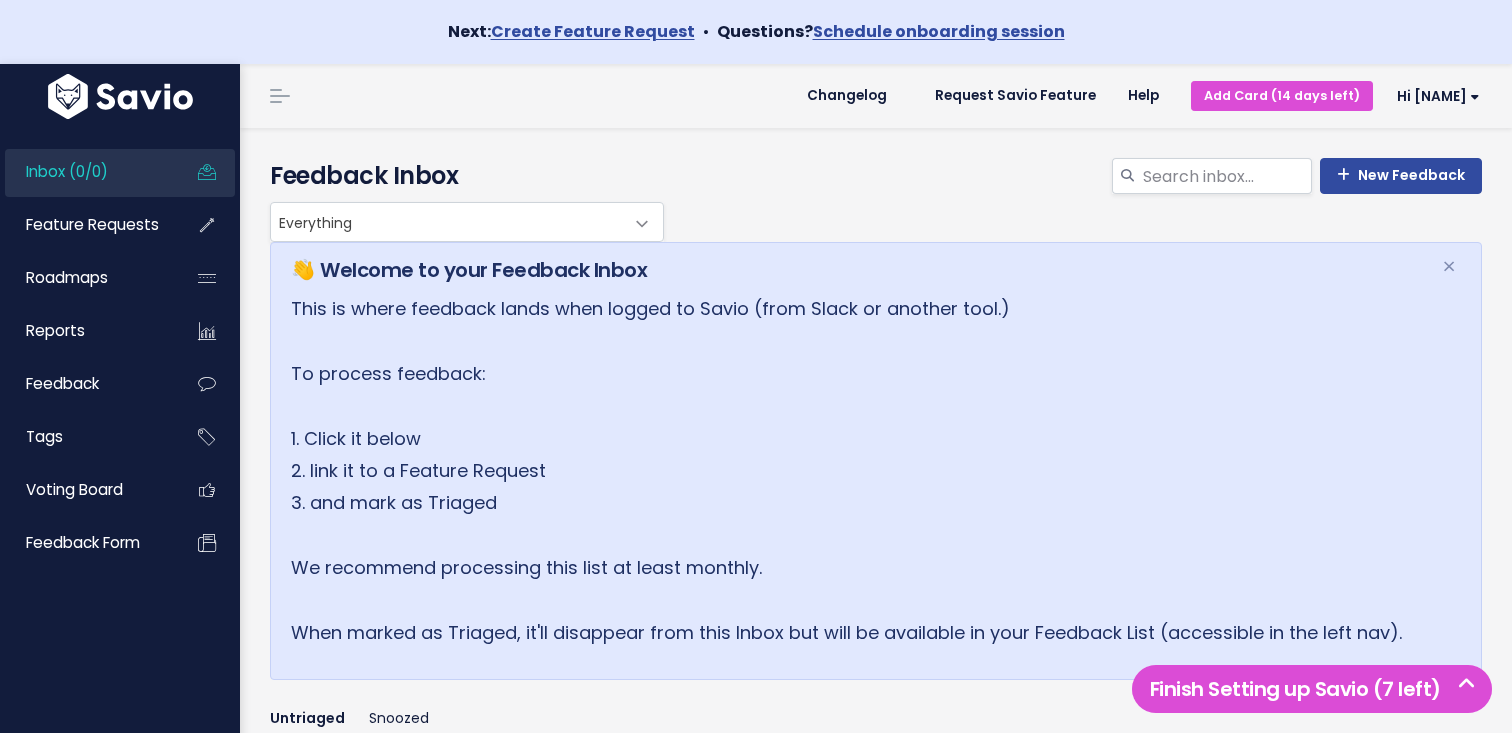 scroll, scrollTop: 0, scrollLeft: 0, axis: both 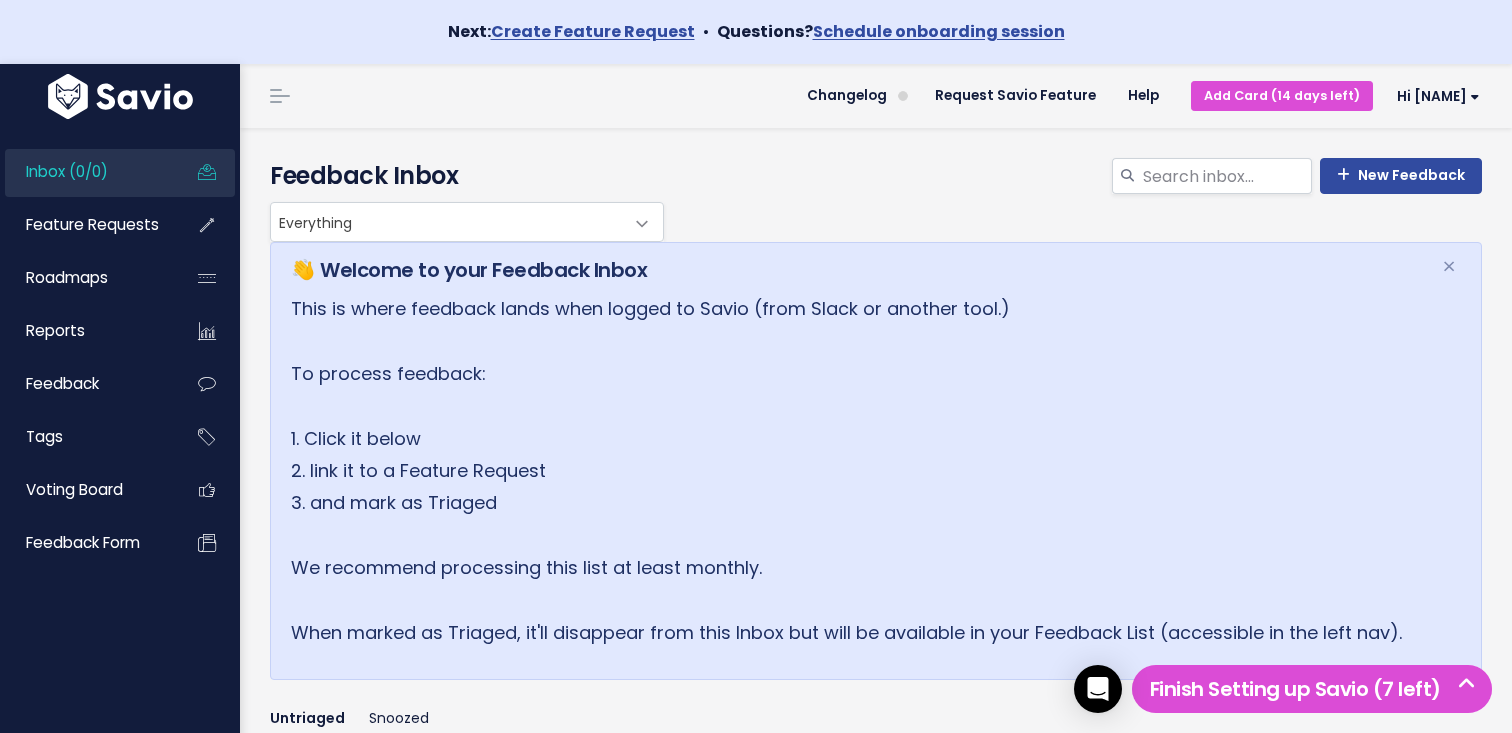 drag, startPoint x: 294, startPoint y: 268, endPoint x: 1017, endPoint y: 360, distance: 728.8299 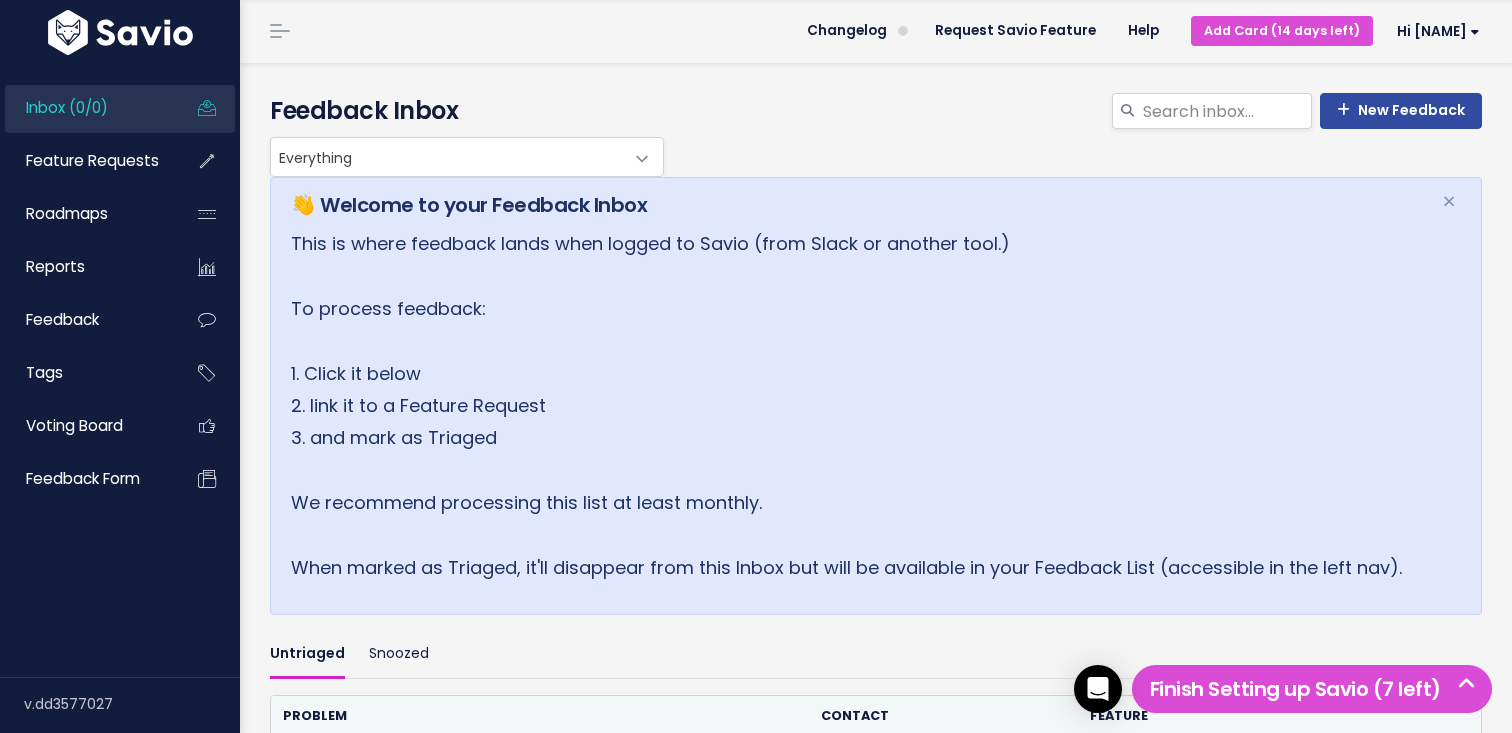 scroll, scrollTop: 71, scrollLeft: 0, axis: vertical 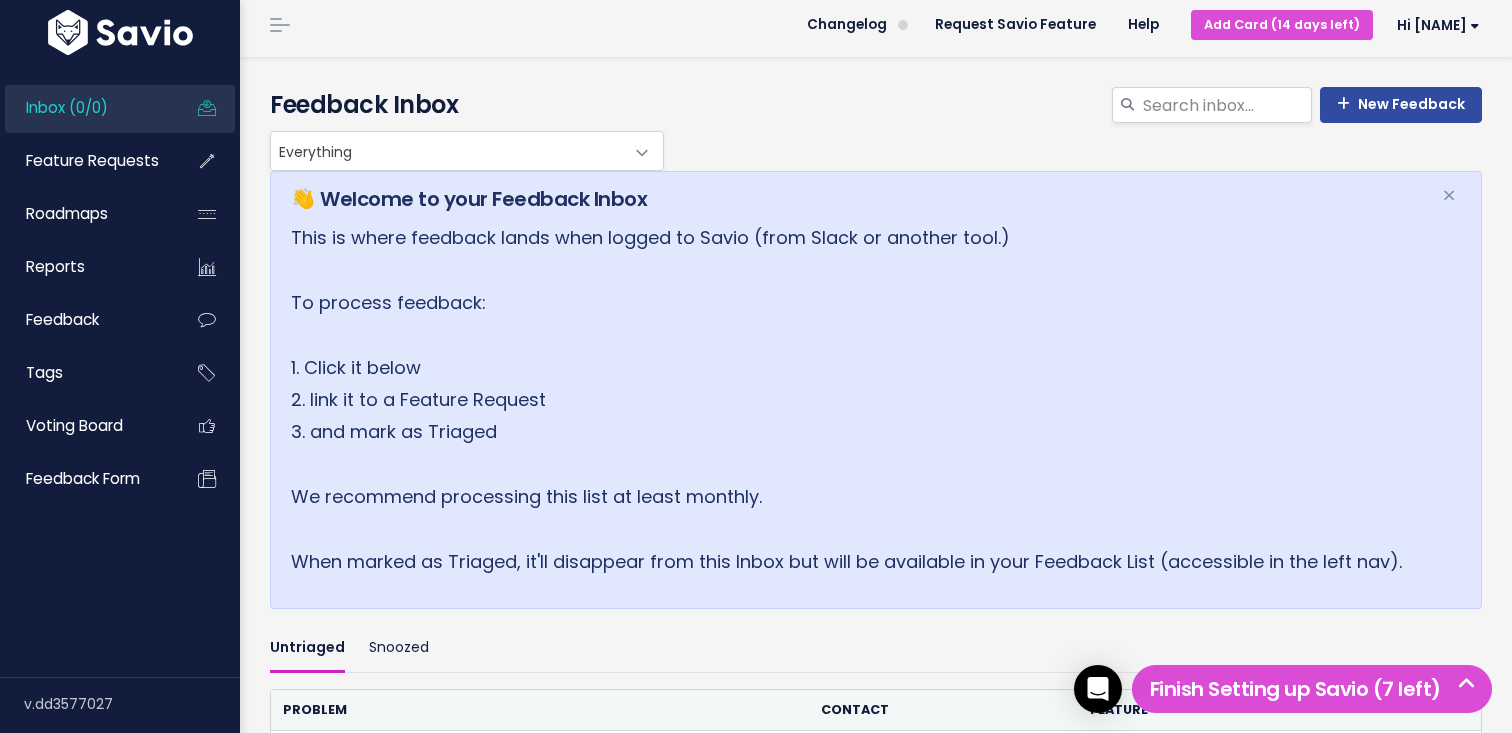 drag, startPoint x: 579, startPoint y: 410, endPoint x: 311, endPoint y: 308, distance: 286.75424 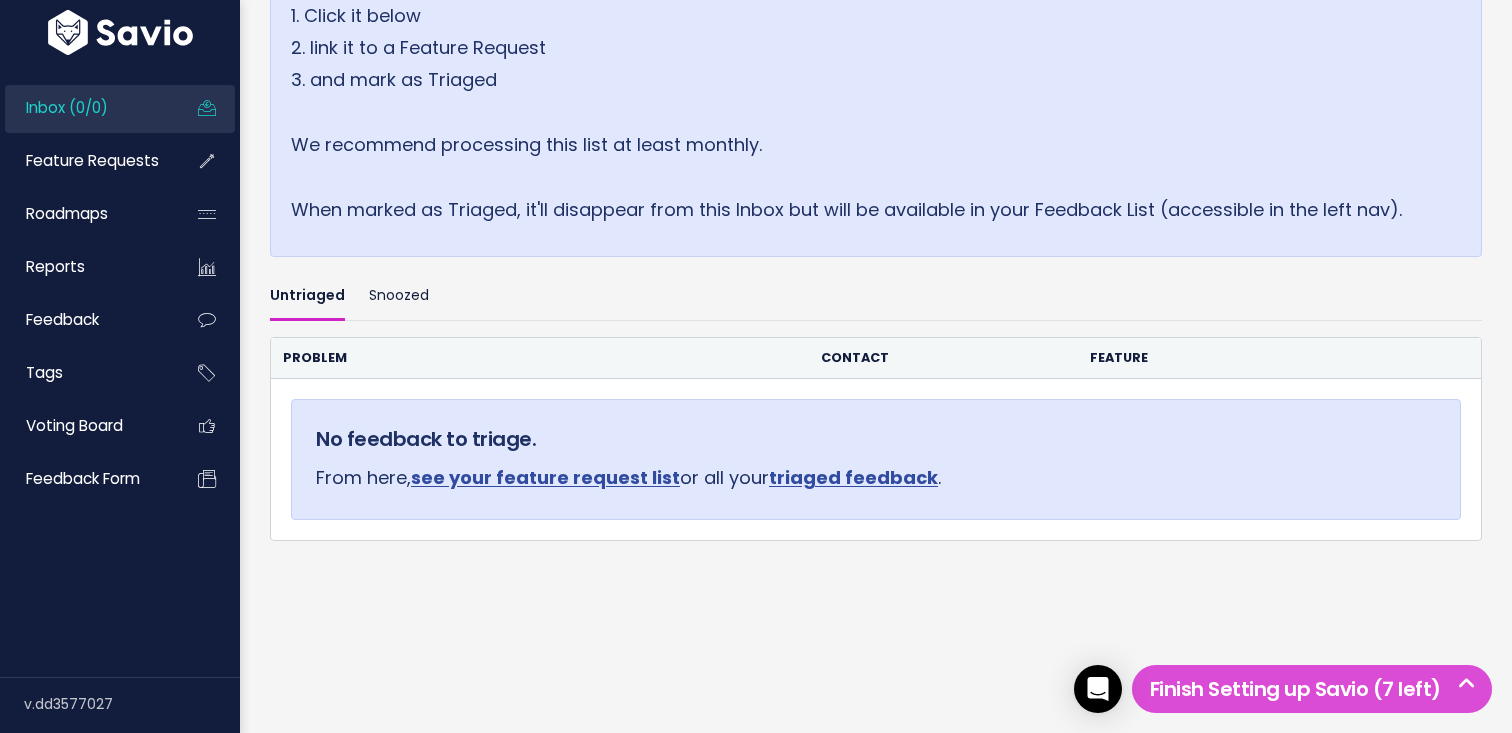 scroll, scrollTop: 420, scrollLeft: 0, axis: vertical 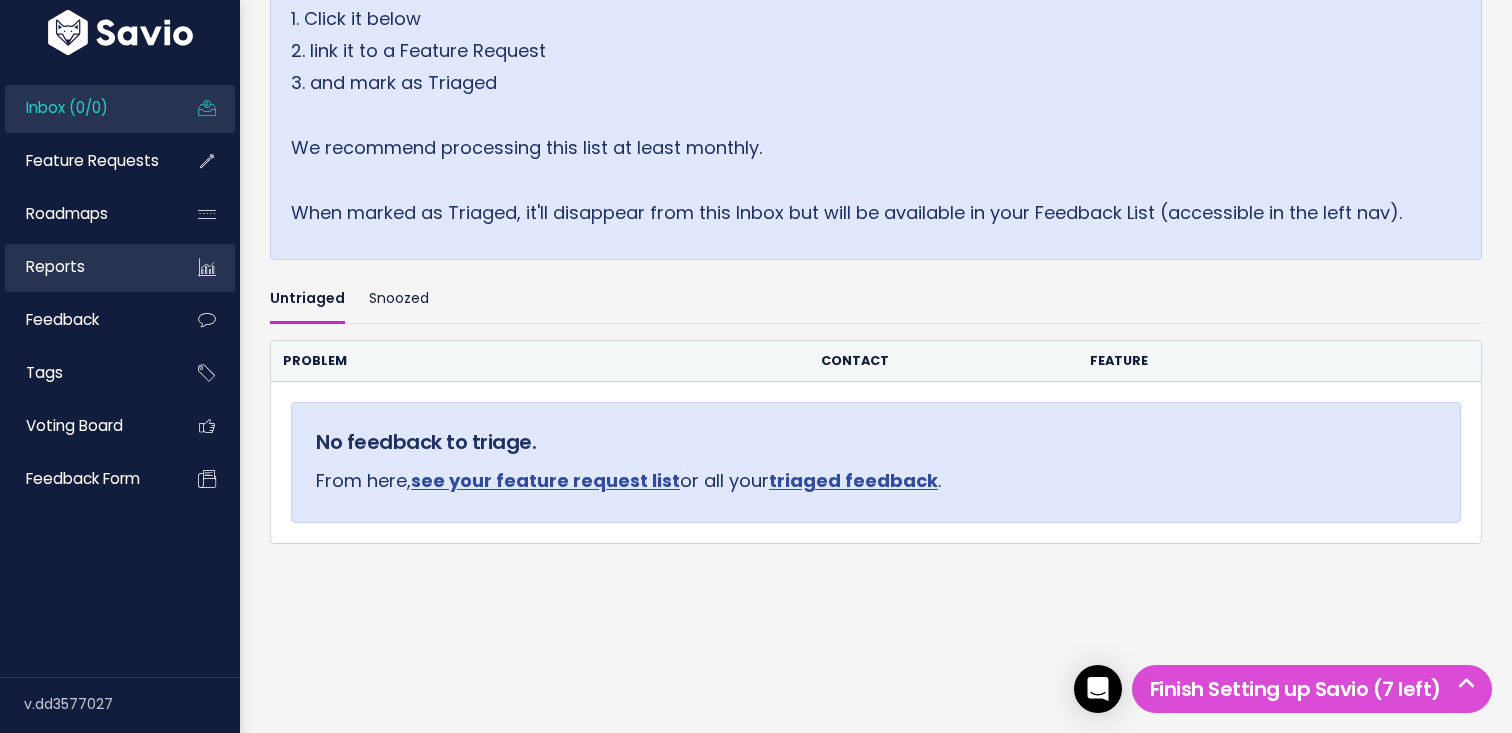click on "Reports" at bounding box center [85, 267] 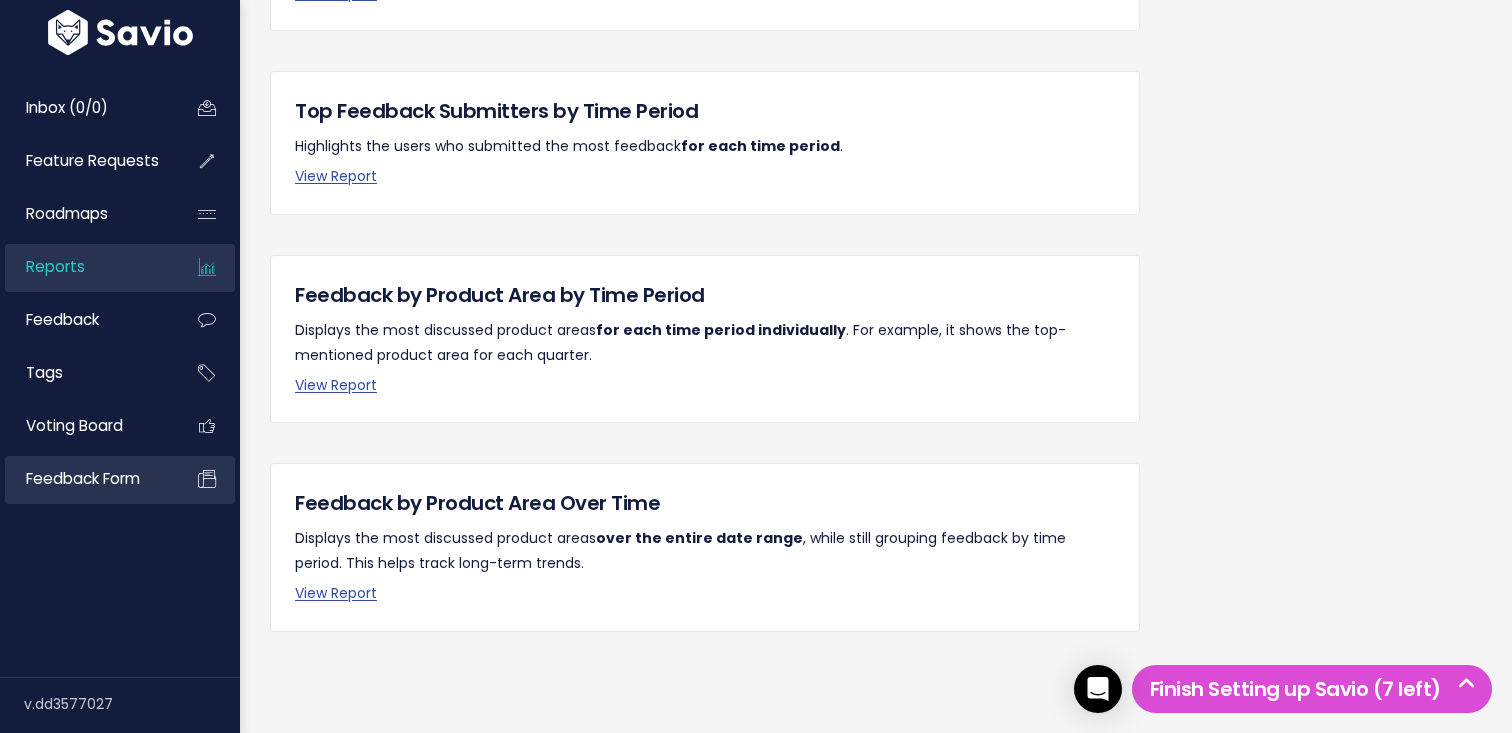 scroll, scrollTop: 0, scrollLeft: 0, axis: both 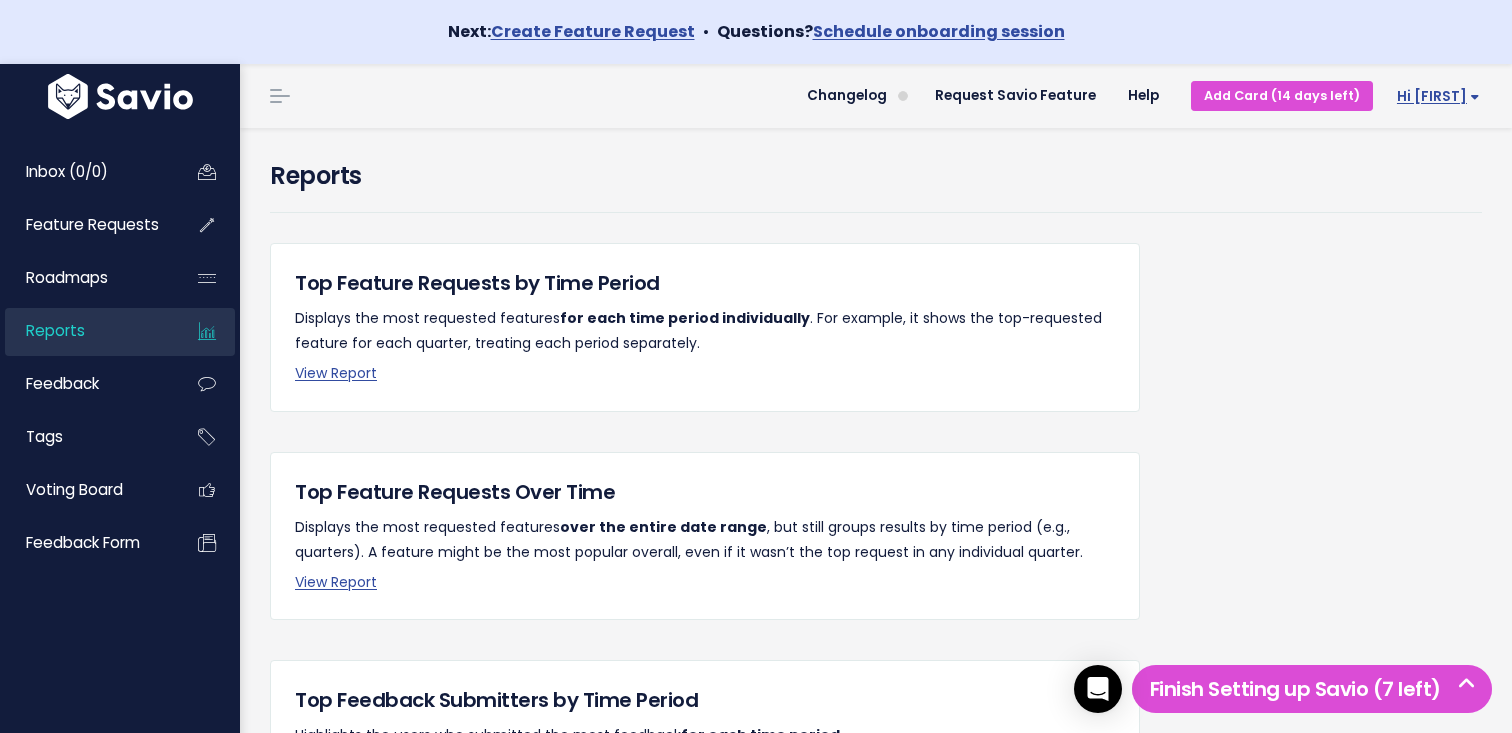 click on "Hi [FIRST]" at bounding box center [1438, 96] 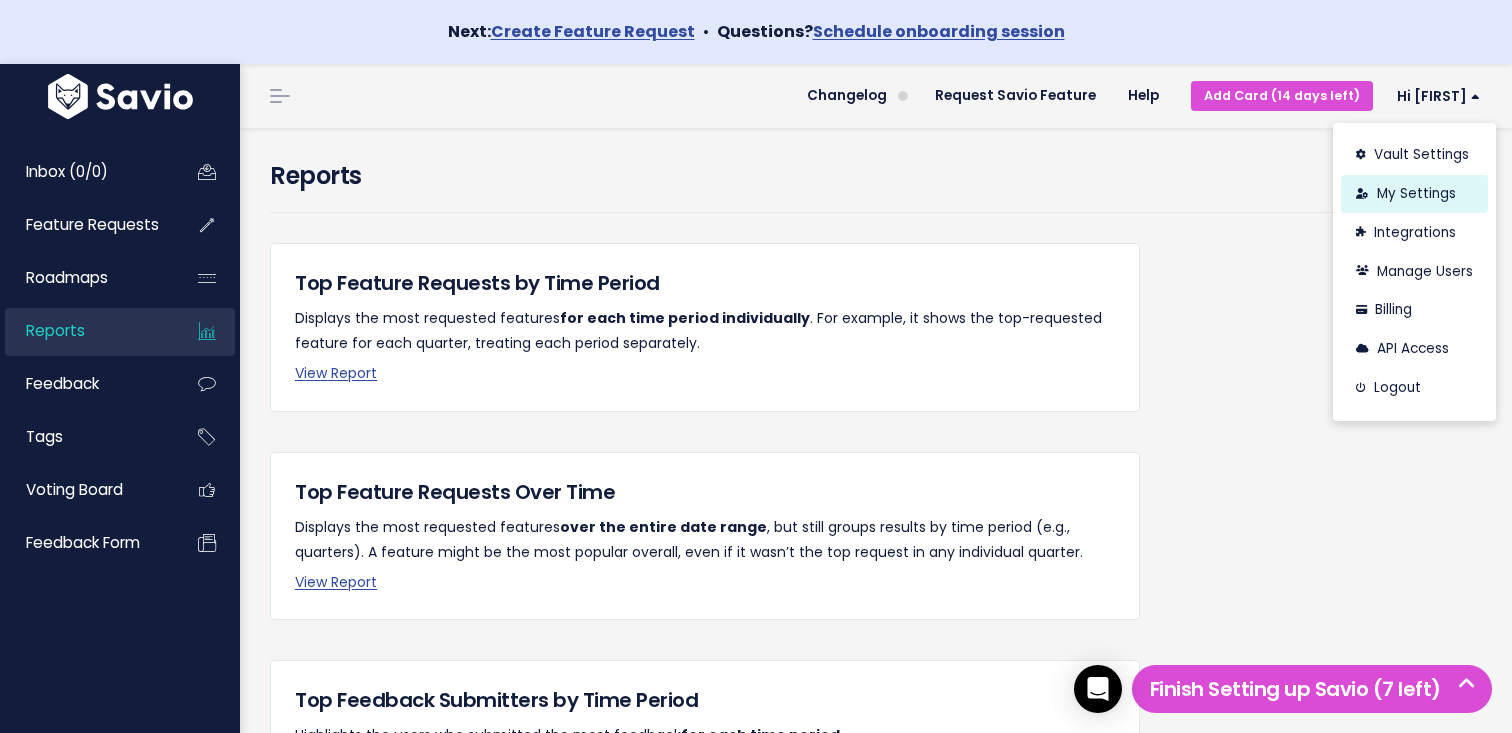 click on "My Settings" at bounding box center (1414, 194) 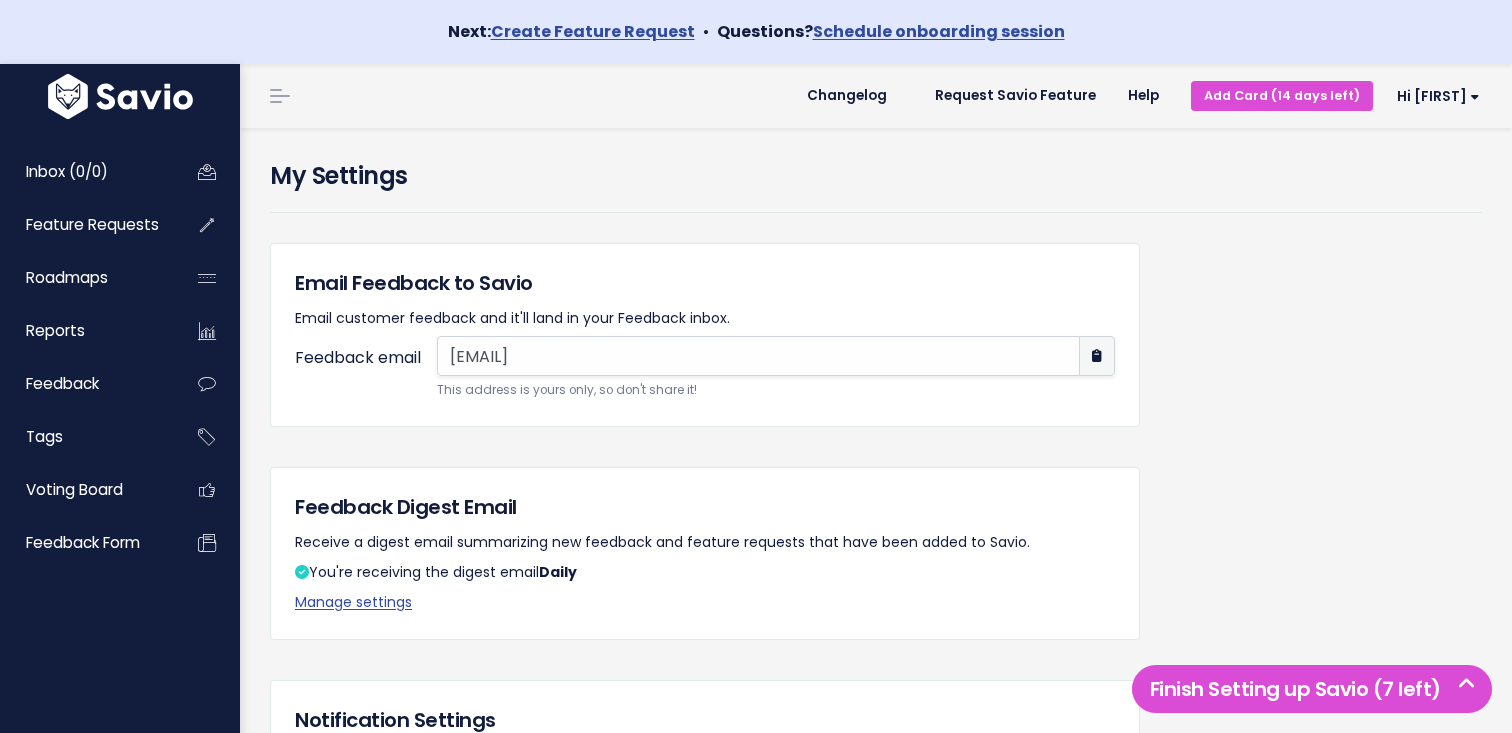 scroll, scrollTop: 0, scrollLeft: 0, axis: both 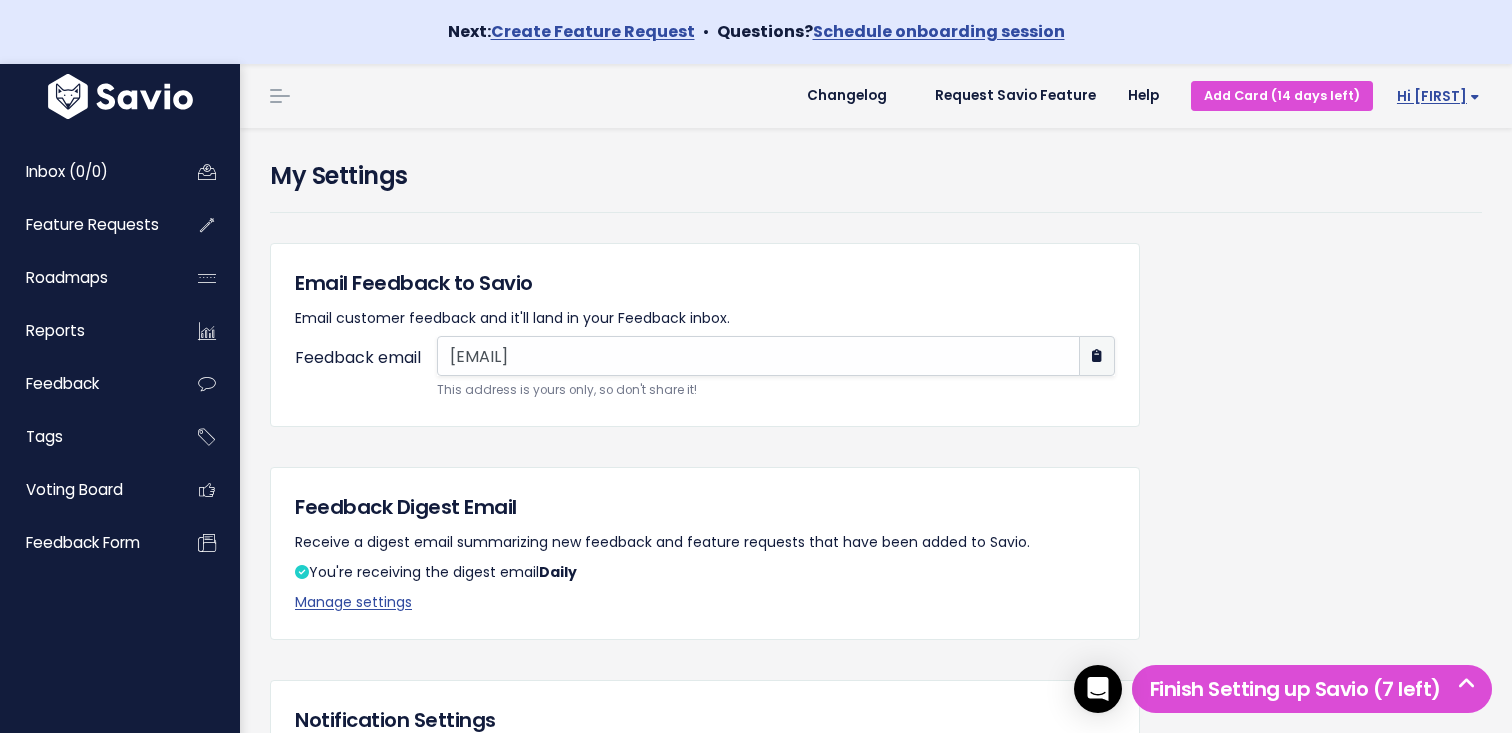 click on "Hi [FIRST]" at bounding box center [1438, 96] 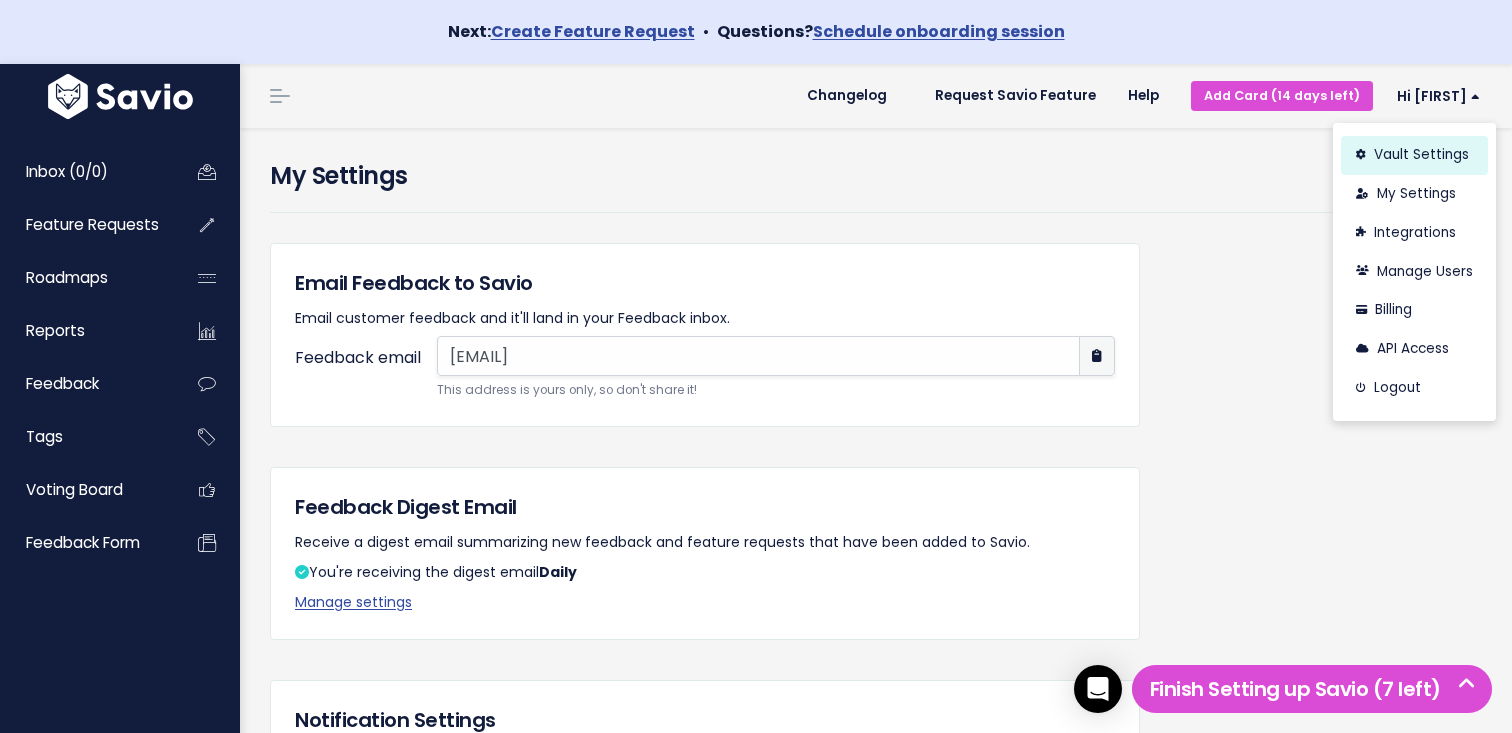 click on "Vault Settings" at bounding box center [1414, 155] 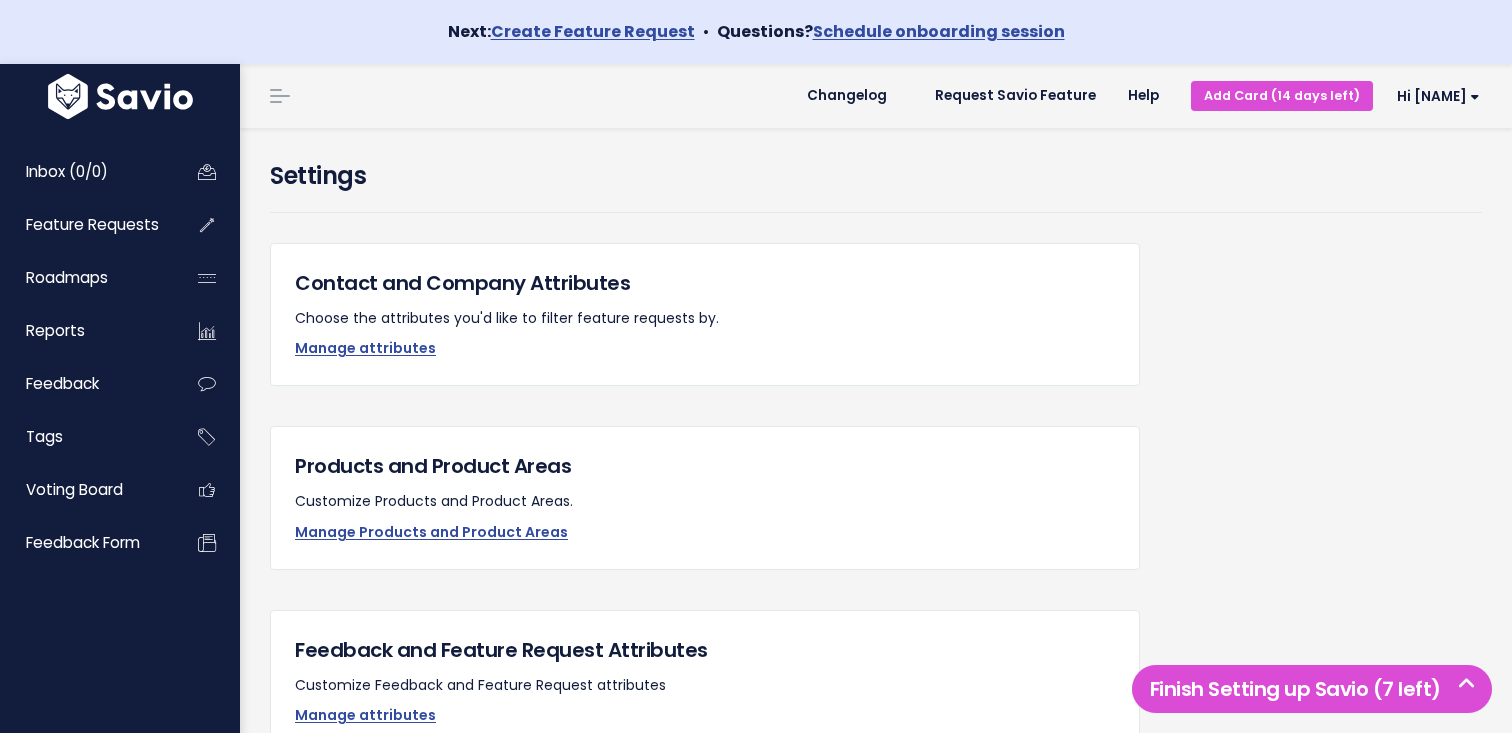 scroll, scrollTop: 0, scrollLeft: 0, axis: both 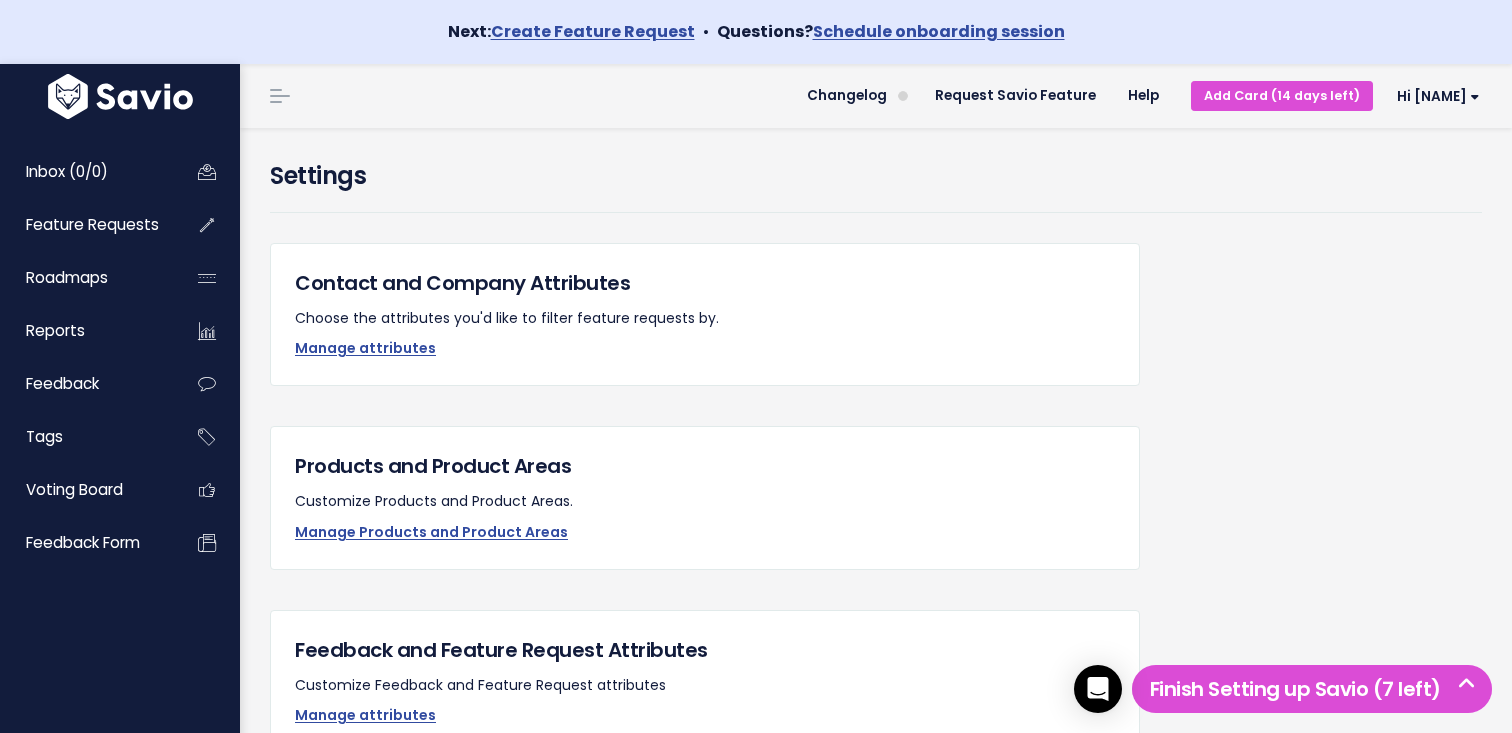 click on "Contact and Company Attributes
Choose the attributes you'd like to filter feature requests by.
Manage attributes" at bounding box center (705, 314) 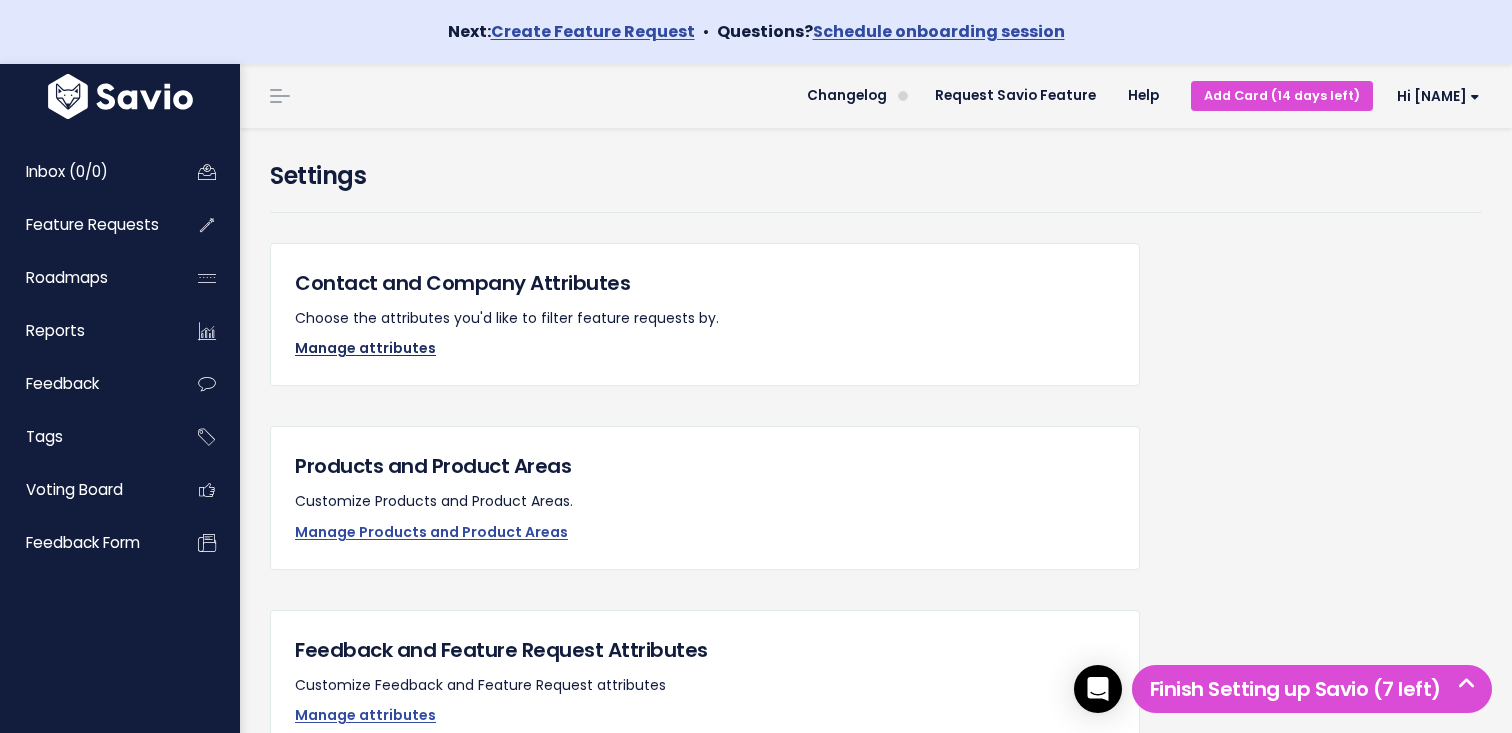 click on "Manage attributes" at bounding box center [365, 348] 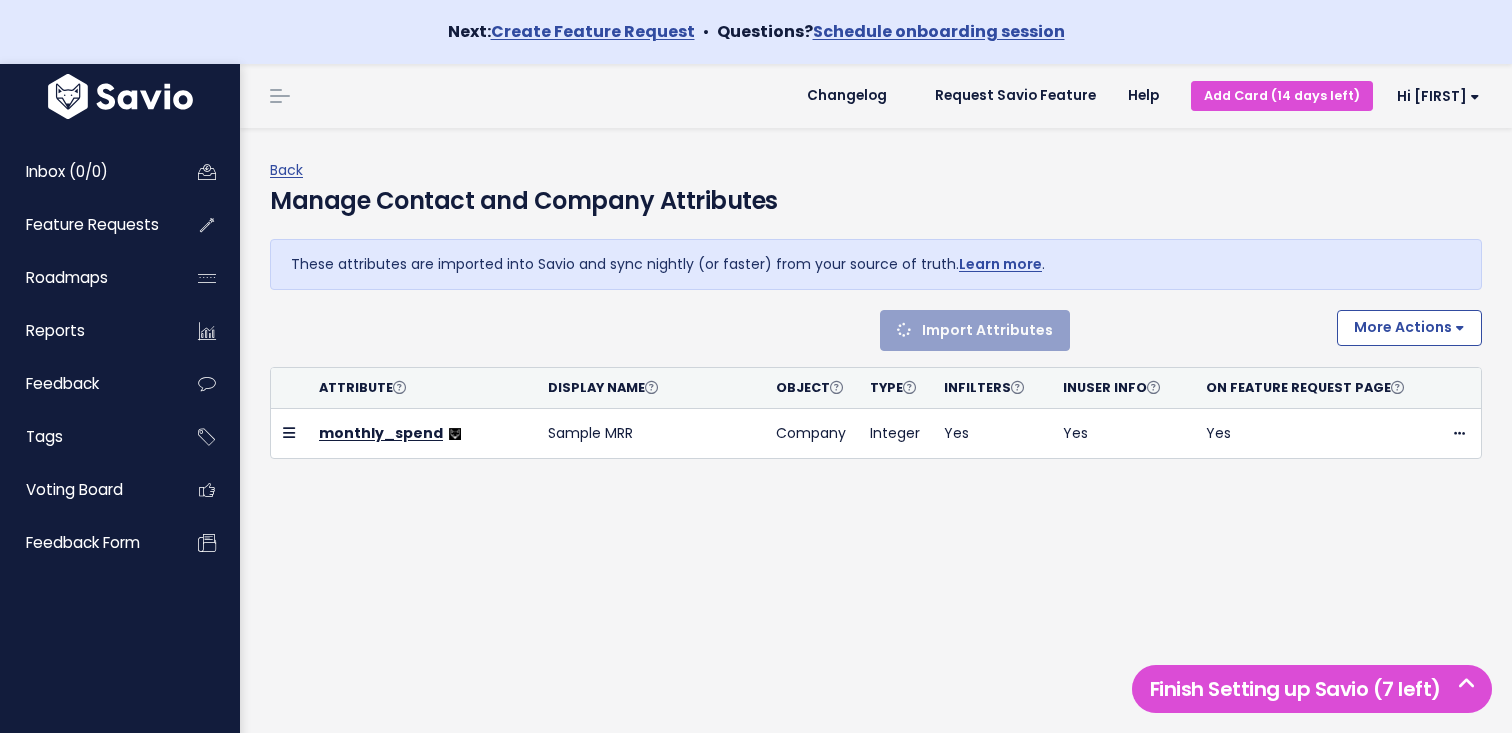 scroll, scrollTop: 0, scrollLeft: 0, axis: both 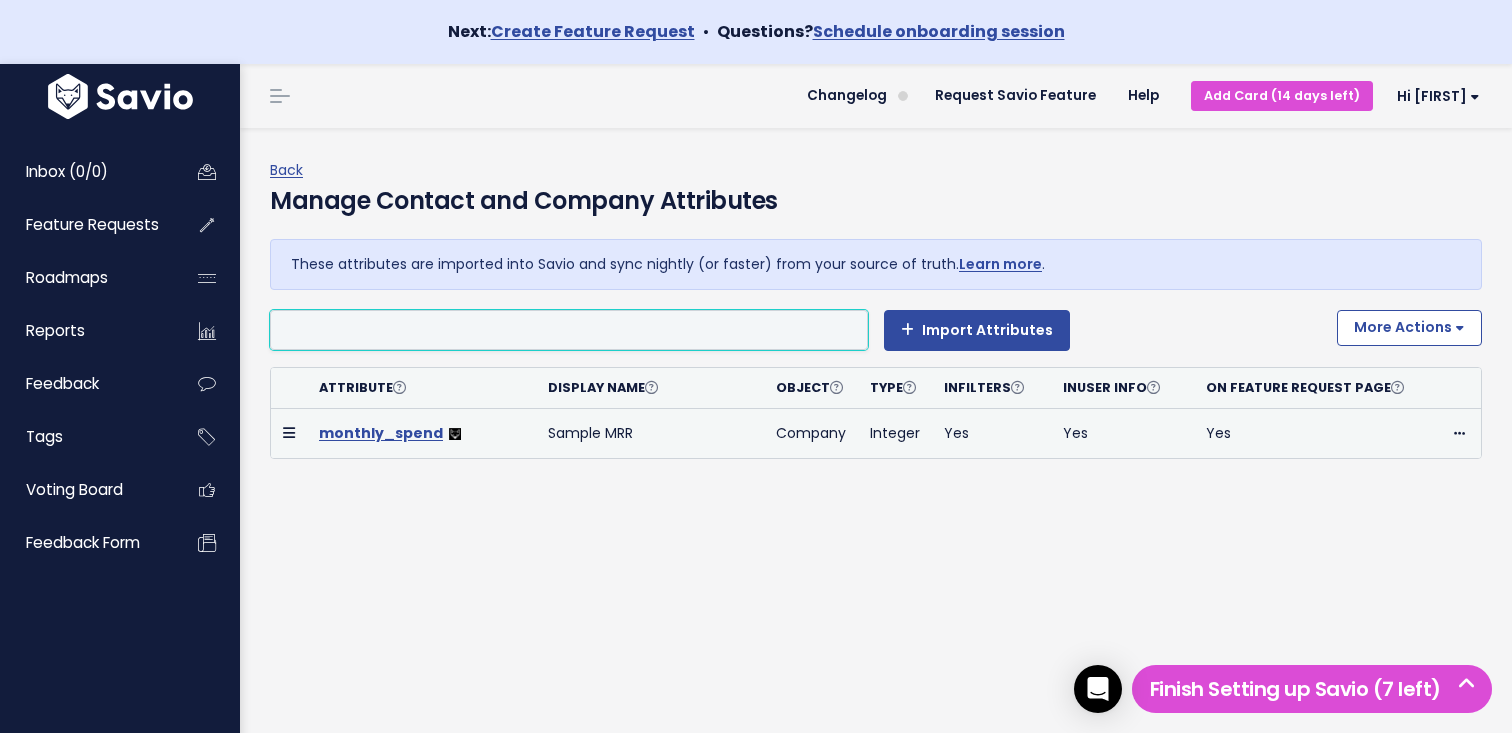 click on "monthly_spend" at bounding box center [381, 433] 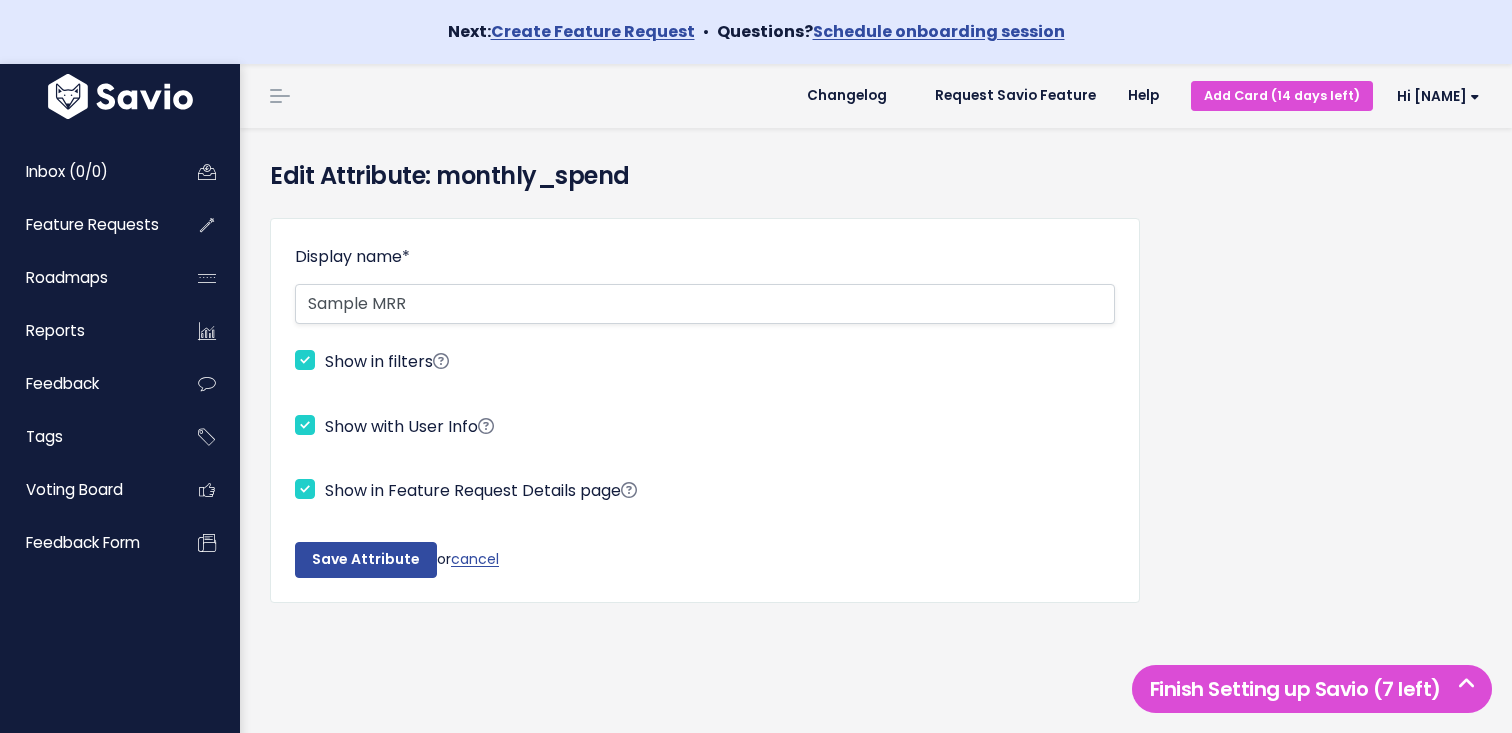 scroll, scrollTop: 0, scrollLeft: 0, axis: both 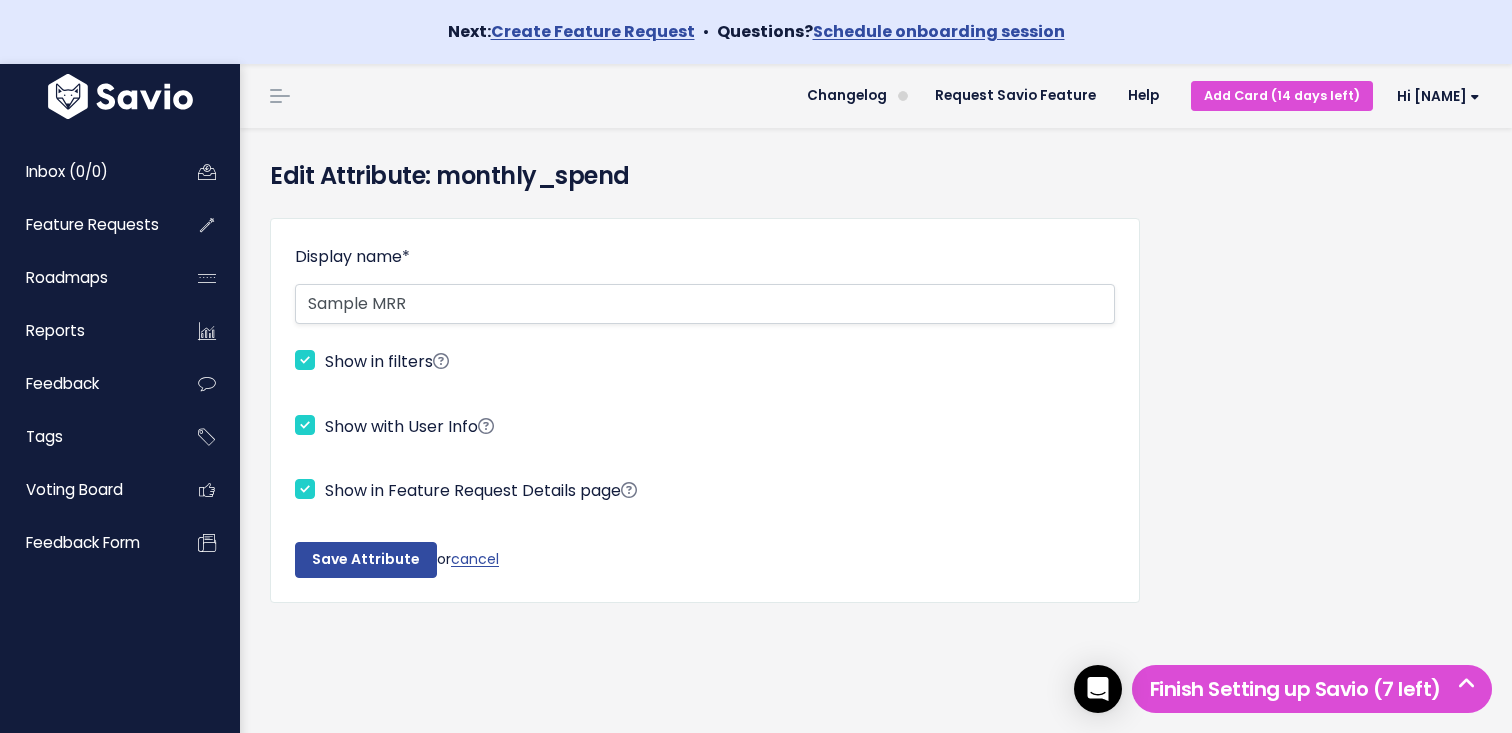 click on "Display name *       Sample MRR
Show in filters
Show with User Info
Show in Feature Request Details page
Save Attribute
or  cancel" at bounding box center [705, 410] 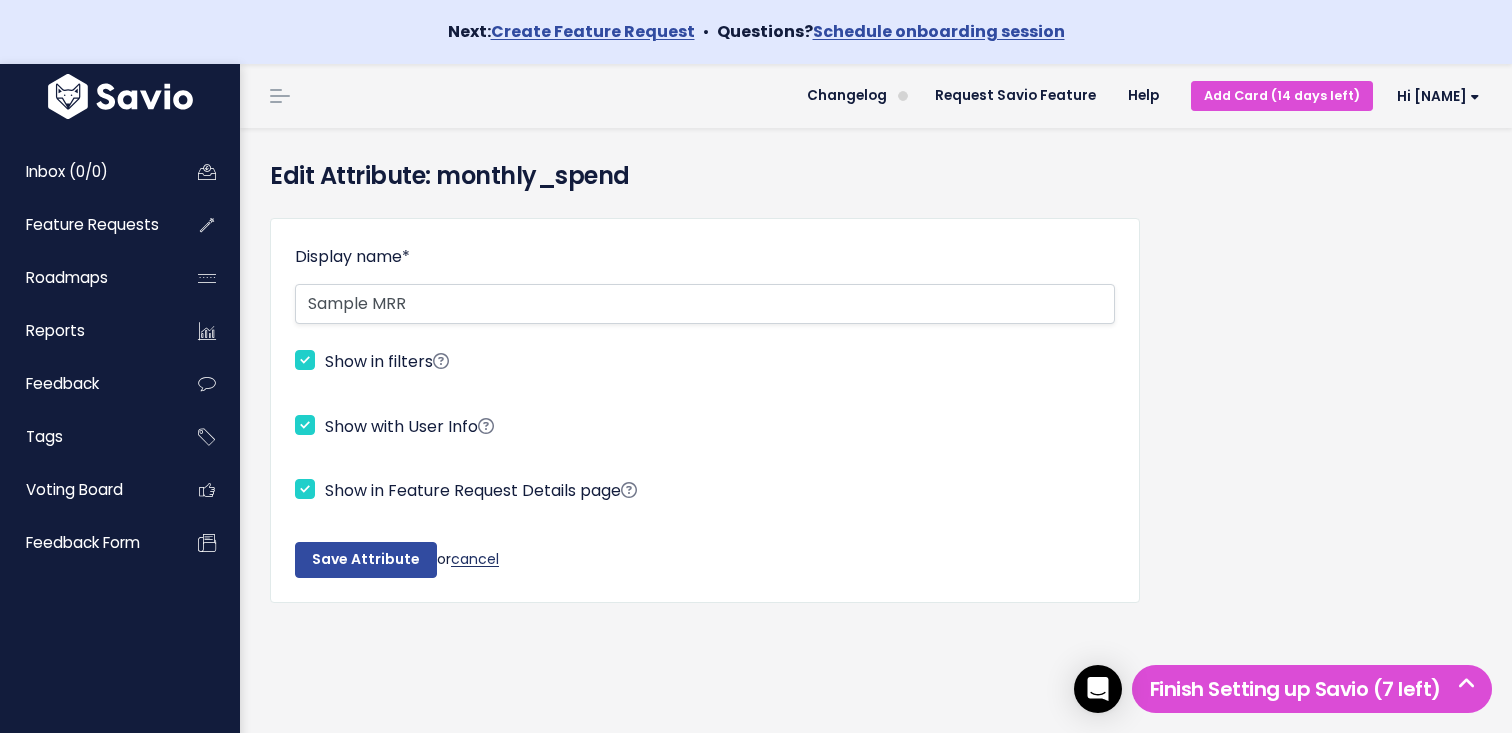 click on "cancel" at bounding box center (475, 559) 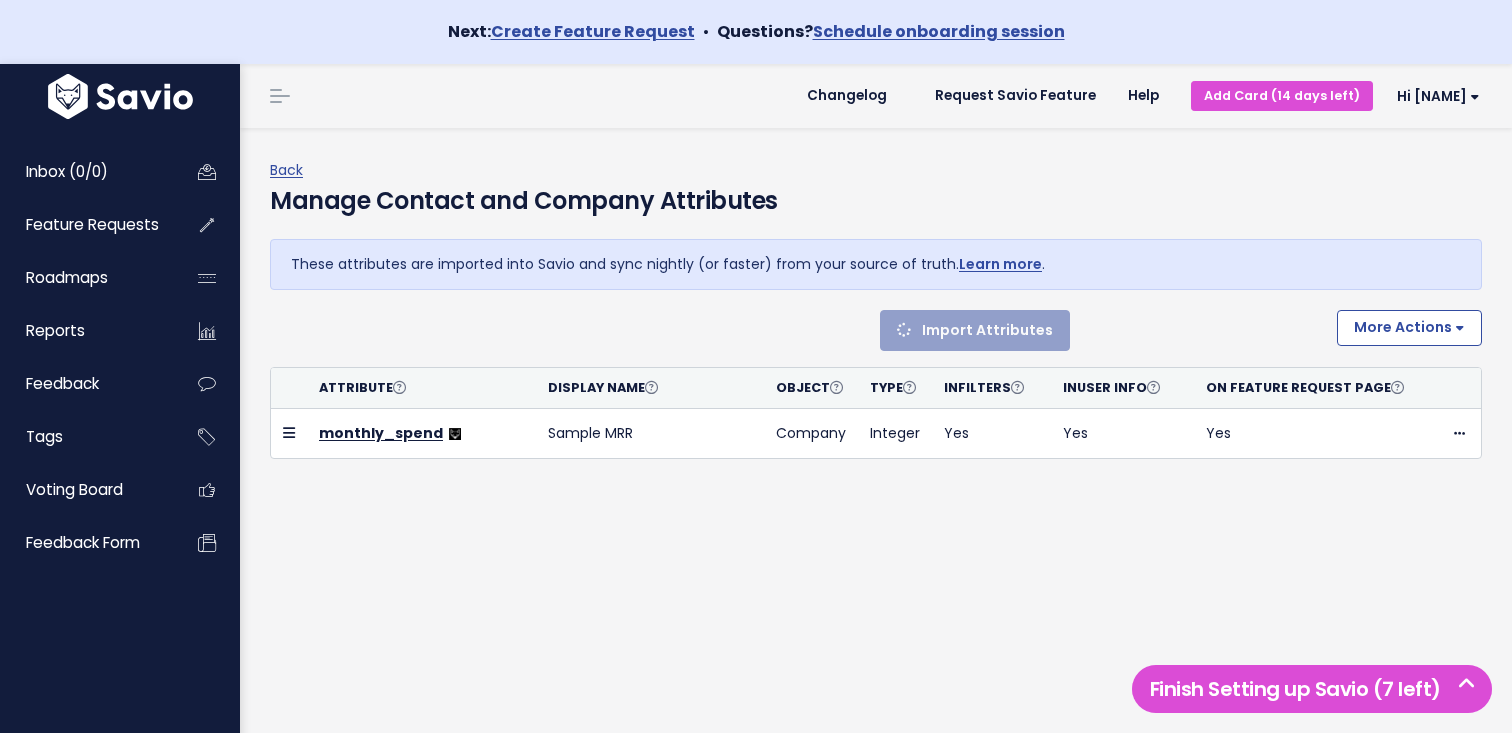 scroll, scrollTop: 0, scrollLeft: 0, axis: both 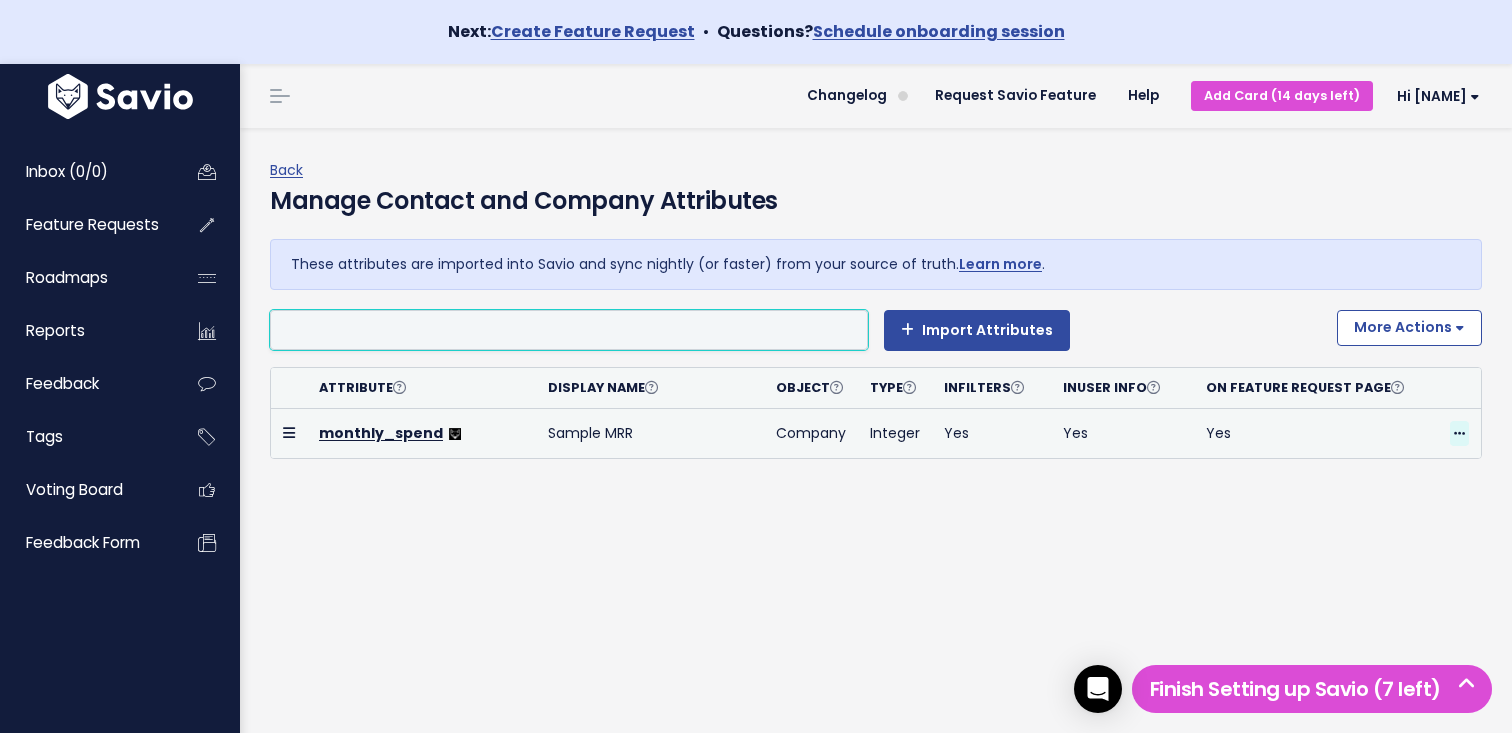 click at bounding box center [1459, 433] 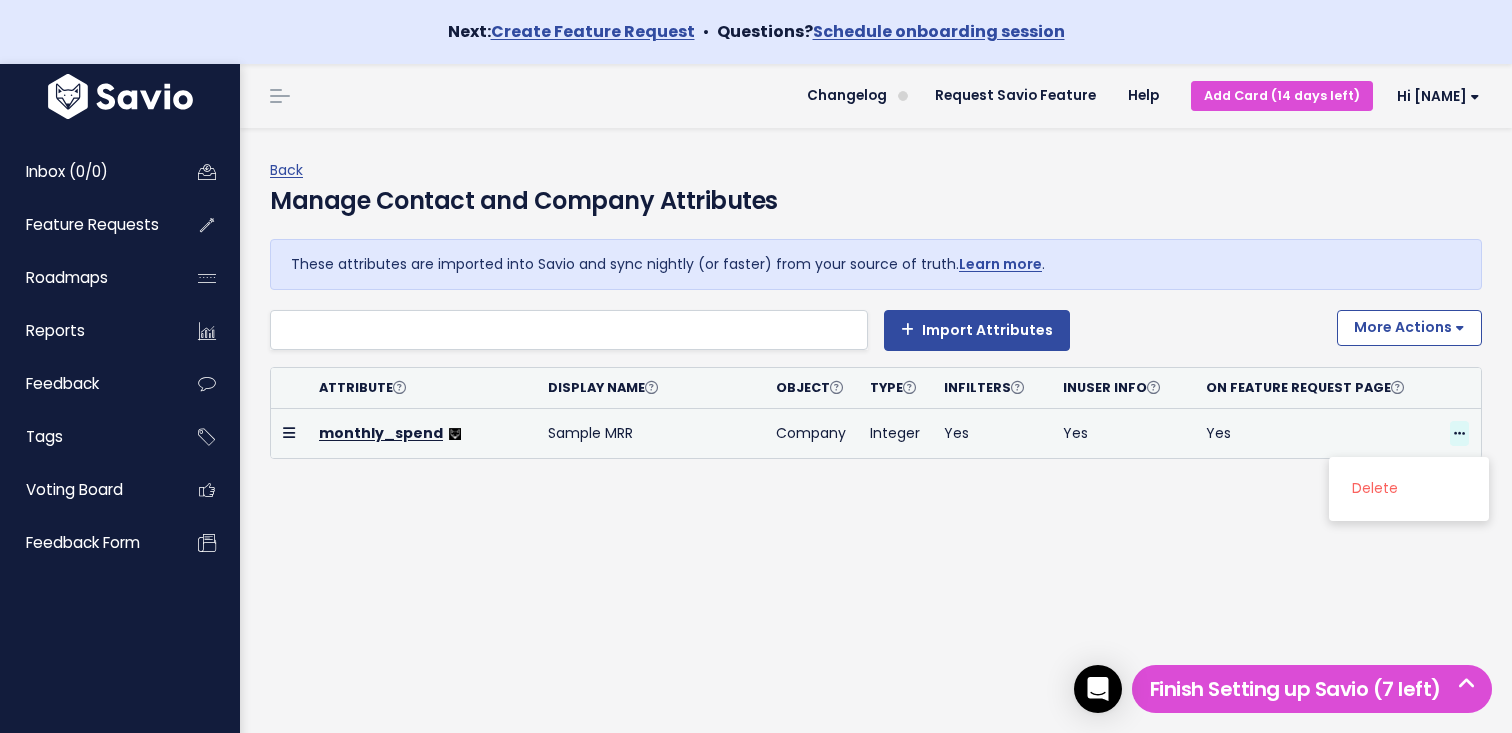 click at bounding box center (1459, 433) 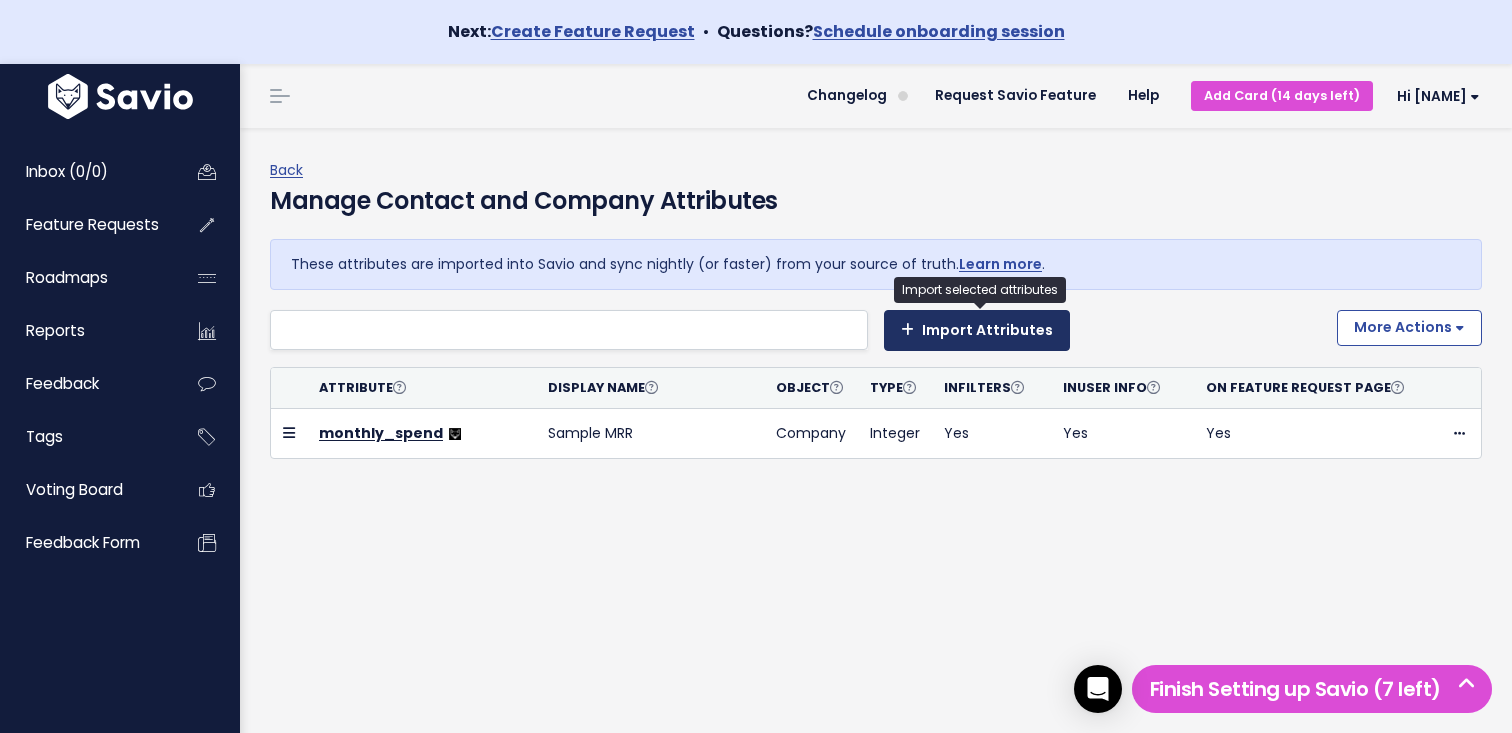 click on "Import Attributes" at bounding box center [977, 330] 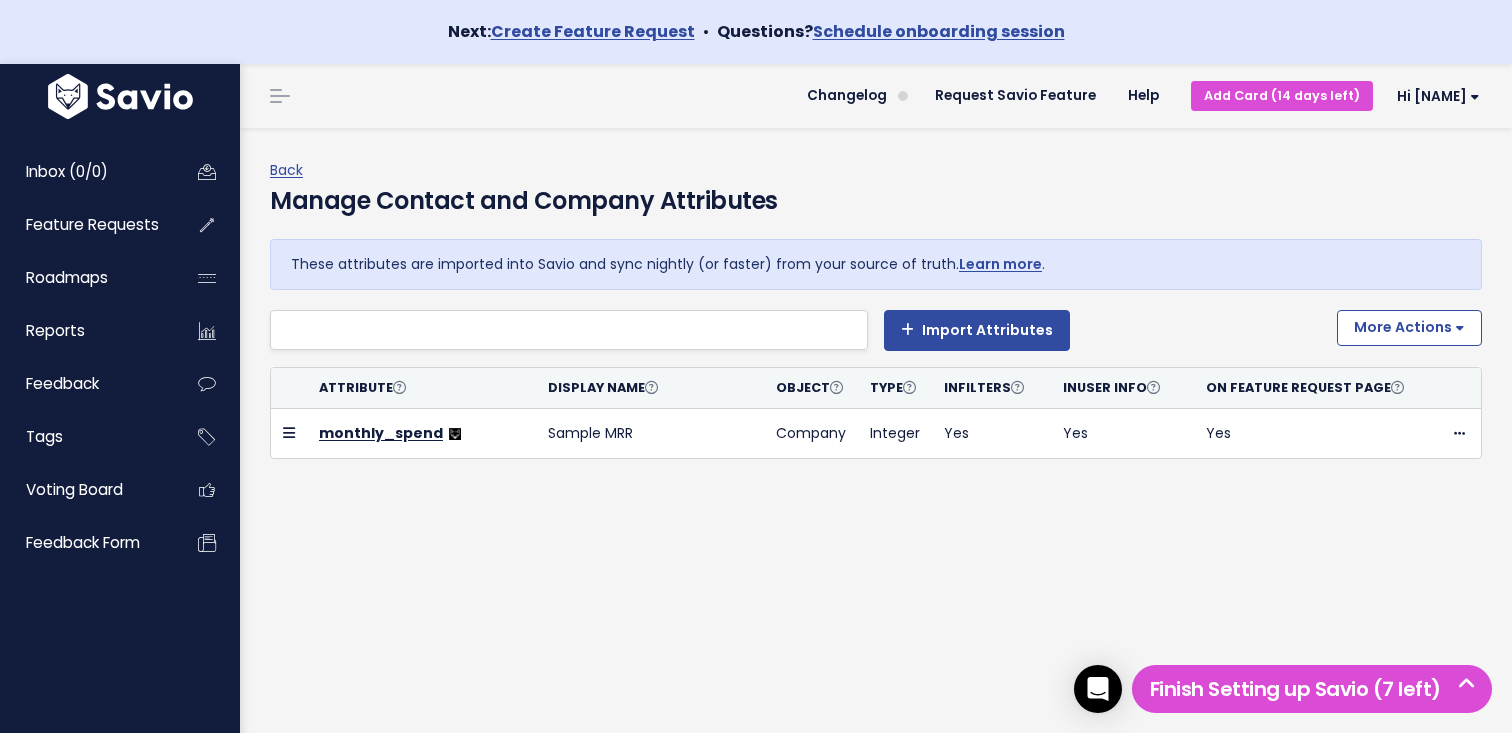 click on "Import Attributes" at bounding box center (795, 330) 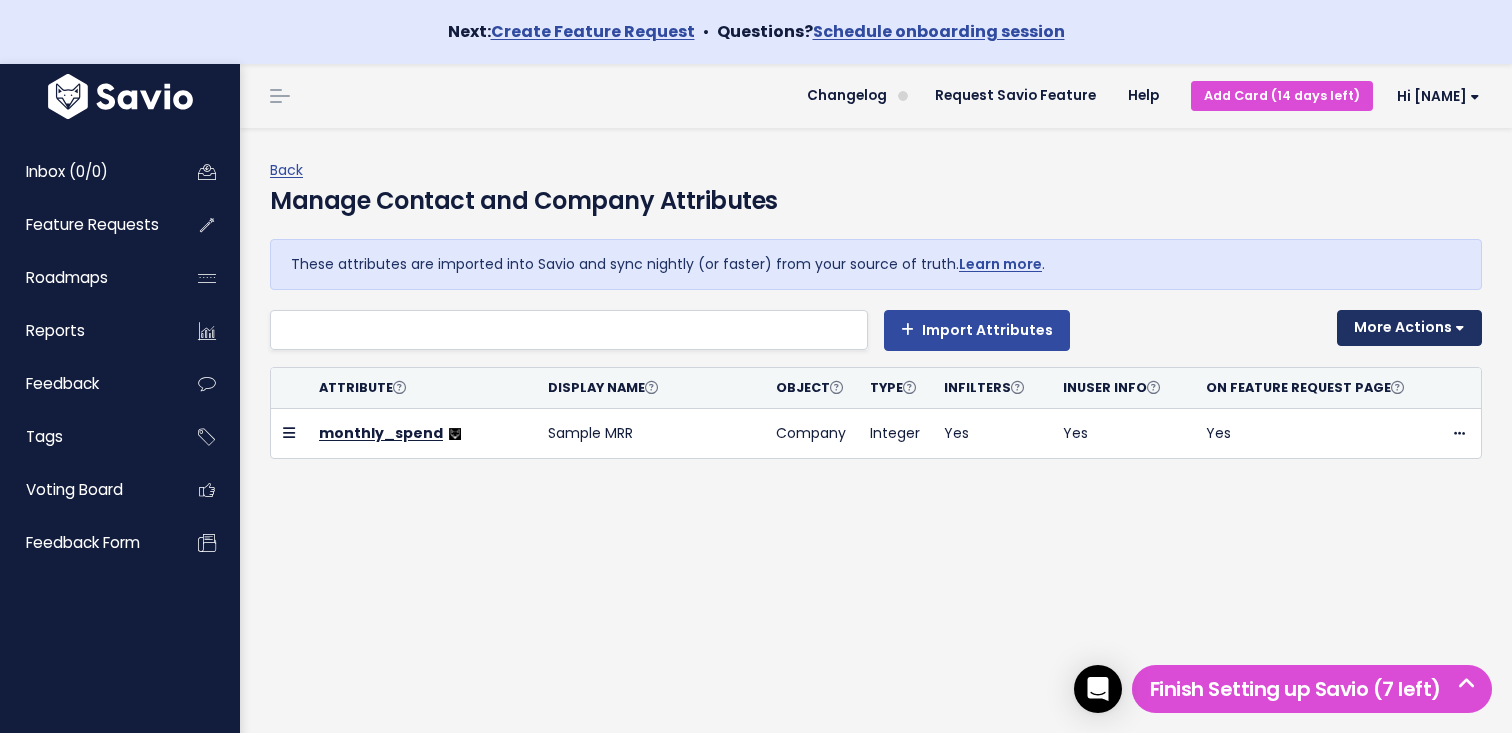 click on "More Actions" at bounding box center (1409, 328) 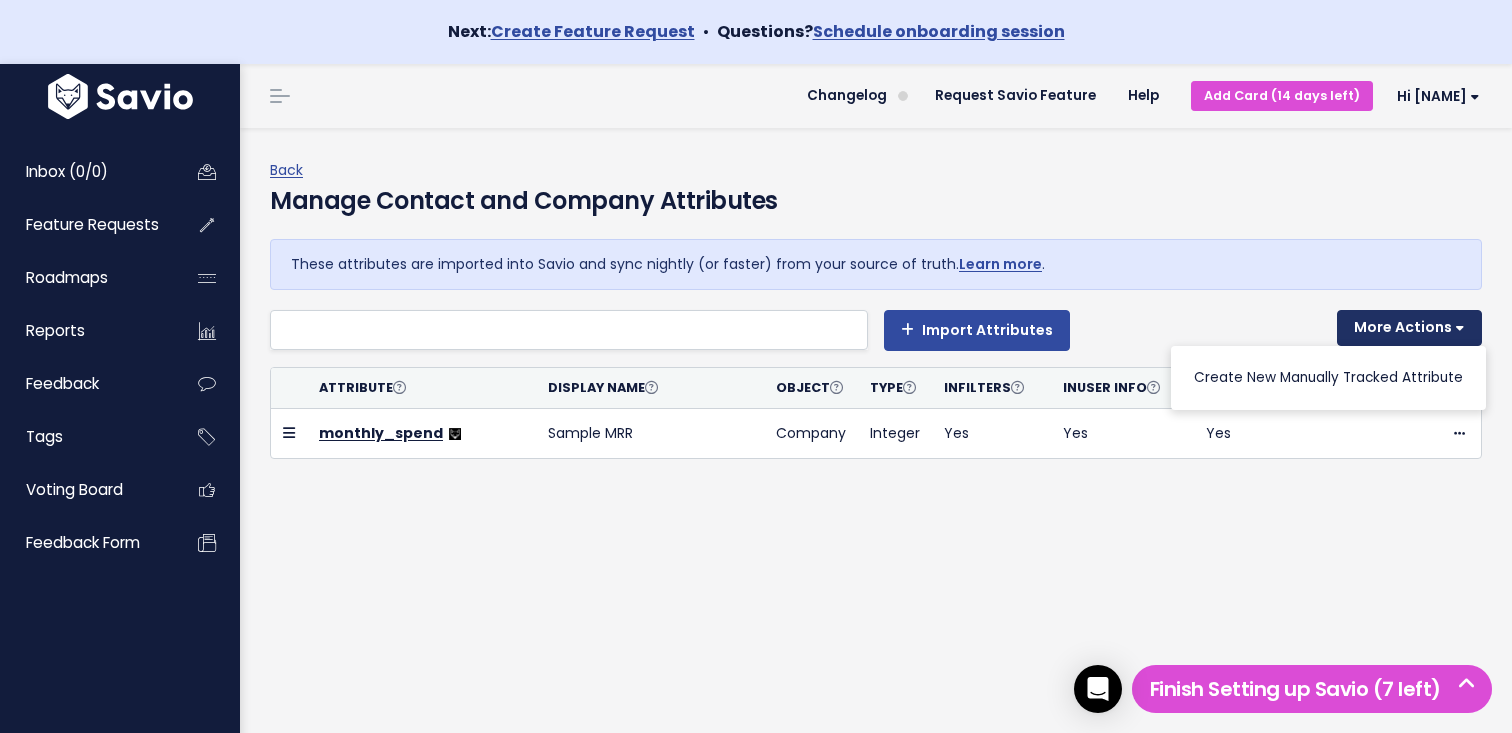 click on "More Actions" at bounding box center (1409, 328) 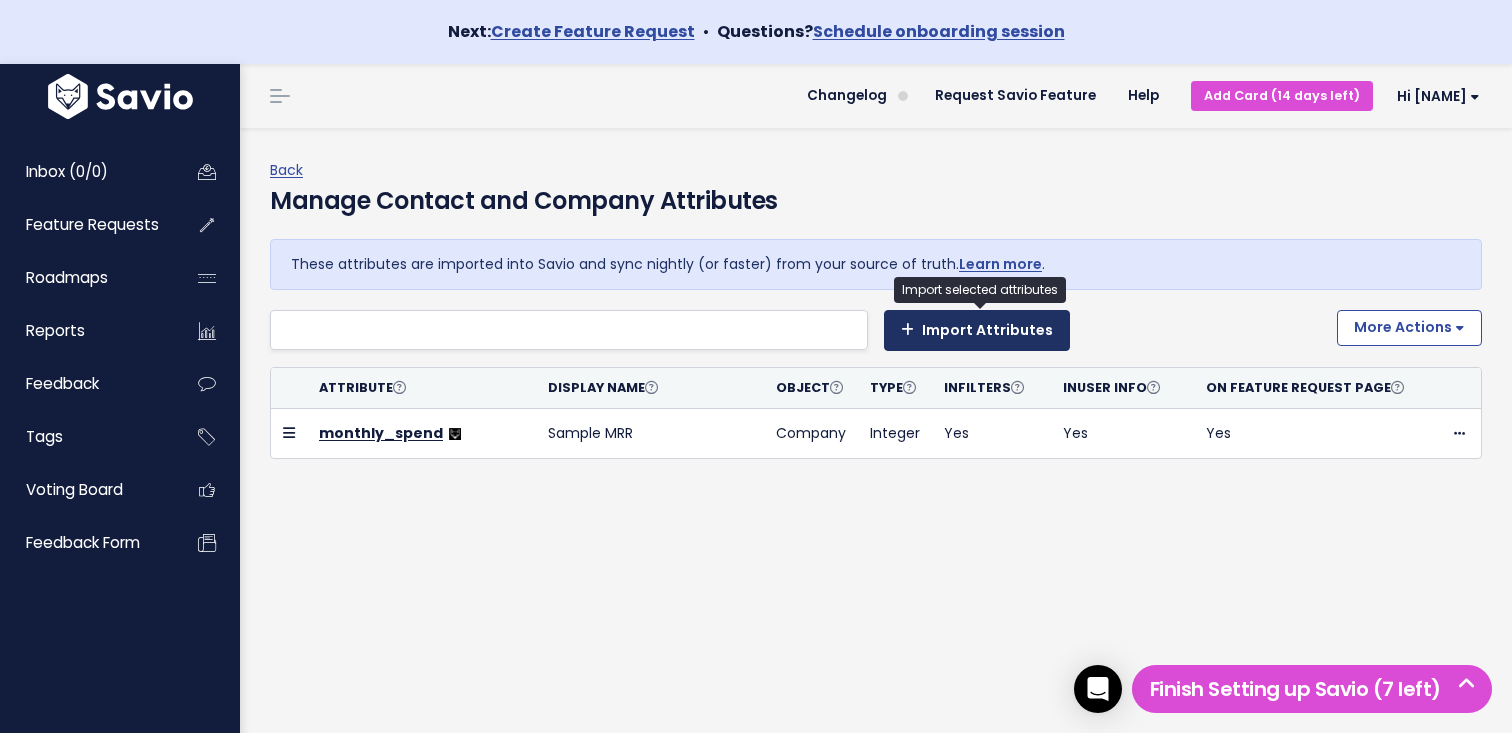 click on "Import Attributes" at bounding box center (977, 330) 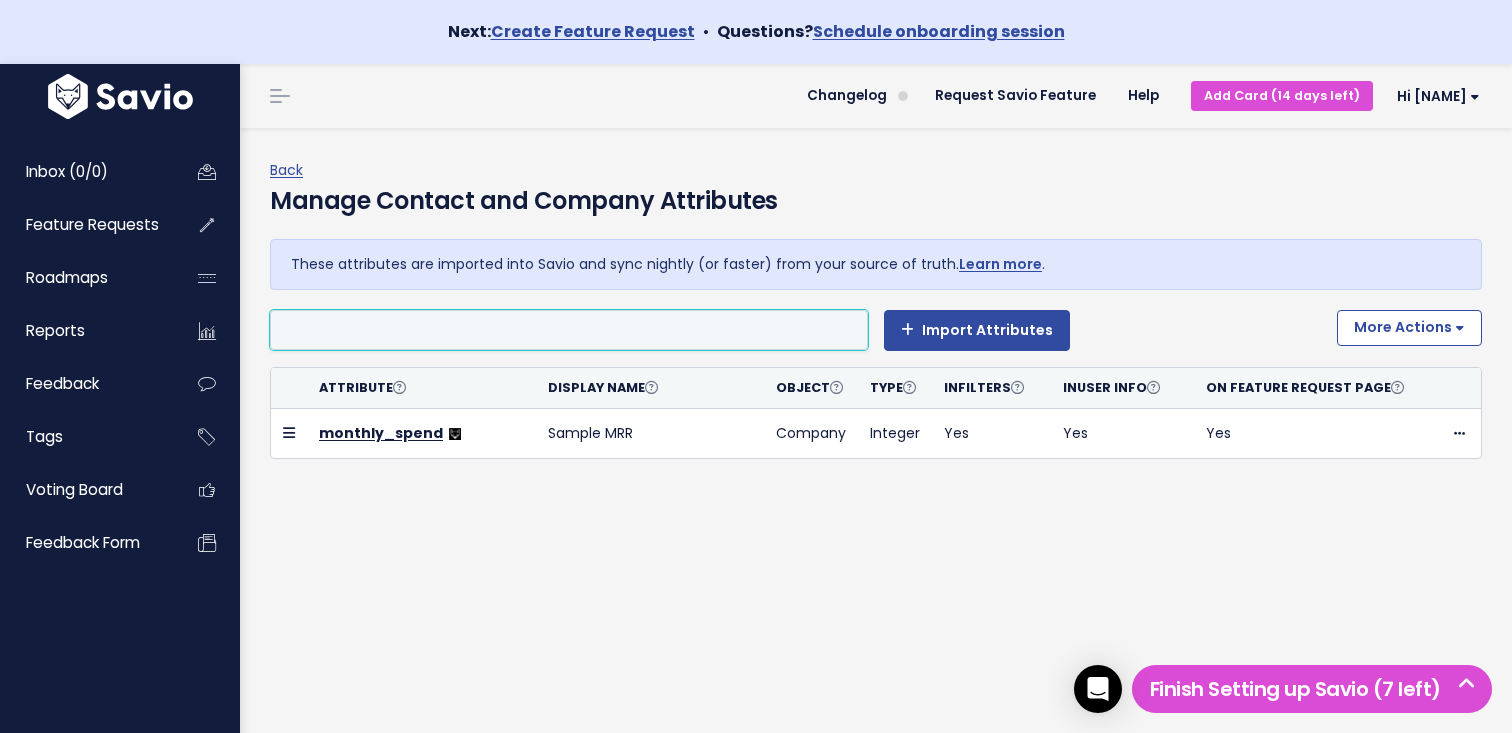 click at bounding box center (564, 330) 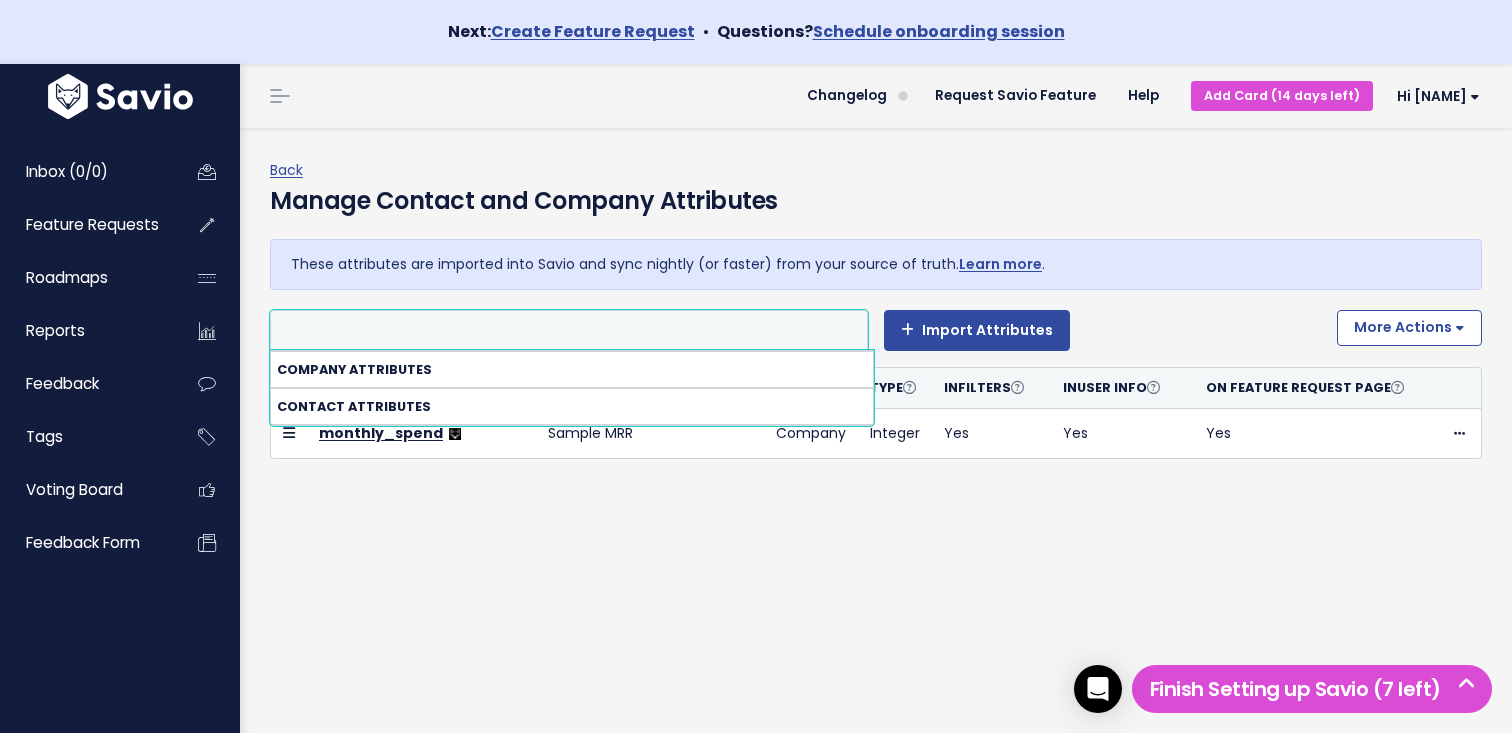 click on "Company attributes" at bounding box center [572, 369] 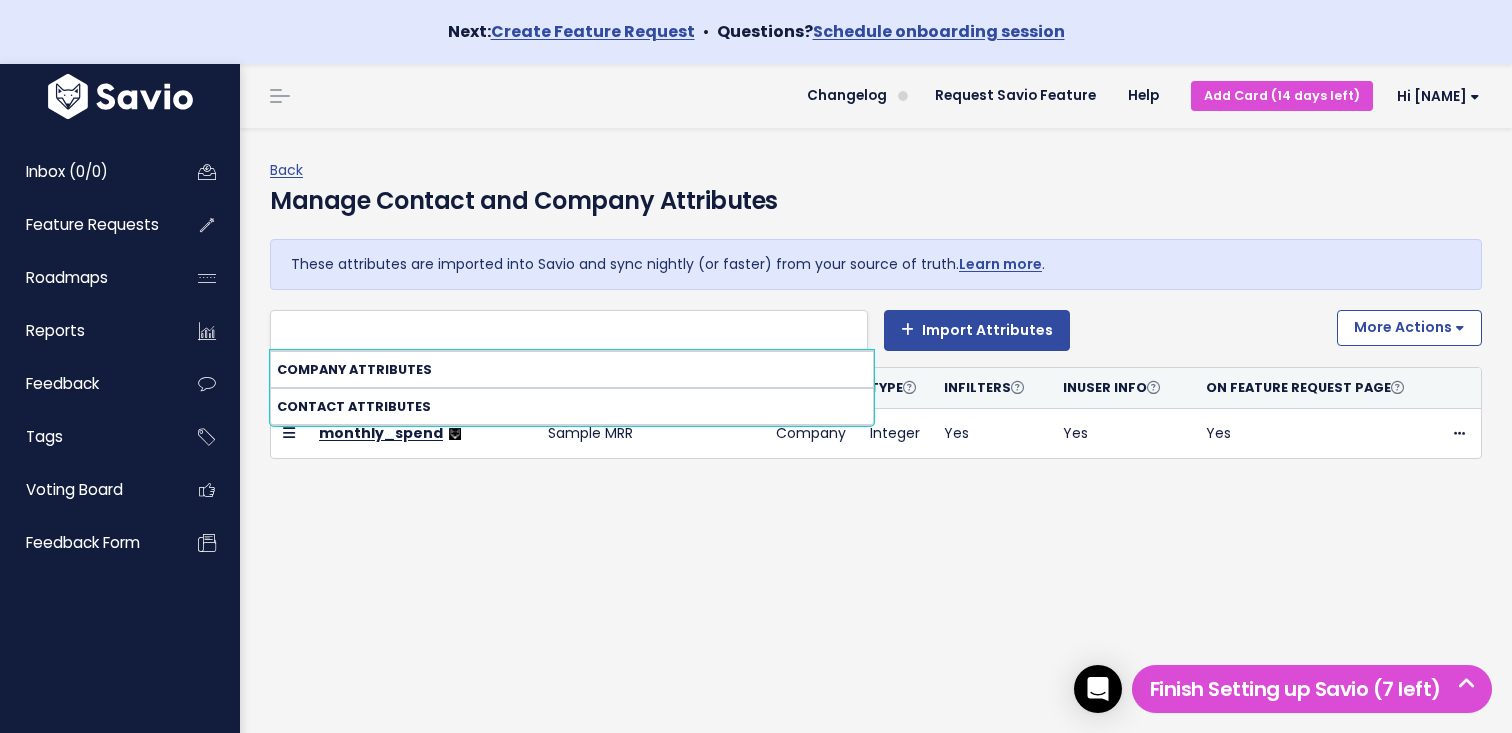 click on "Company attributes" at bounding box center (572, 369) 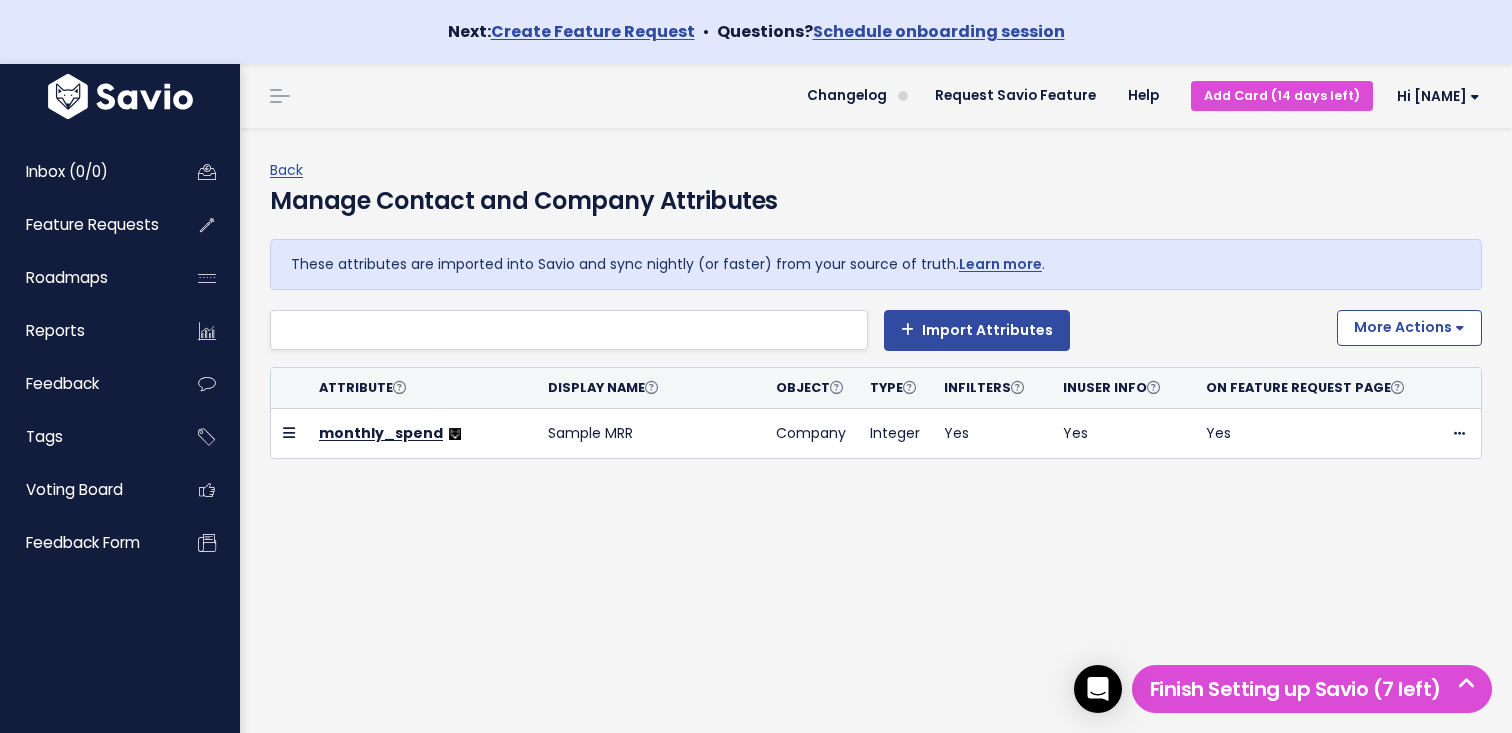 click on "Back
Manage Contact and Company Attributes
These attributes are imported into Savio and sync nightly (or faster) from your source of truth.   Learn more .
Import Attributes
More Actions
Create New Manually Tracked Attribute
Attribute
Display Name
Object
Type
In  Filters
In  User Info" at bounding box center [883, 351] 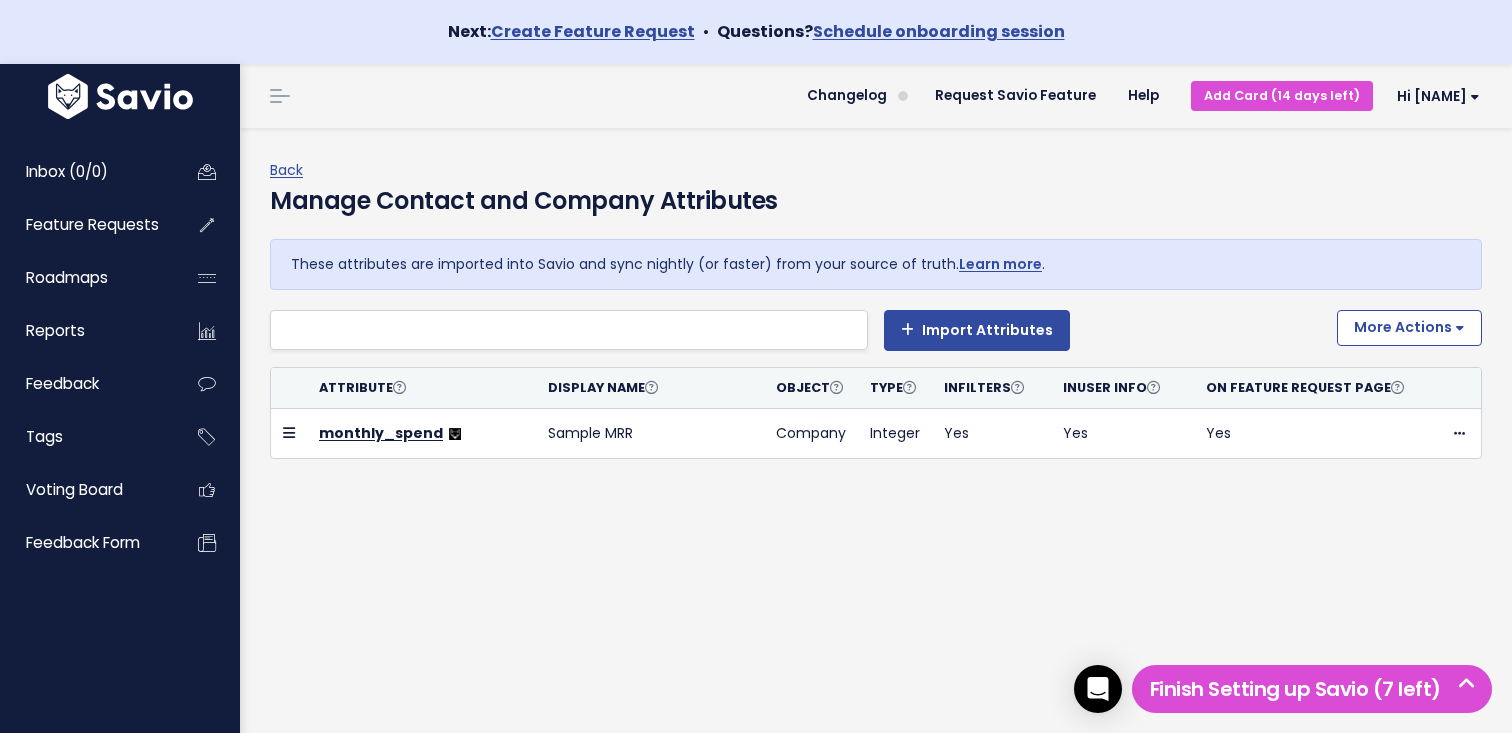 scroll, scrollTop: 64, scrollLeft: 0, axis: vertical 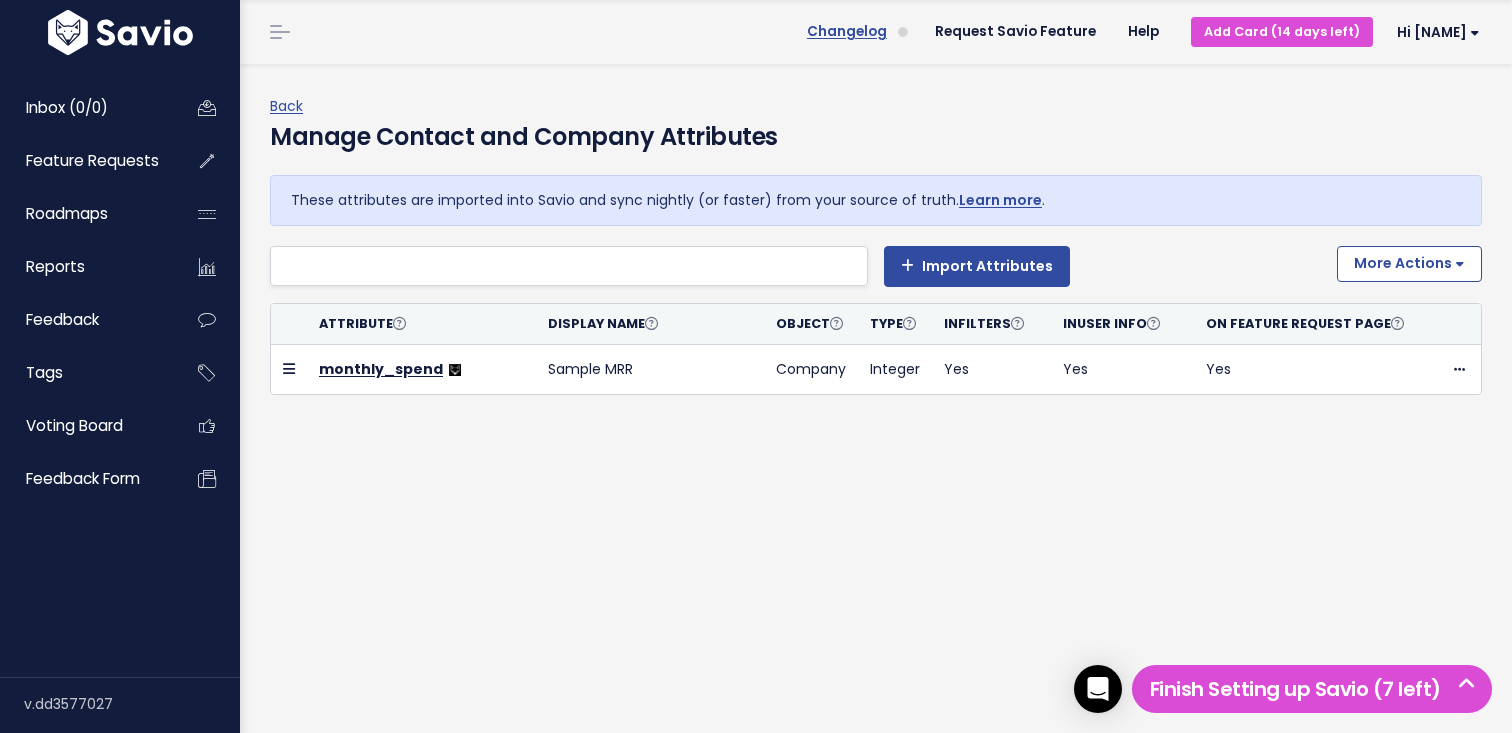 click on "Changelog" at bounding box center (847, 32) 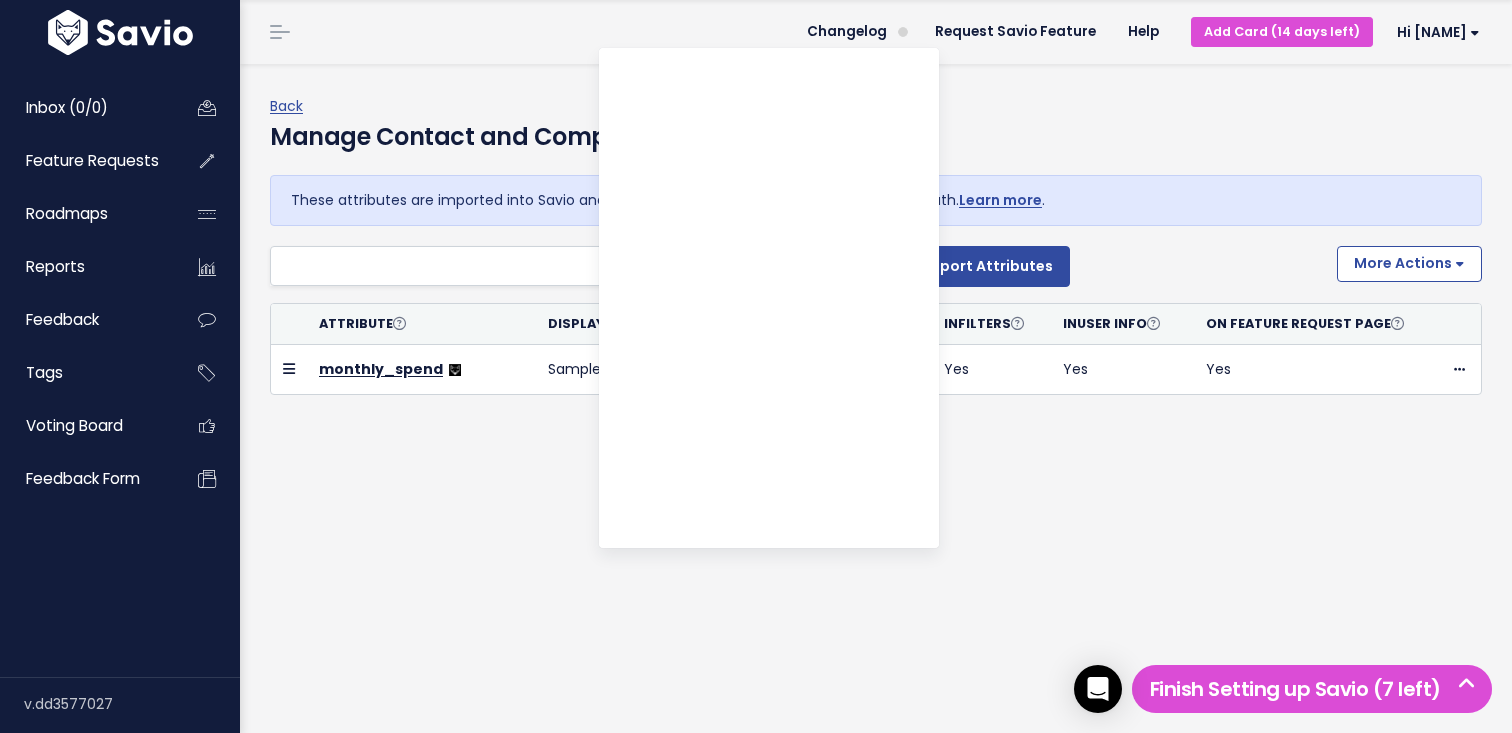 click on "Manage Contact and Company Attributes" at bounding box center (876, 147) 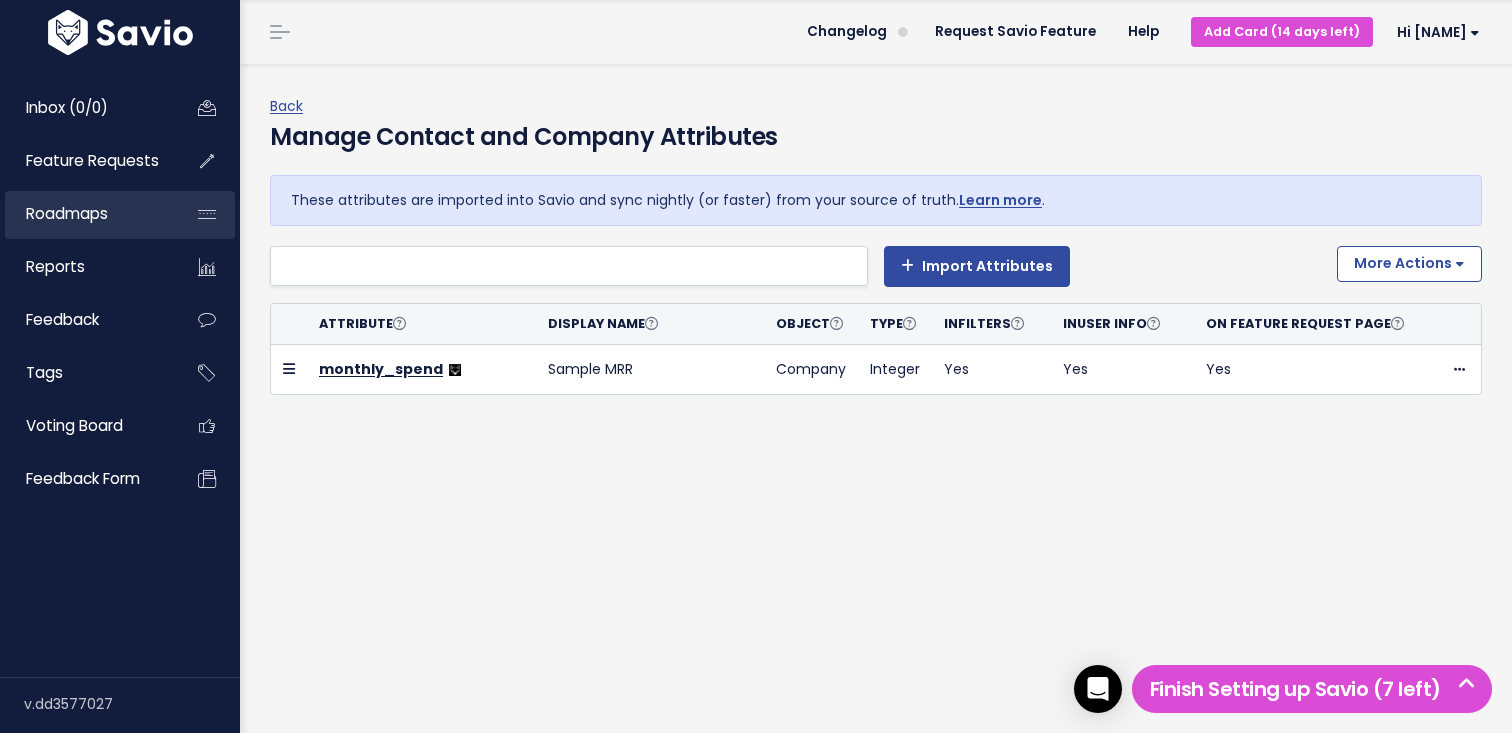click on "Roadmaps" at bounding box center (85, 214) 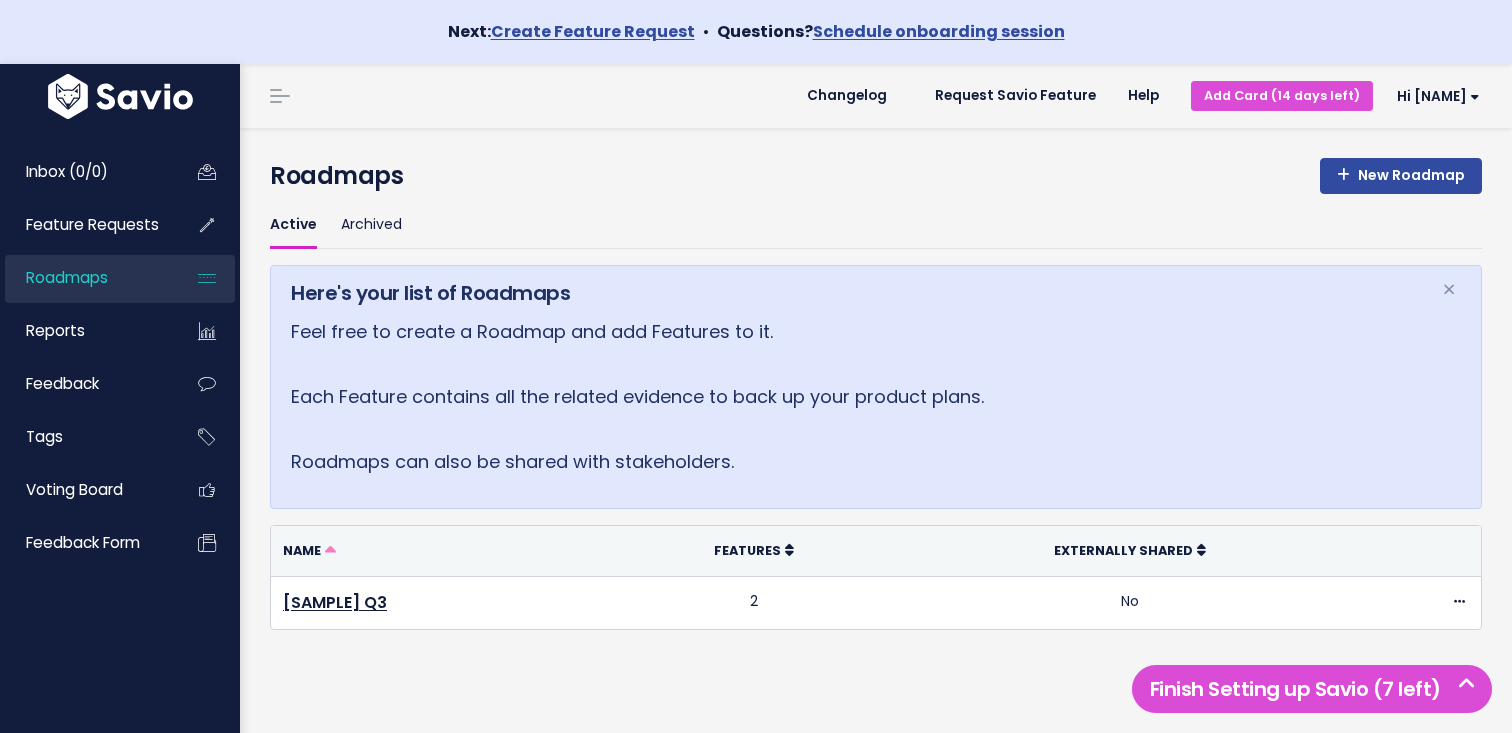 scroll, scrollTop: 0, scrollLeft: 0, axis: both 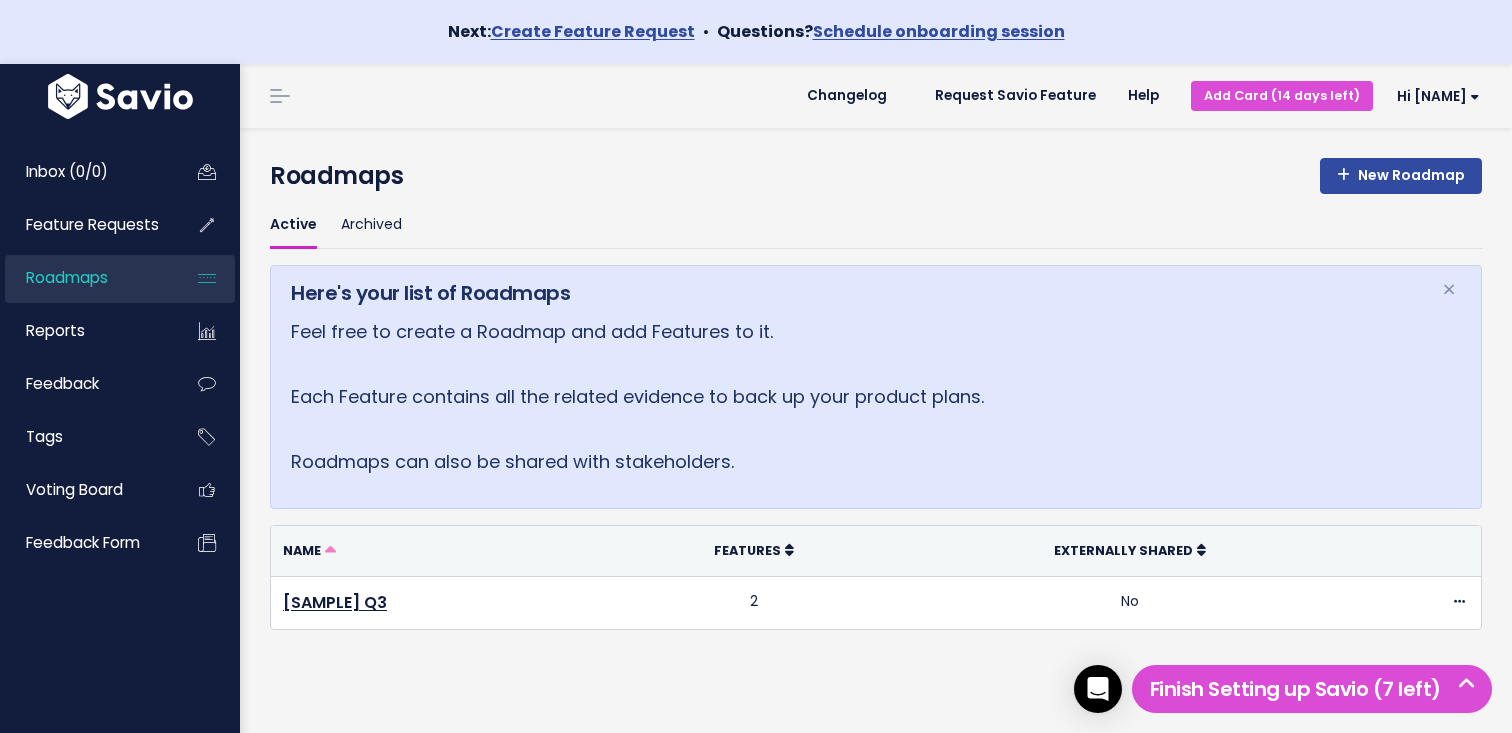 click on "Feel free to create a Roadmap and add Features to it.
Each Feature contains all the related evidence to back up your product plans.
Roadmaps can also be shared with stakeholders." at bounding box center [854, 397] 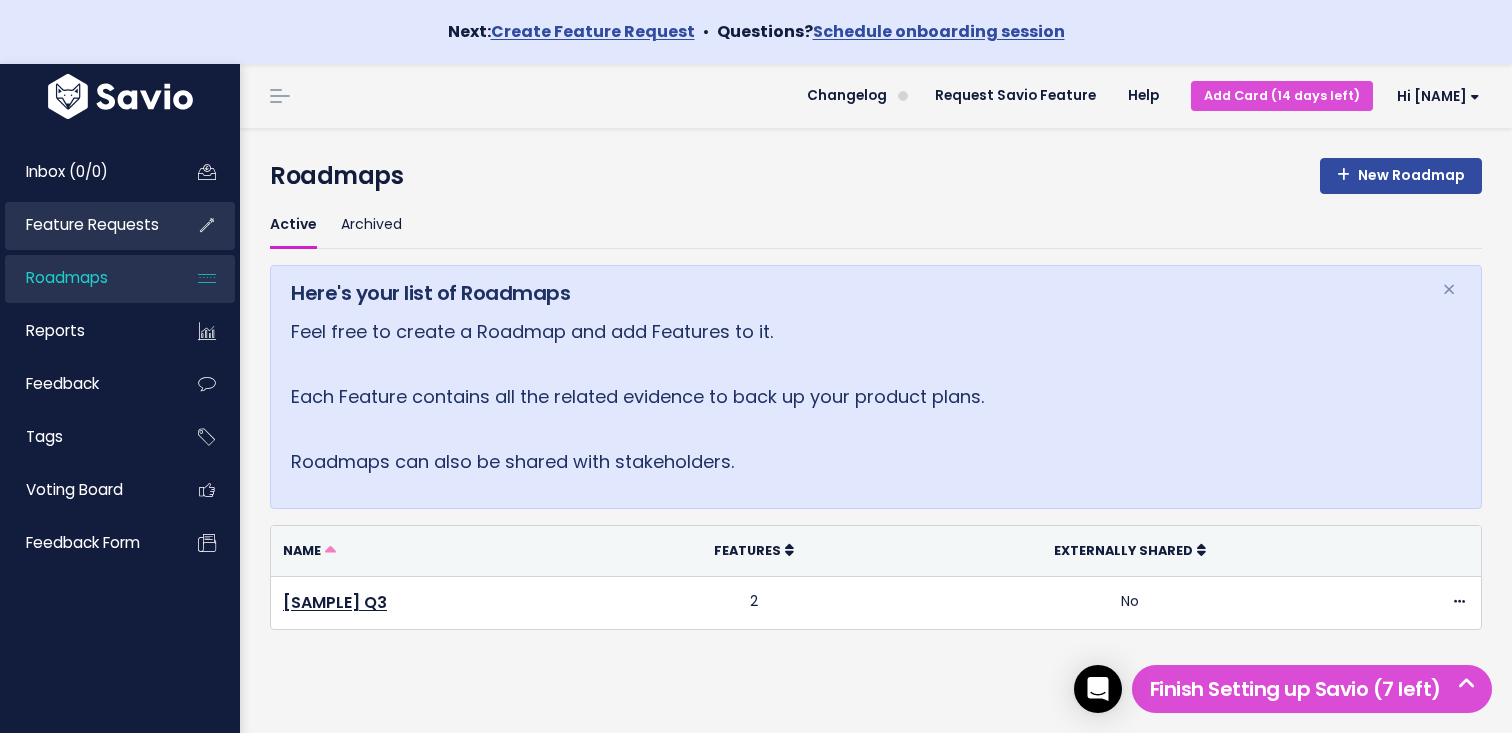 click on "Feature Requests" at bounding box center [120, 226] 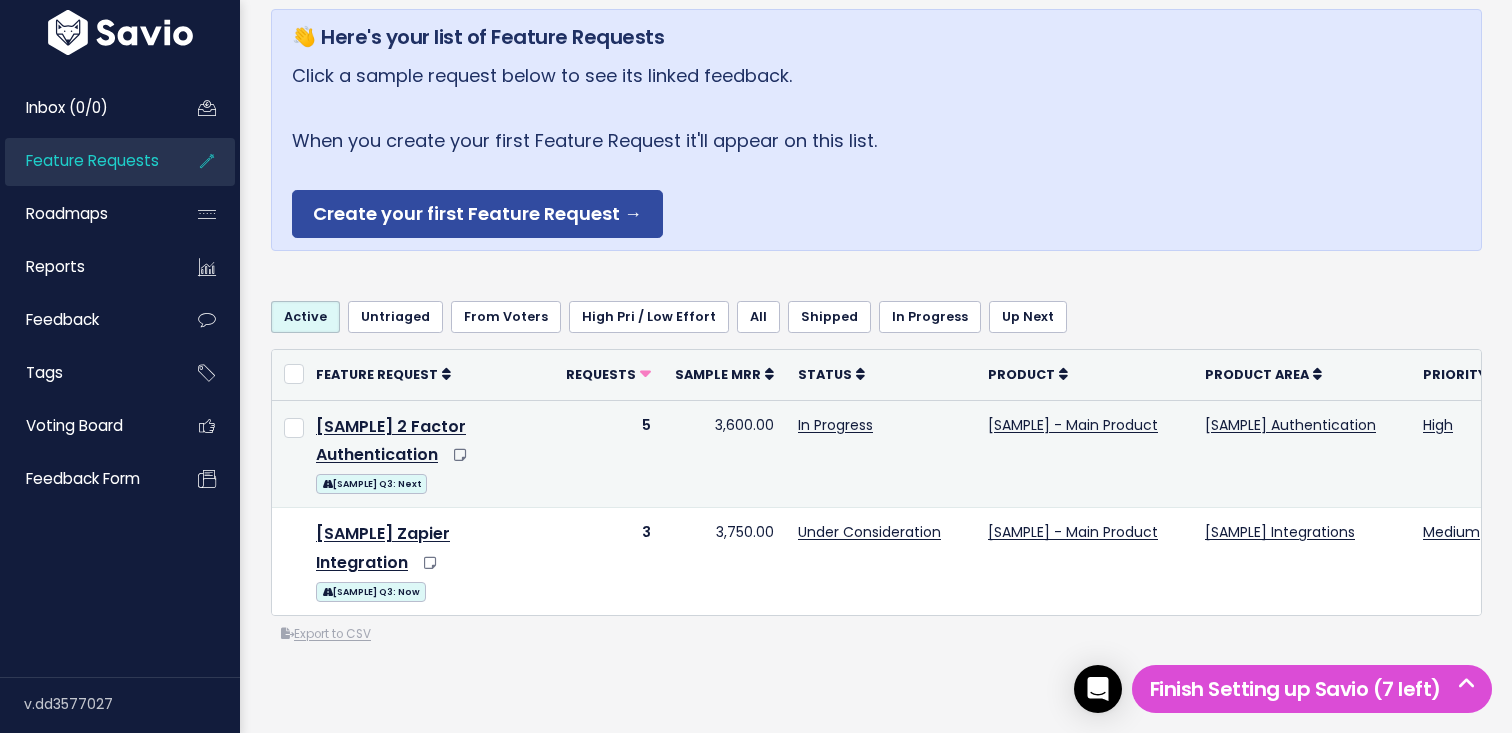 scroll, scrollTop: 0, scrollLeft: 0, axis: both 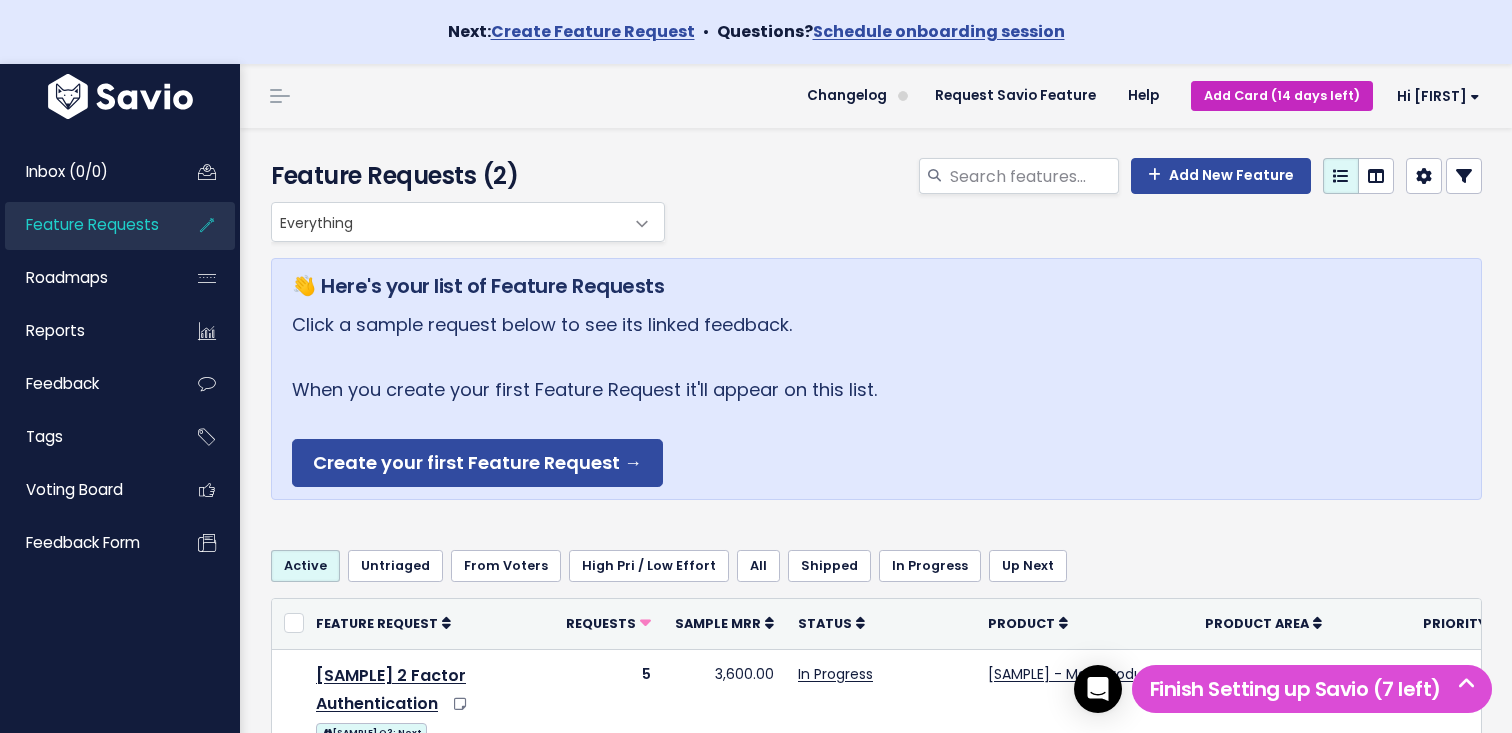 click on "Add Card (14 days left)" at bounding box center [1282, 95] 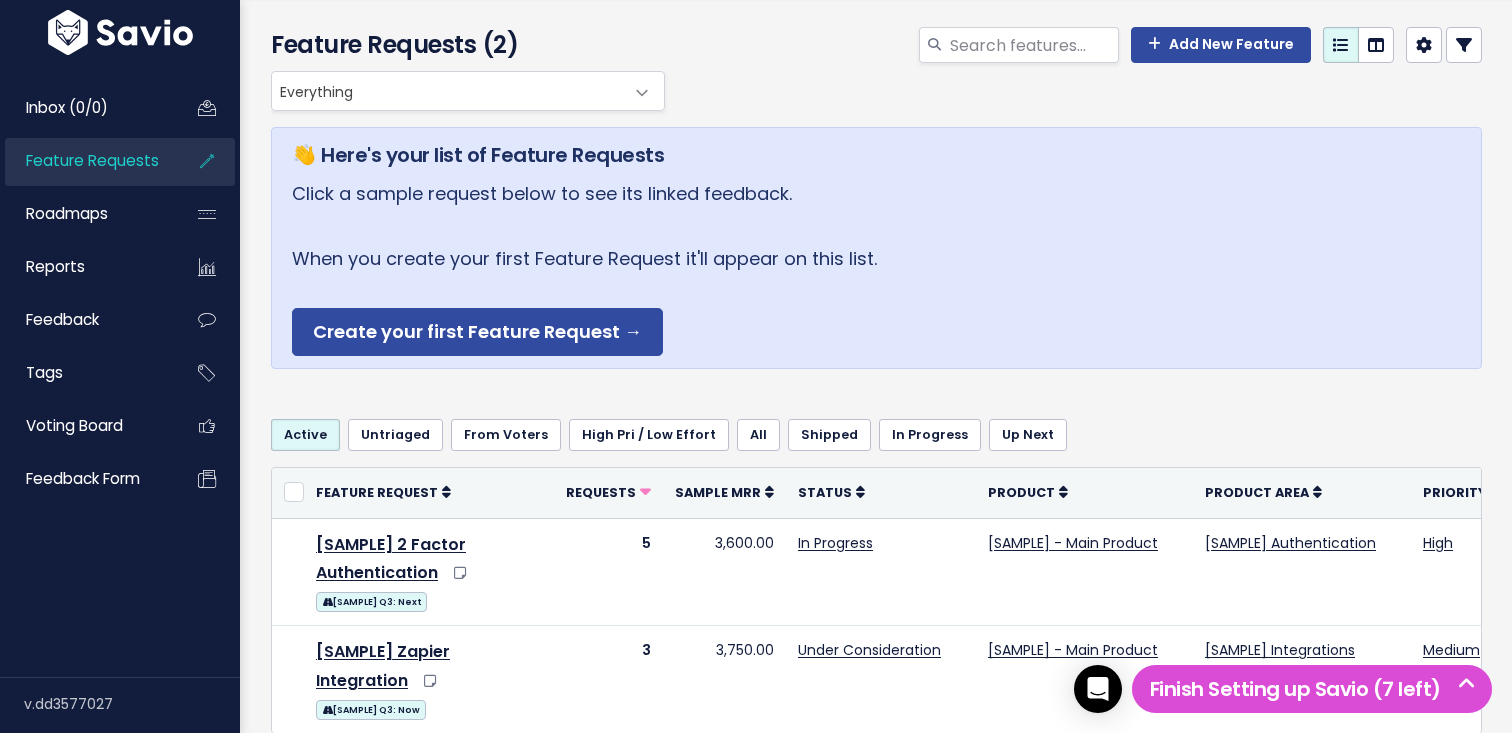 scroll, scrollTop: 0, scrollLeft: 0, axis: both 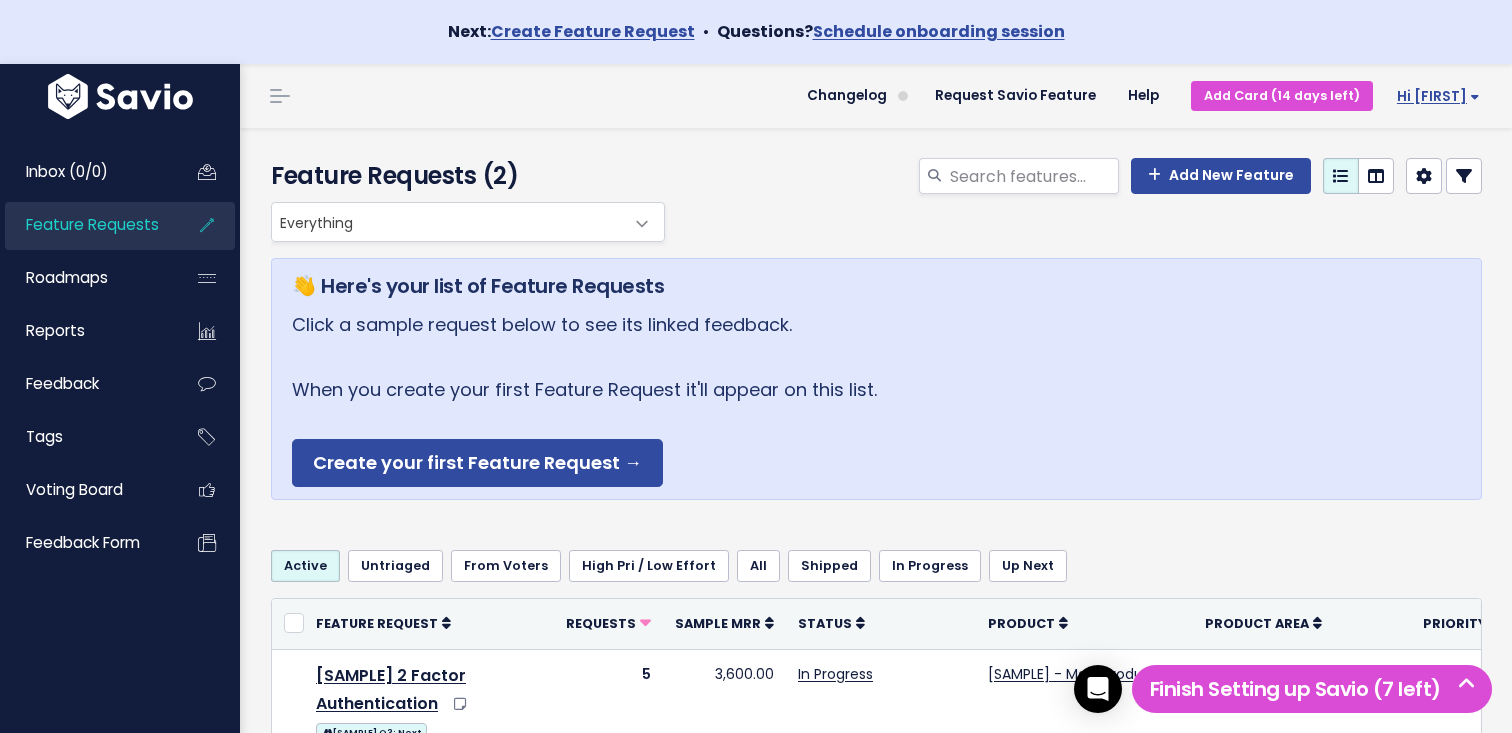 click on "Hi [FIRST]" at bounding box center (1438, 96) 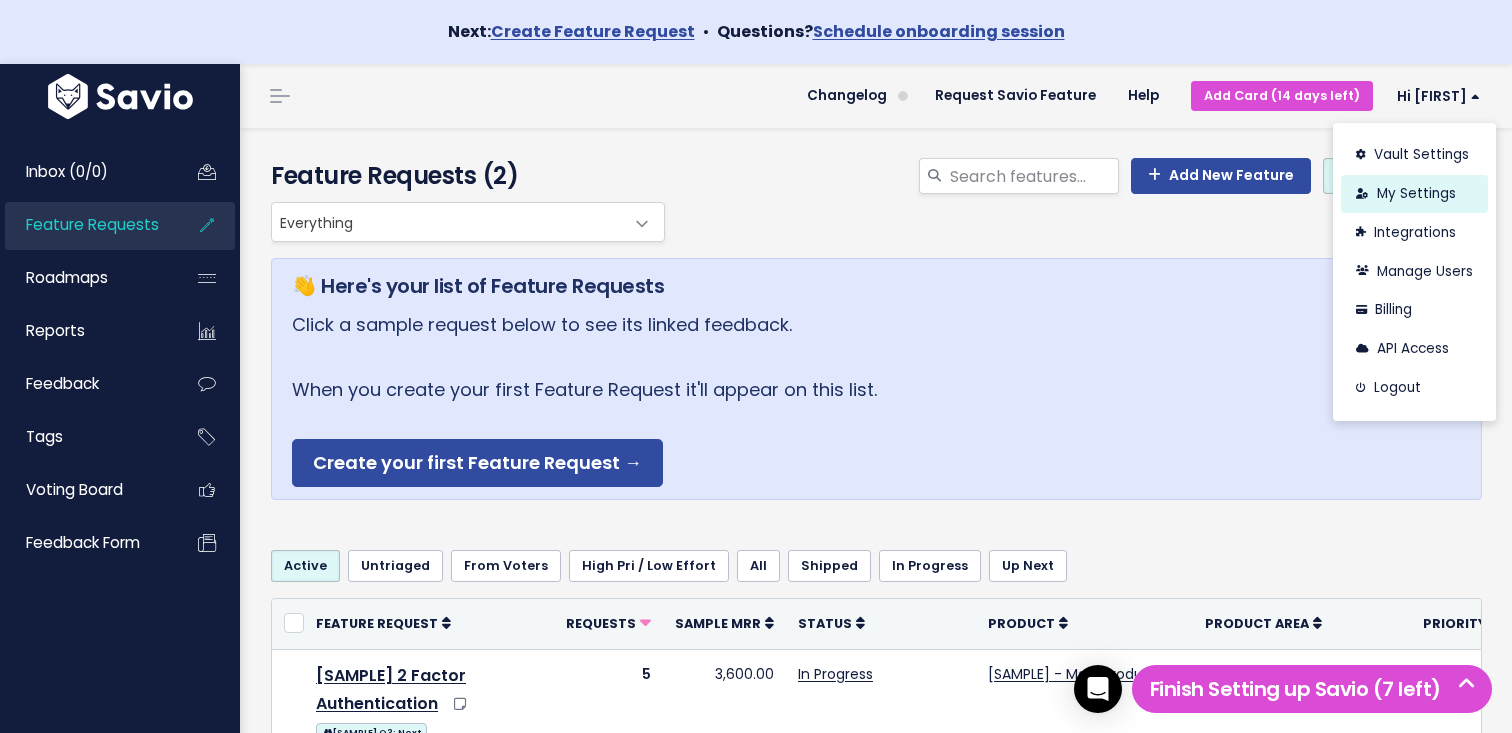 click on "My Settings" at bounding box center (1414, 194) 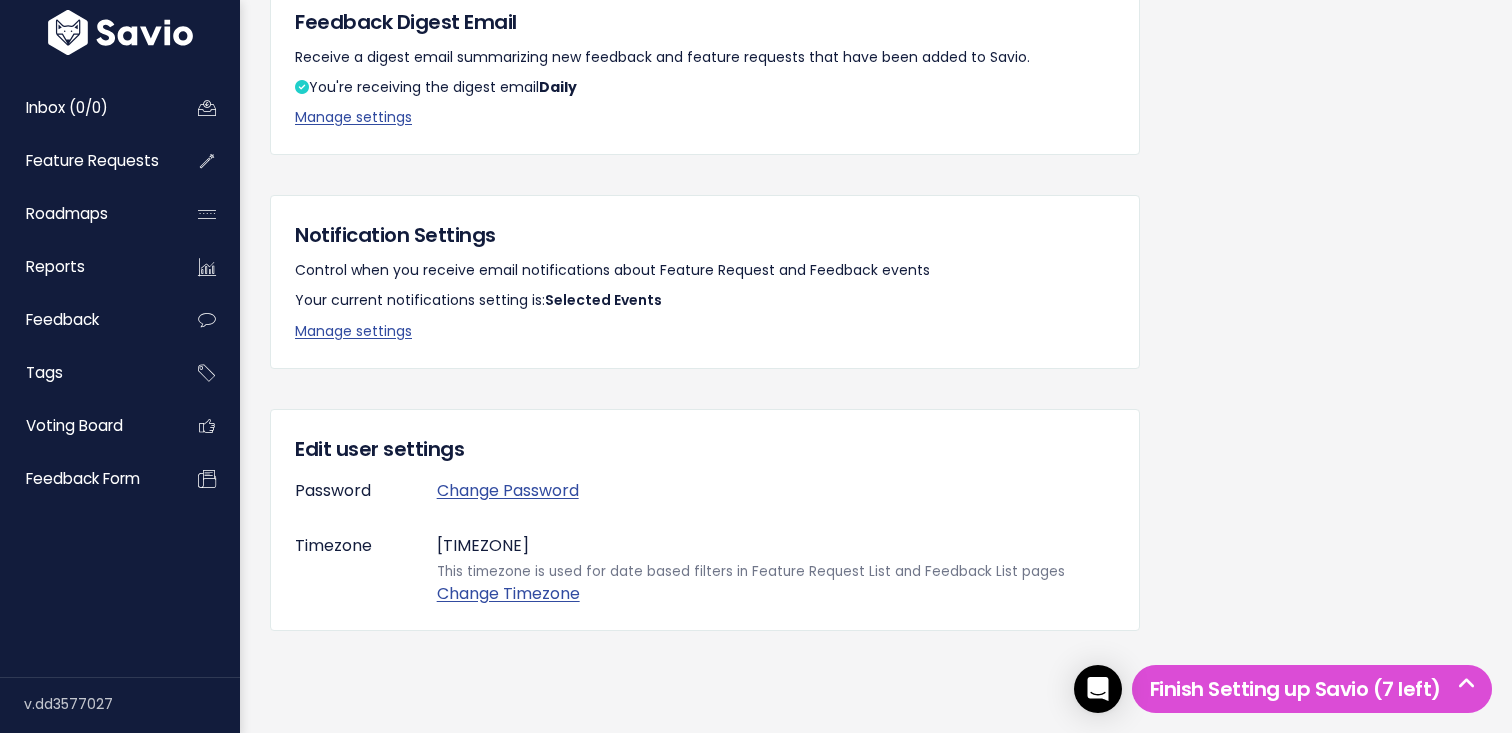 scroll, scrollTop: 0, scrollLeft: 0, axis: both 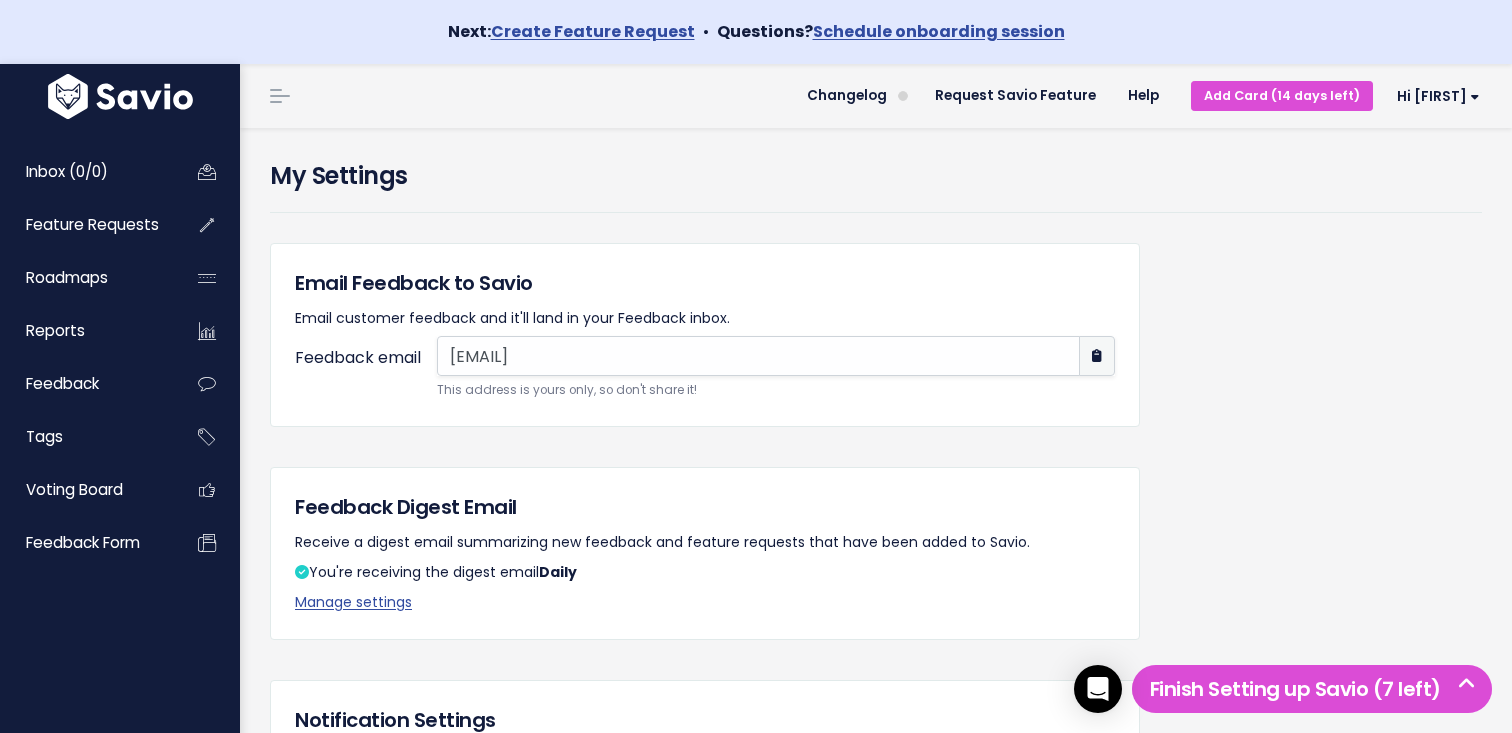 click on "Hi [FIRST]
Vault Settings
My Settings
Integrations
Manage Users
Billing
API Access
Logout" at bounding box center [1434, 96] 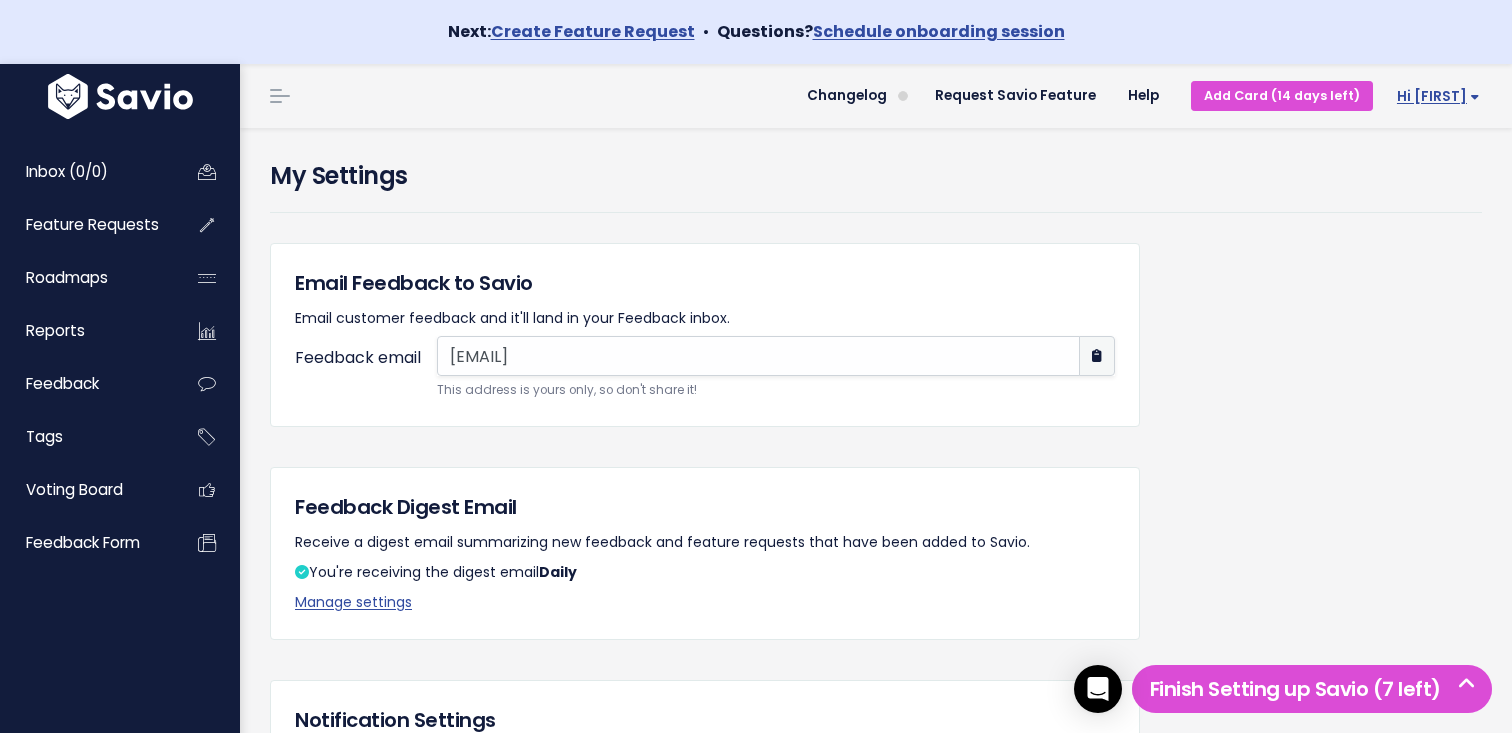 click on "Hi [FIRST]" at bounding box center [1438, 96] 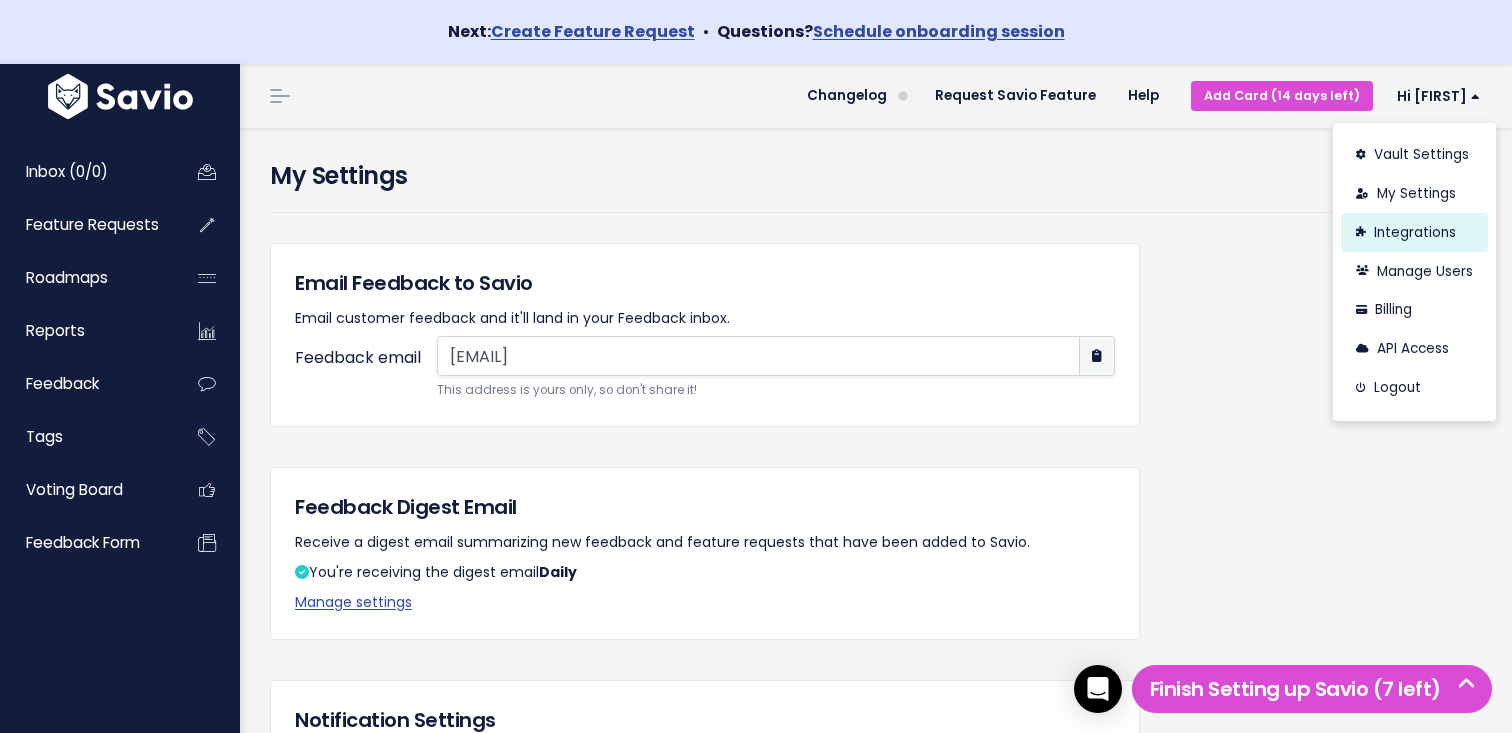 click on "Integrations" at bounding box center (1414, 232) 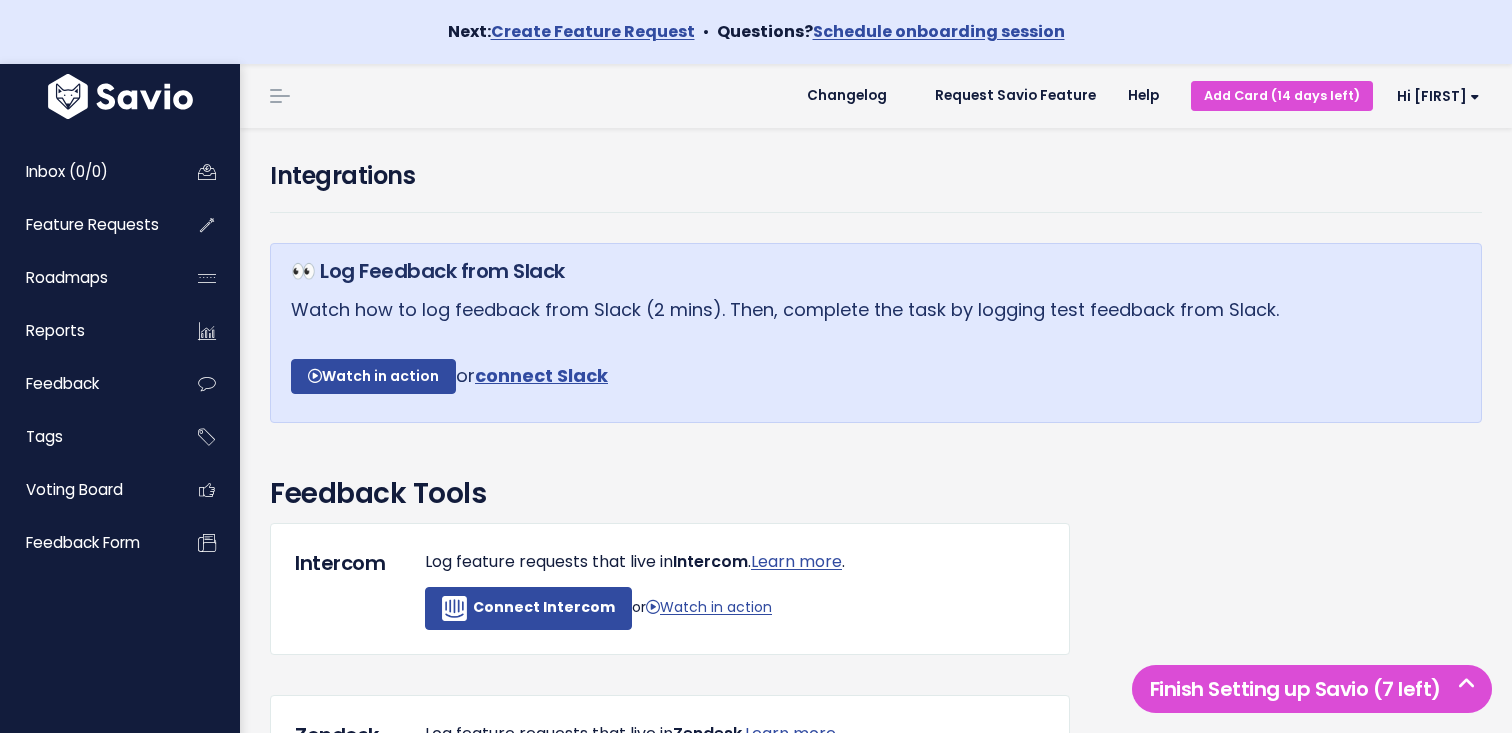 scroll, scrollTop: 0, scrollLeft: 0, axis: both 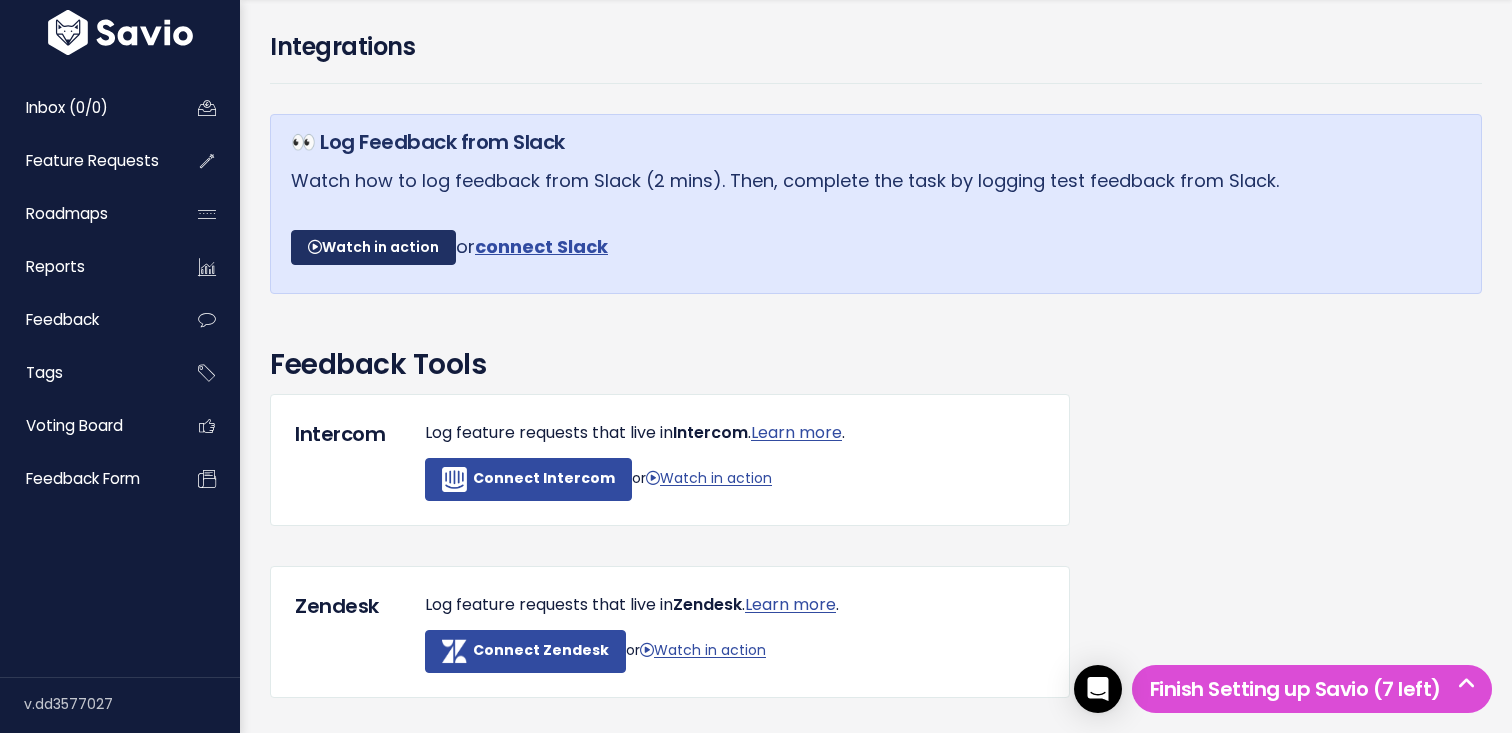 click on "Watch in action" at bounding box center (373, 248) 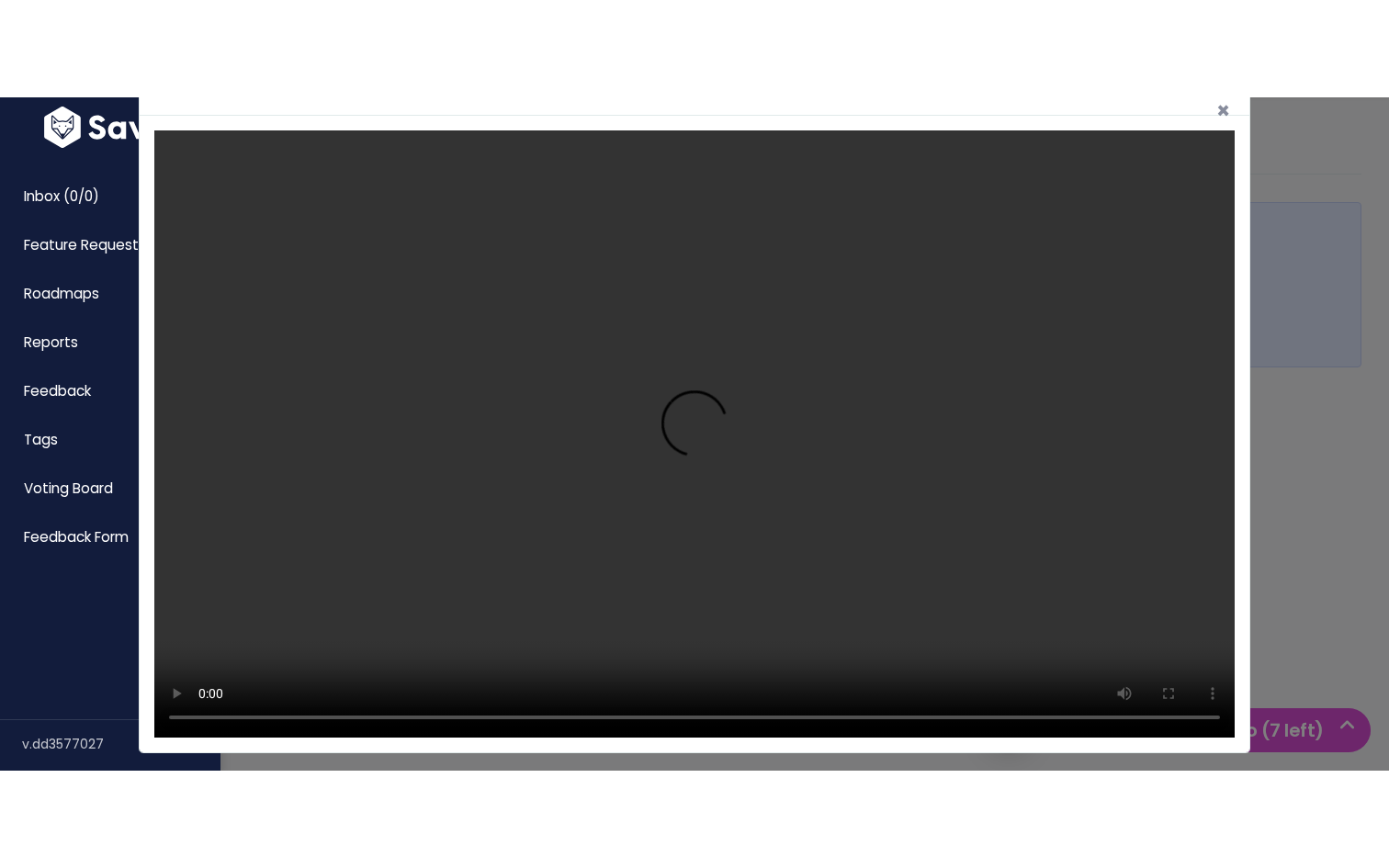 scroll, scrollTop: 43, scrollLeft: 0, axis: vertical 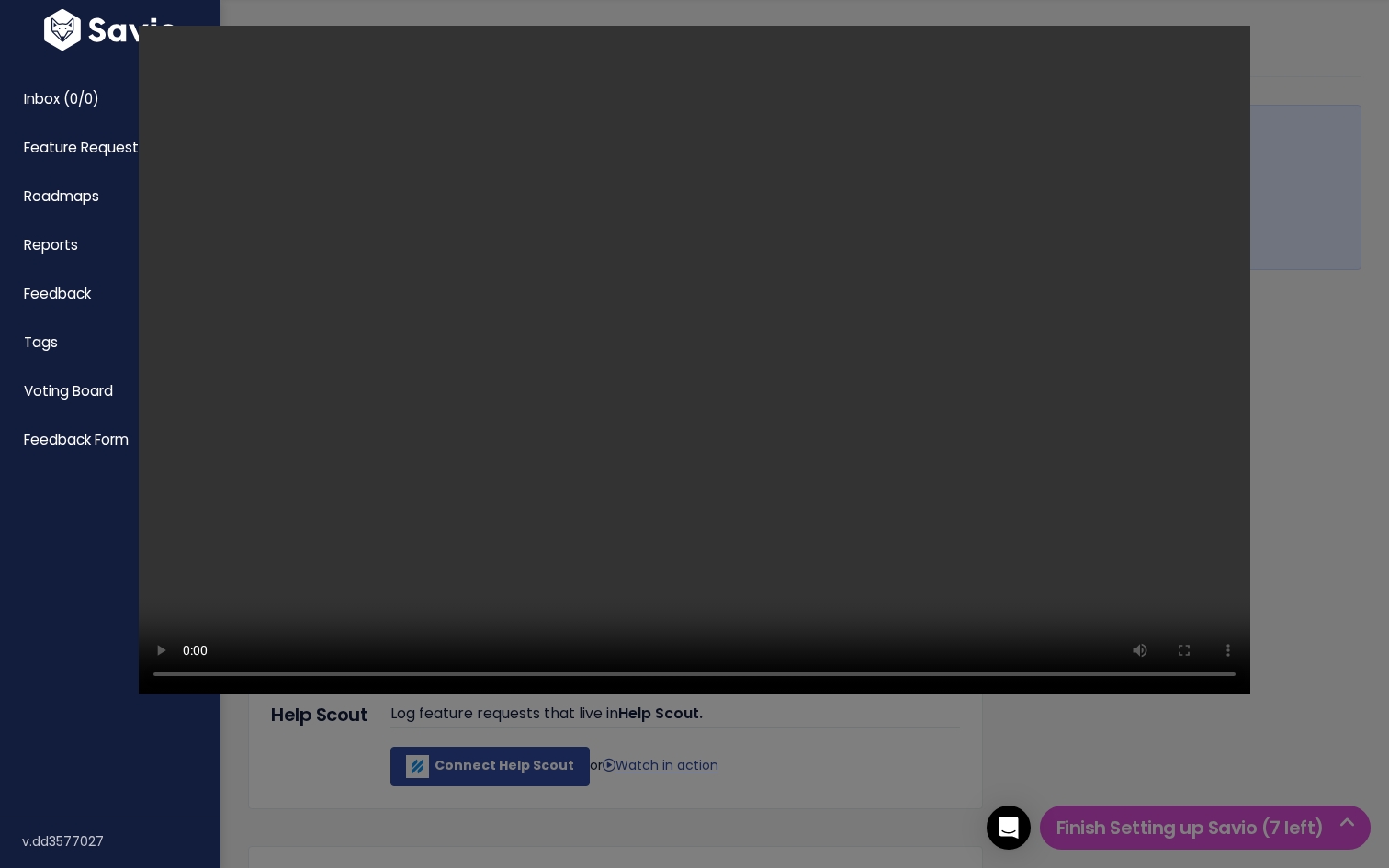 type 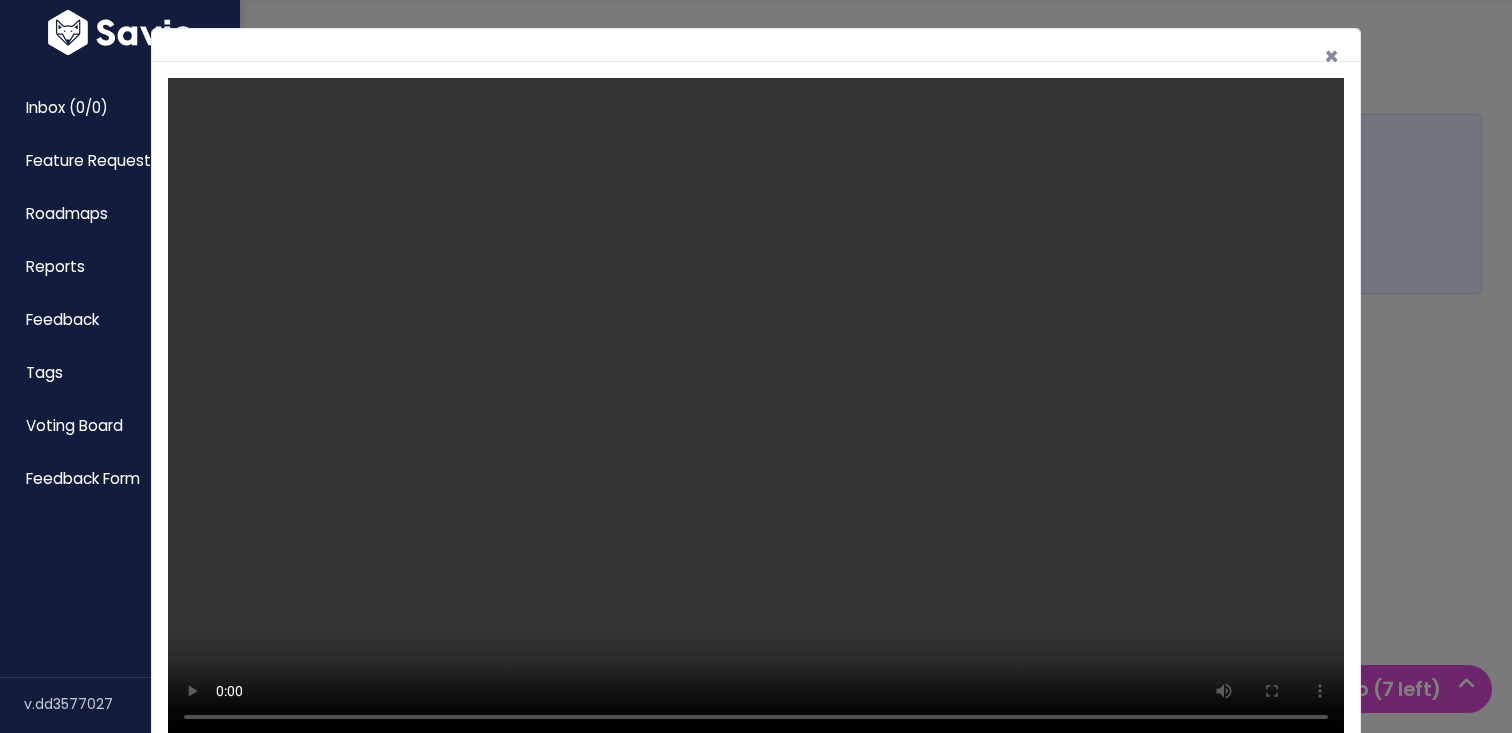 click on "×" at bounding box center [756, 366] 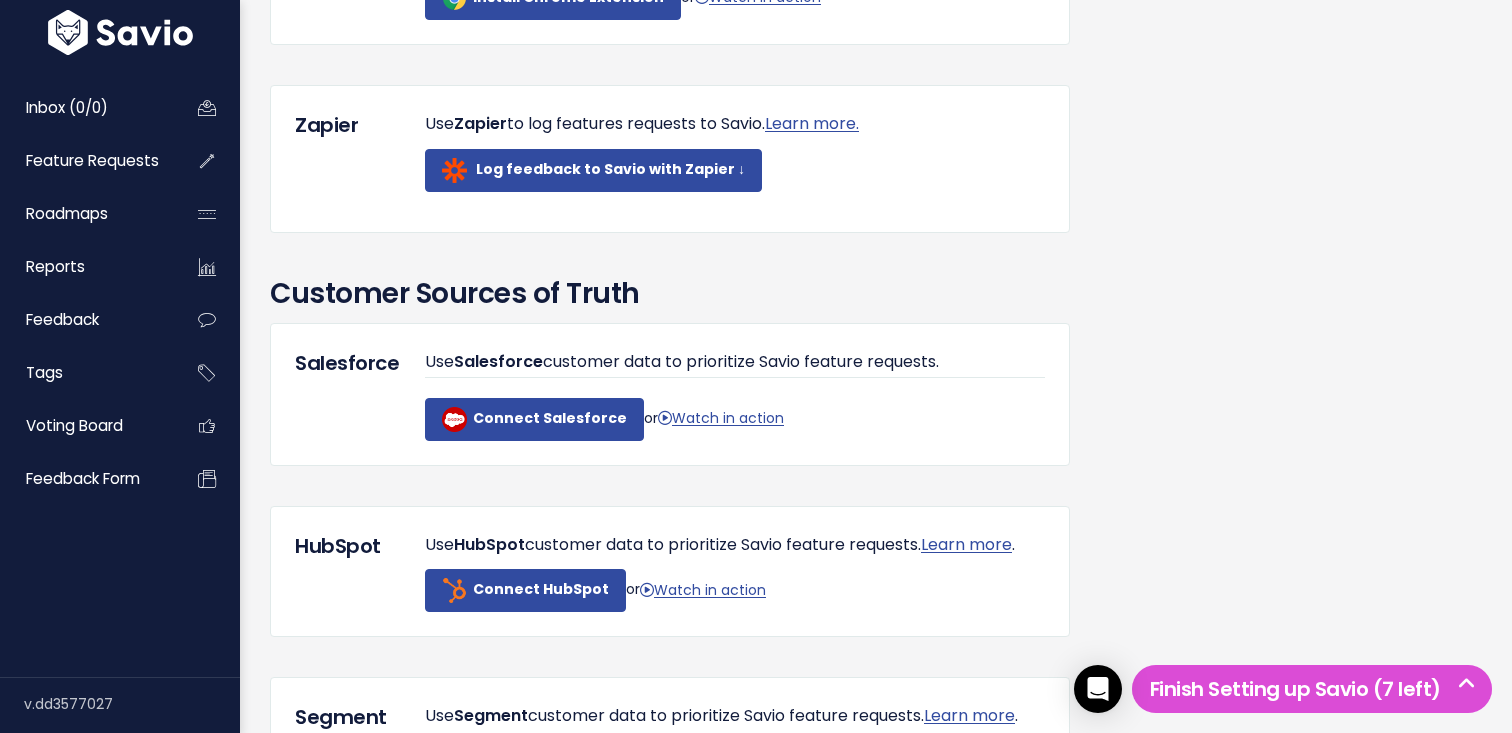 scroll, scrollTop: 1336, scrollLeft: 0, axis: vertical 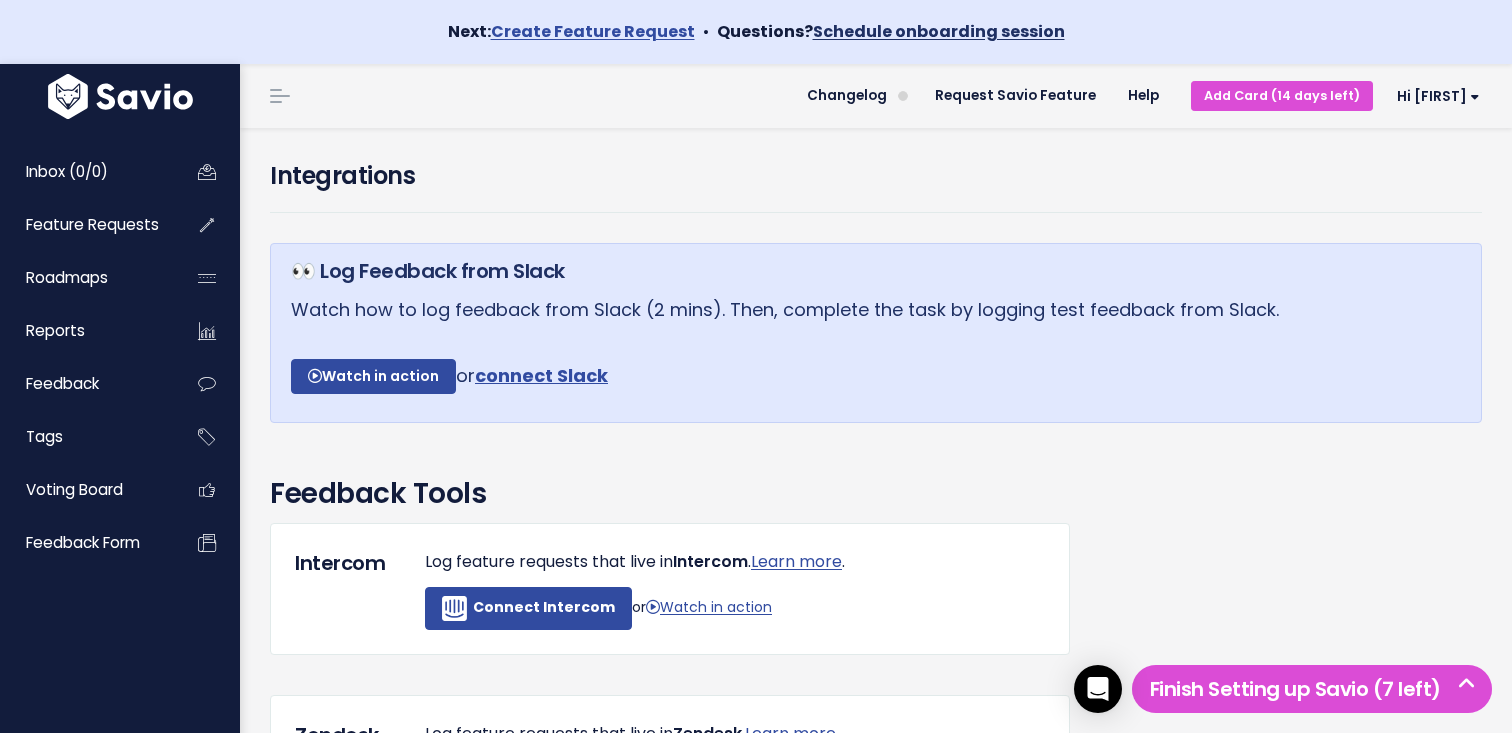 click on "Schedule onboarding session" at bounding box center (939, 31) 